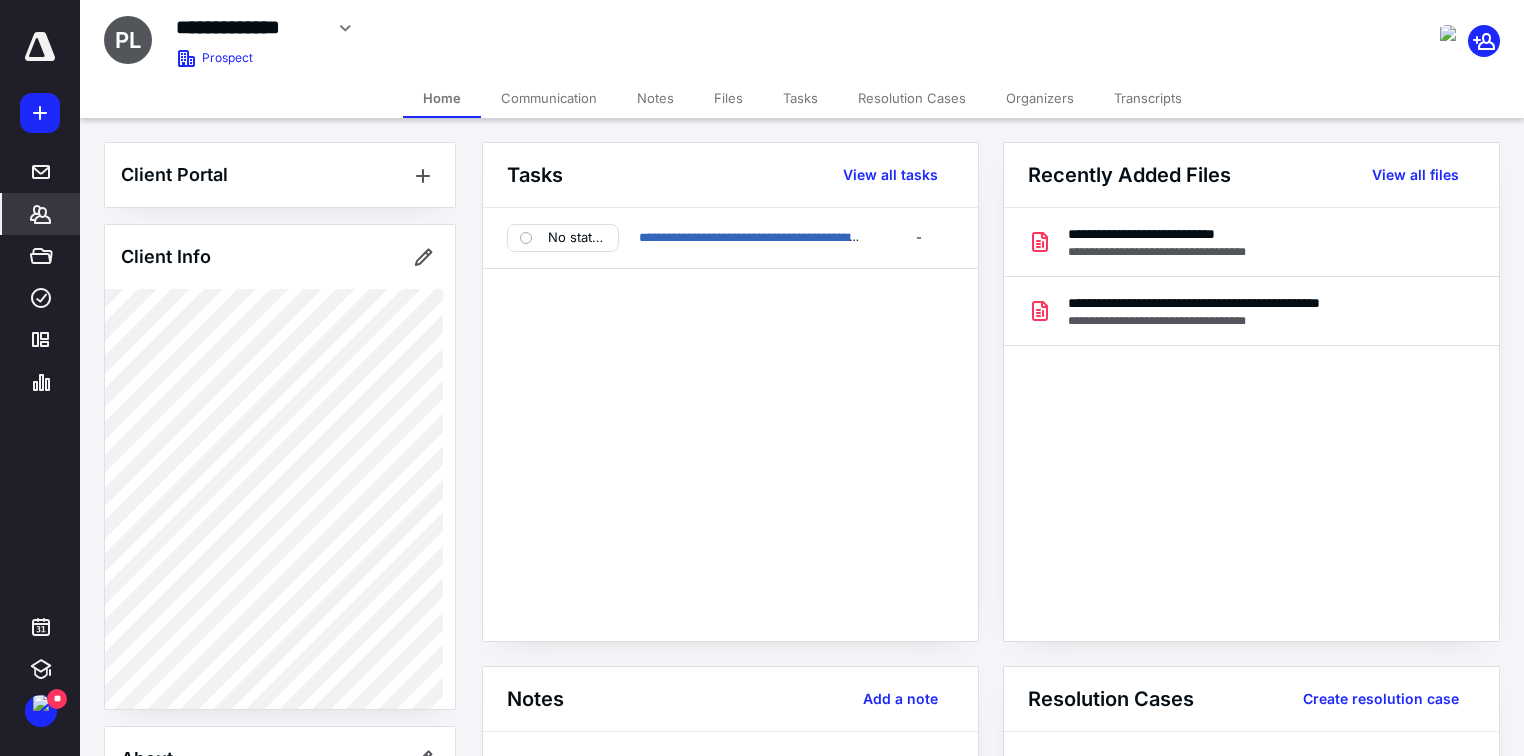 scroll, scrollTop: 0, scrollLeft: 0, axis: both 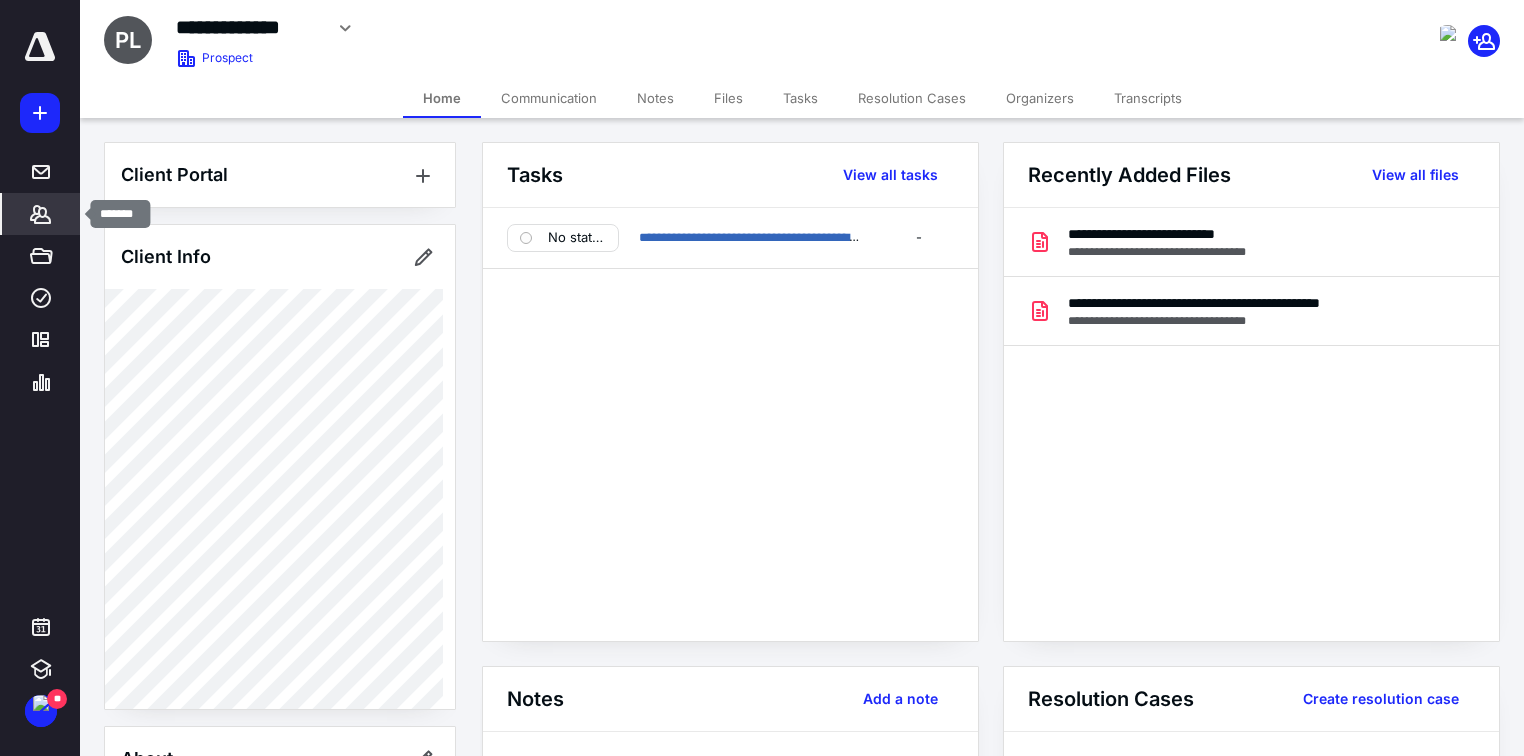 click 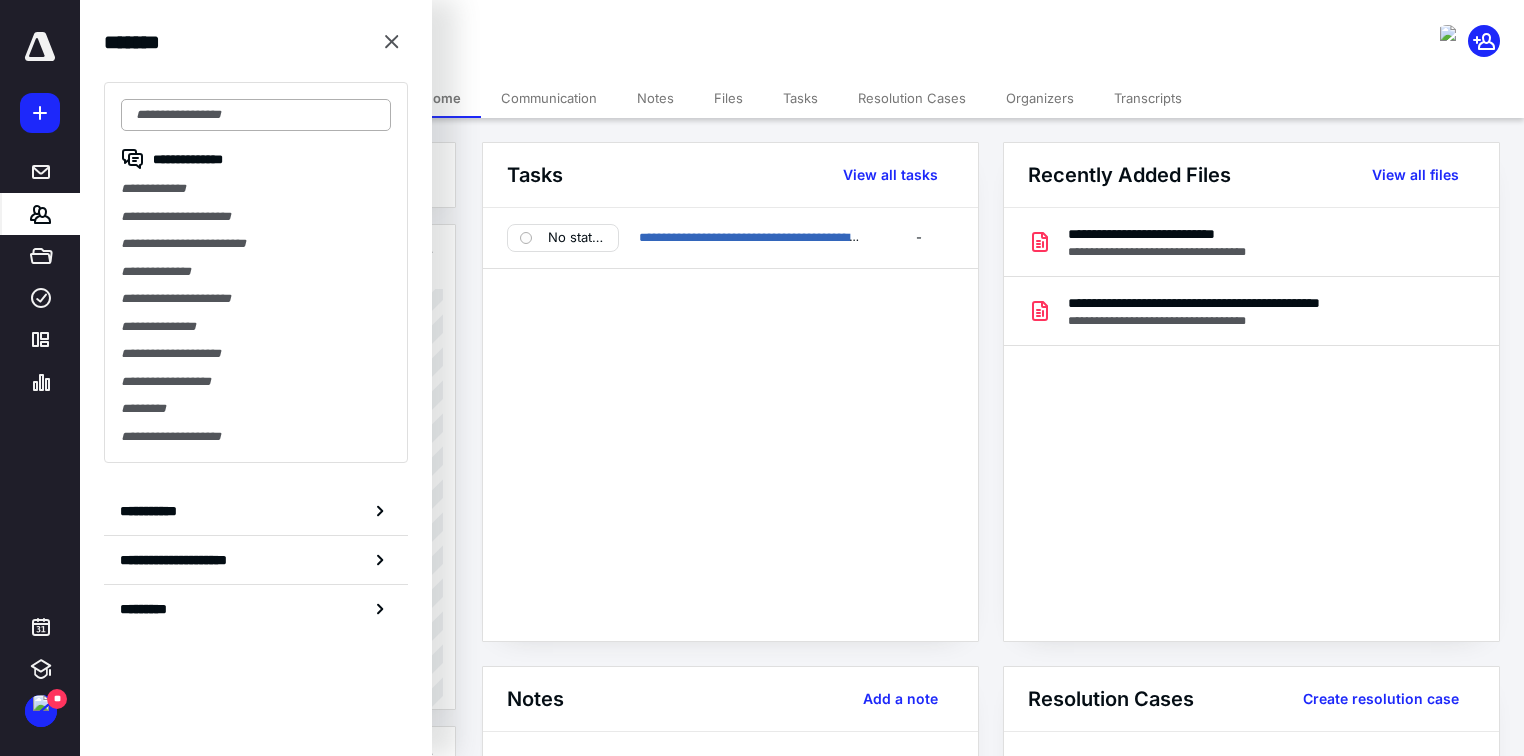 click at bounding box center (256, 115) 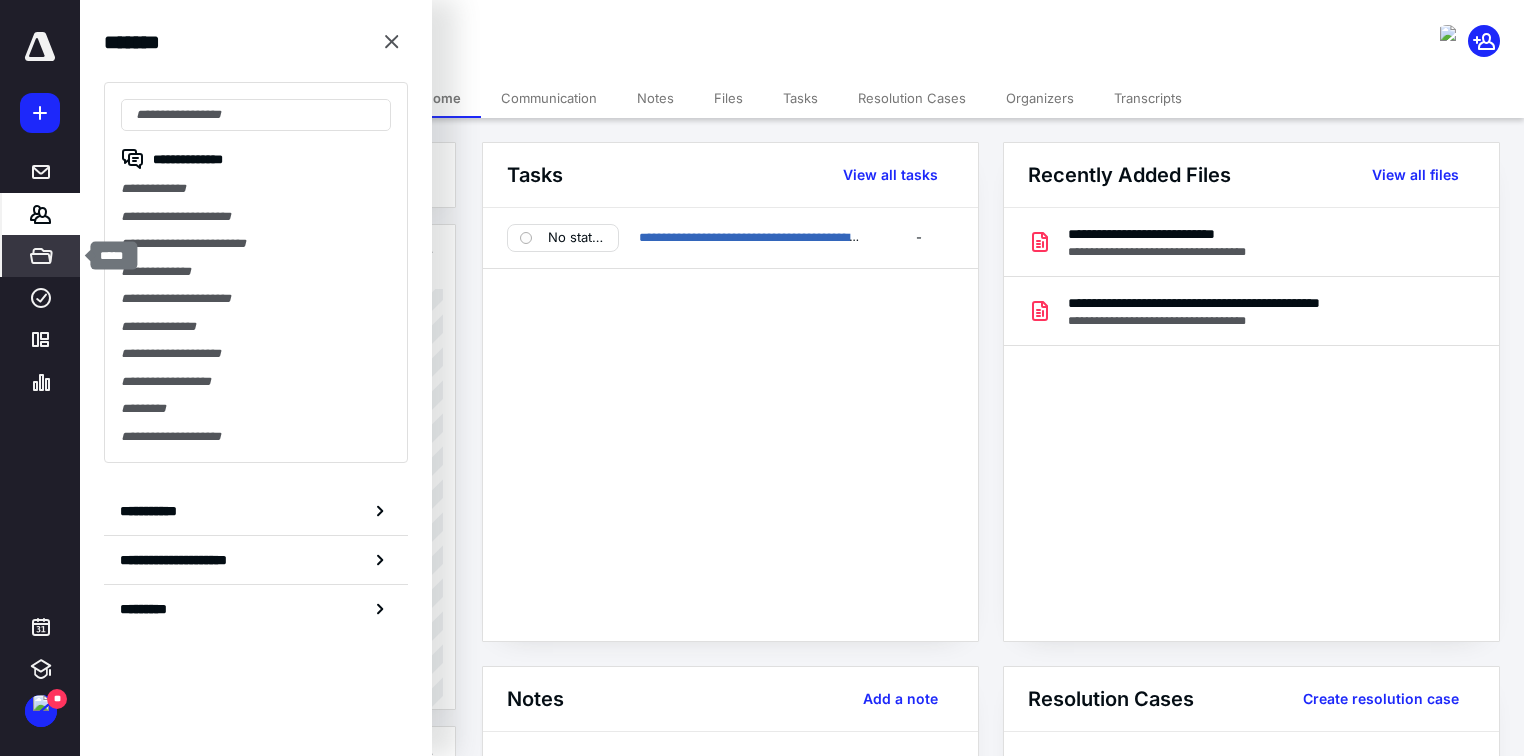 click 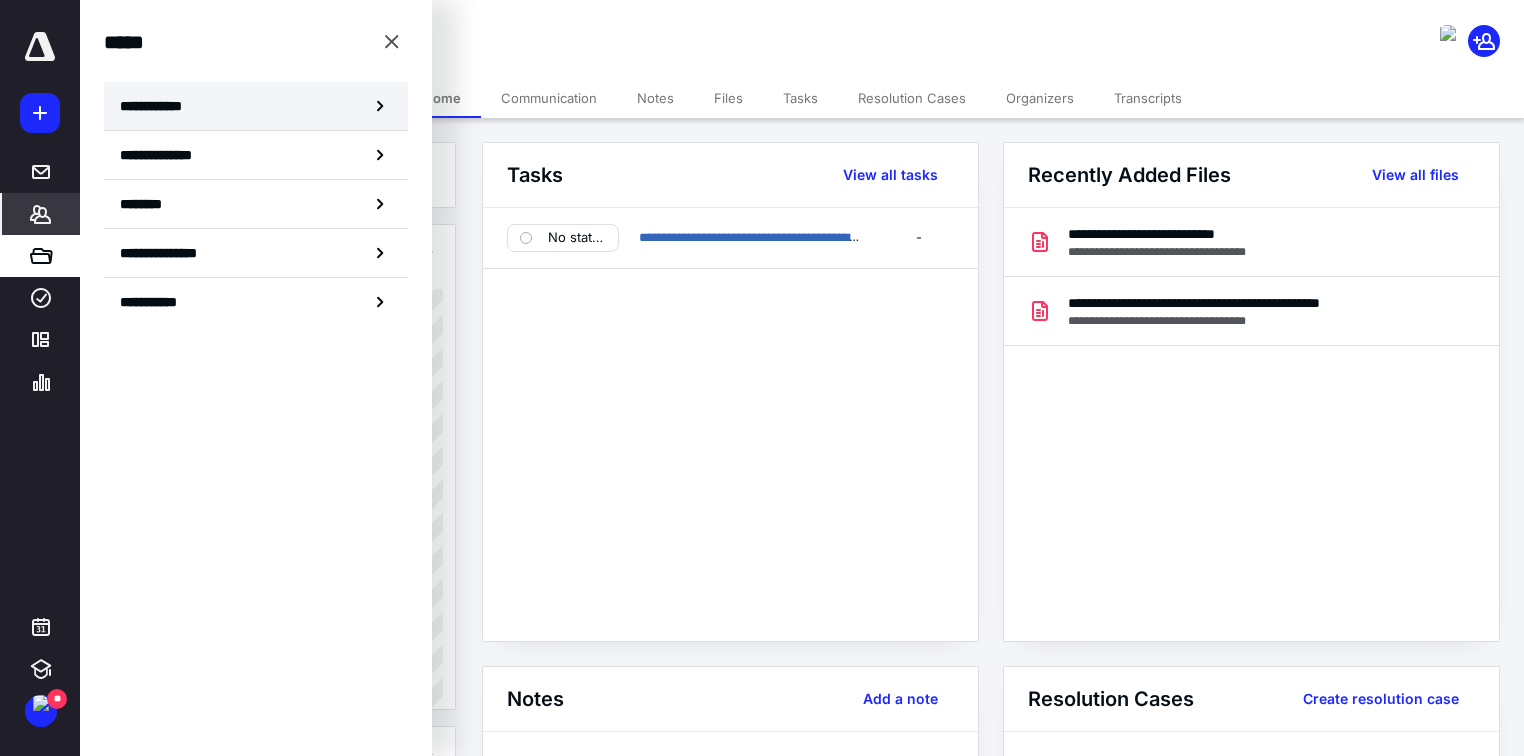 click on "**********" at bounding box center [157, 106] 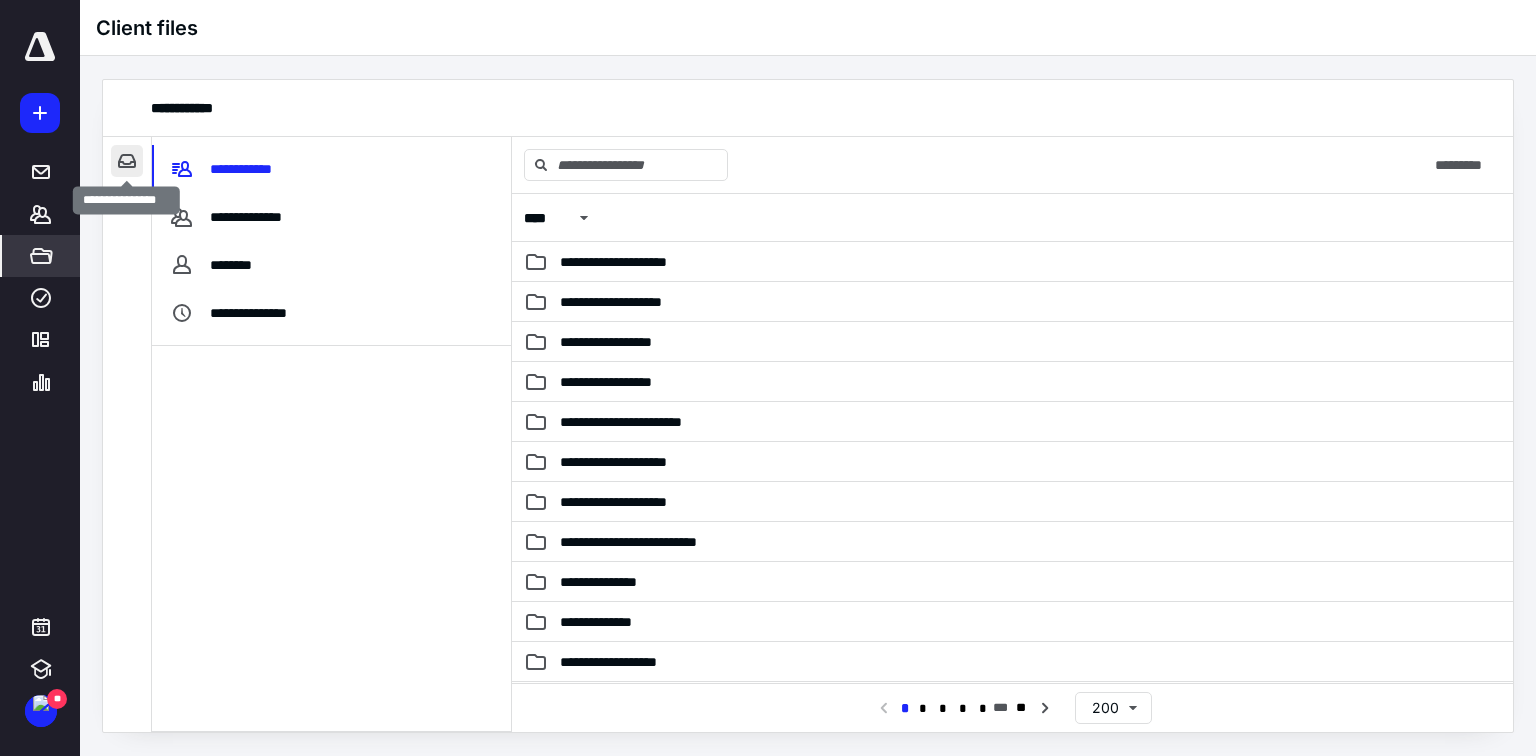 click at bounding box center [127, 161] 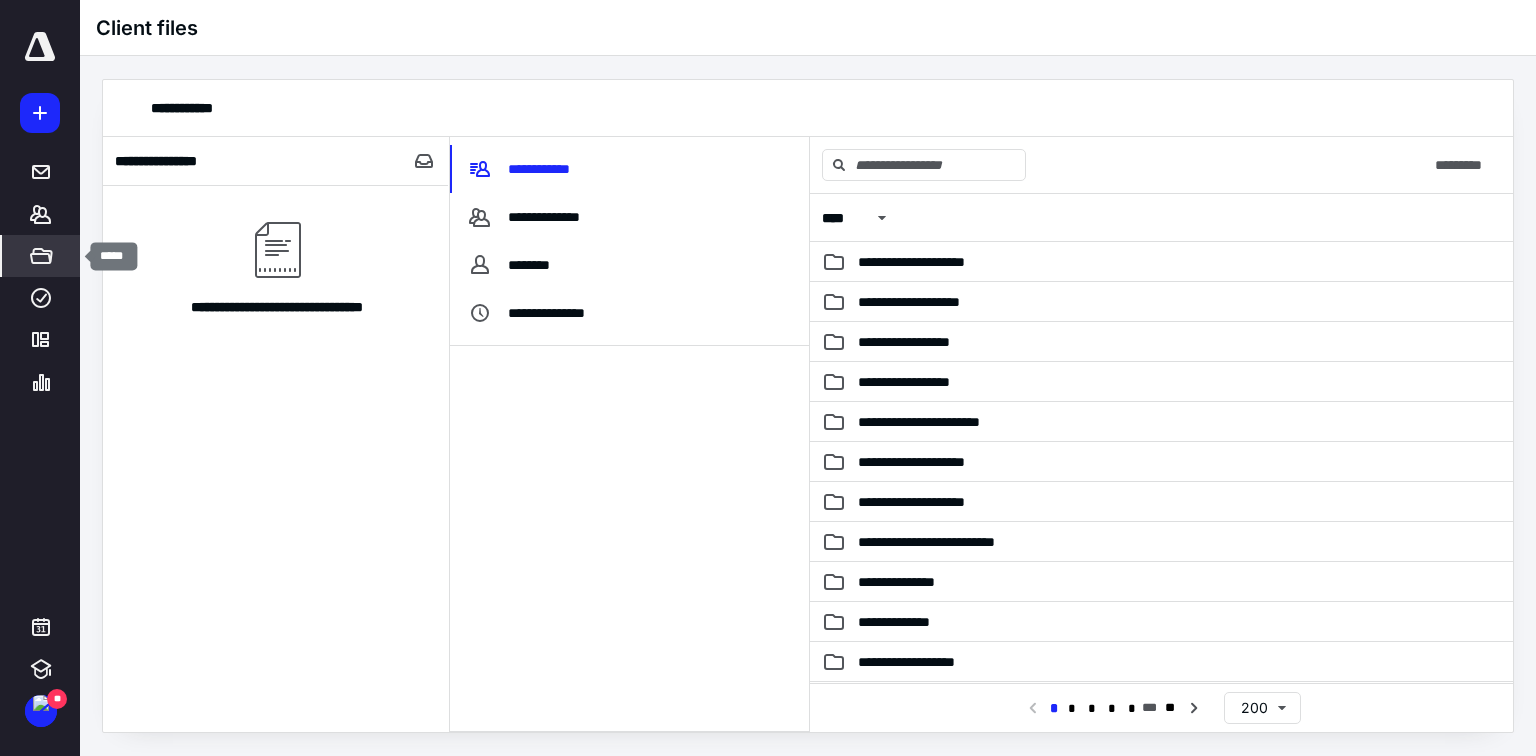 click 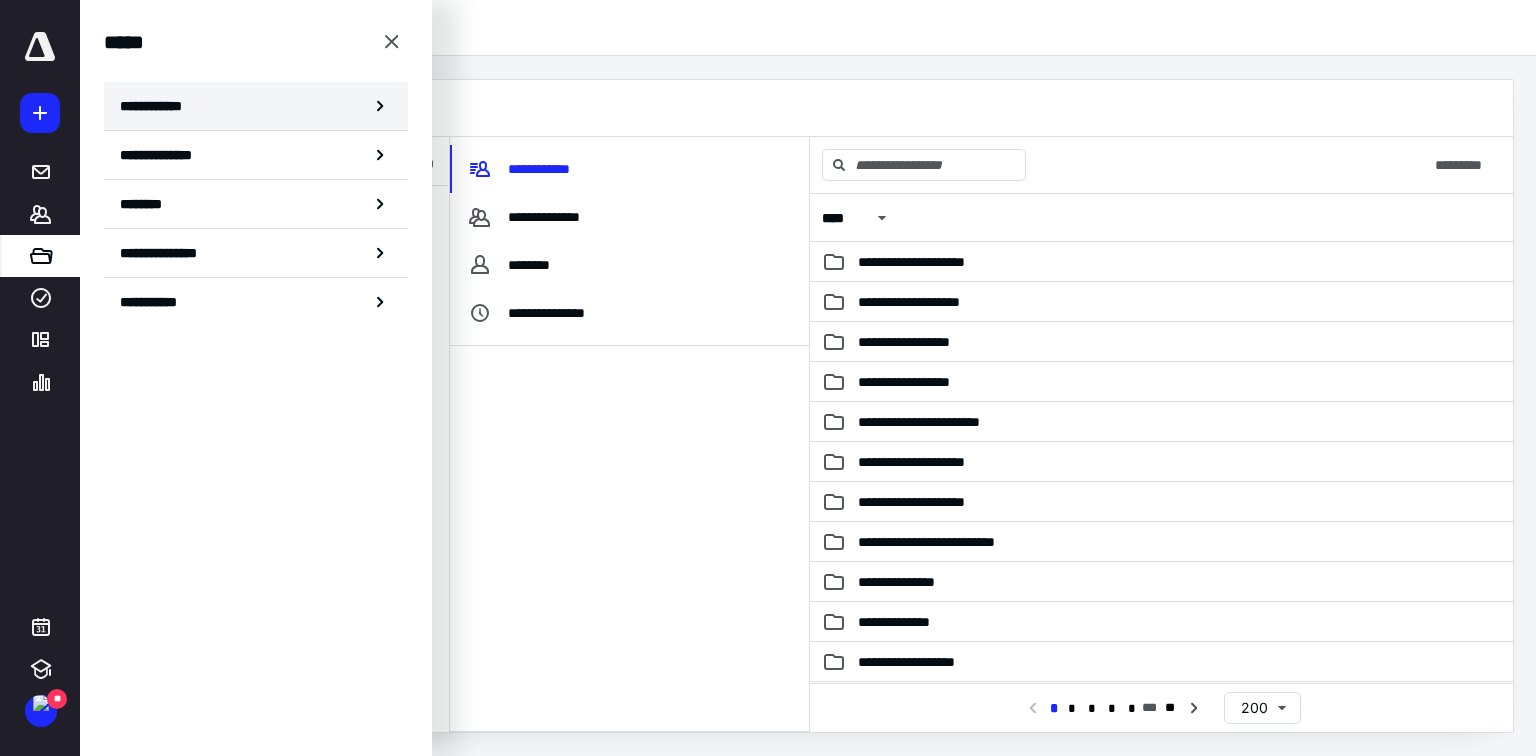 click on "**********" at bounding box center [157, 106] 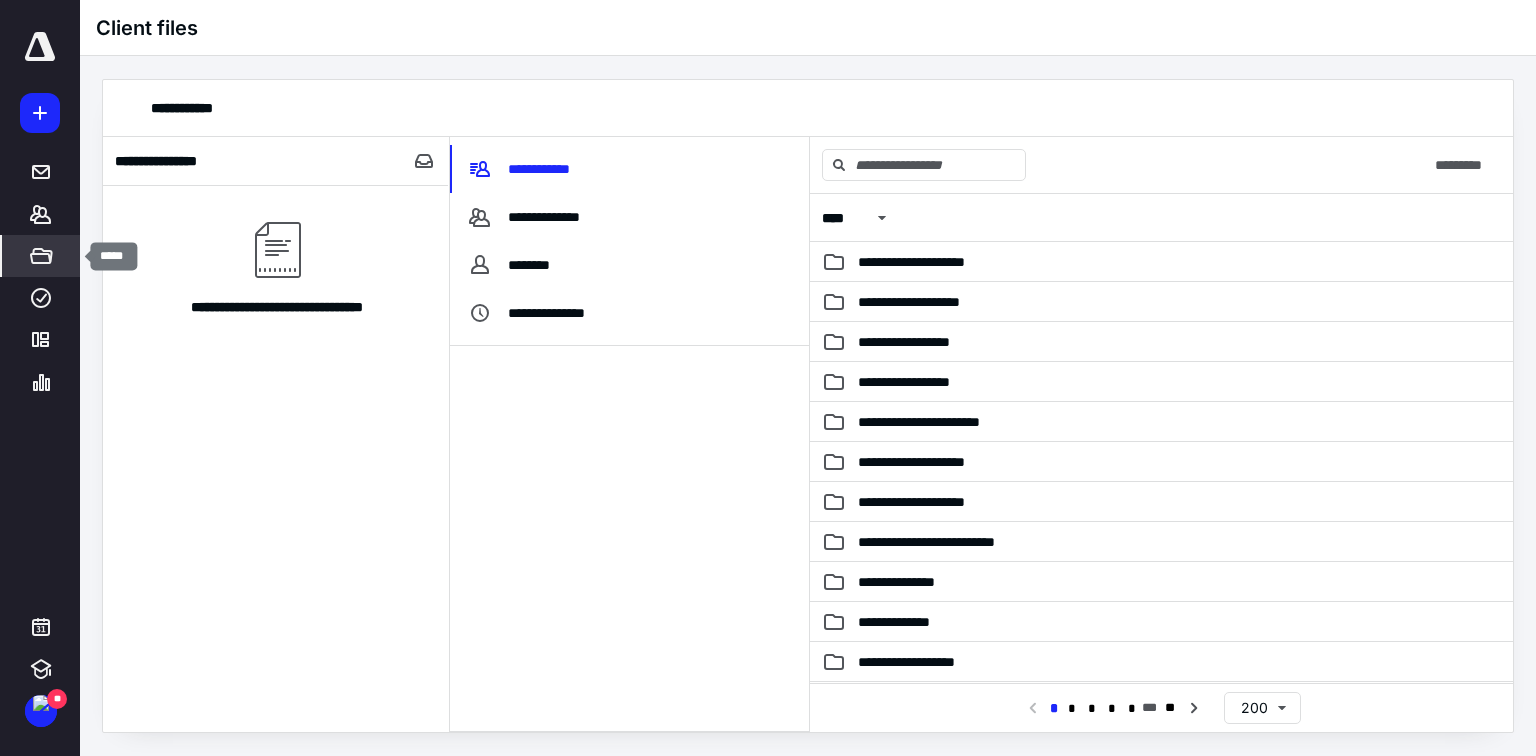 click 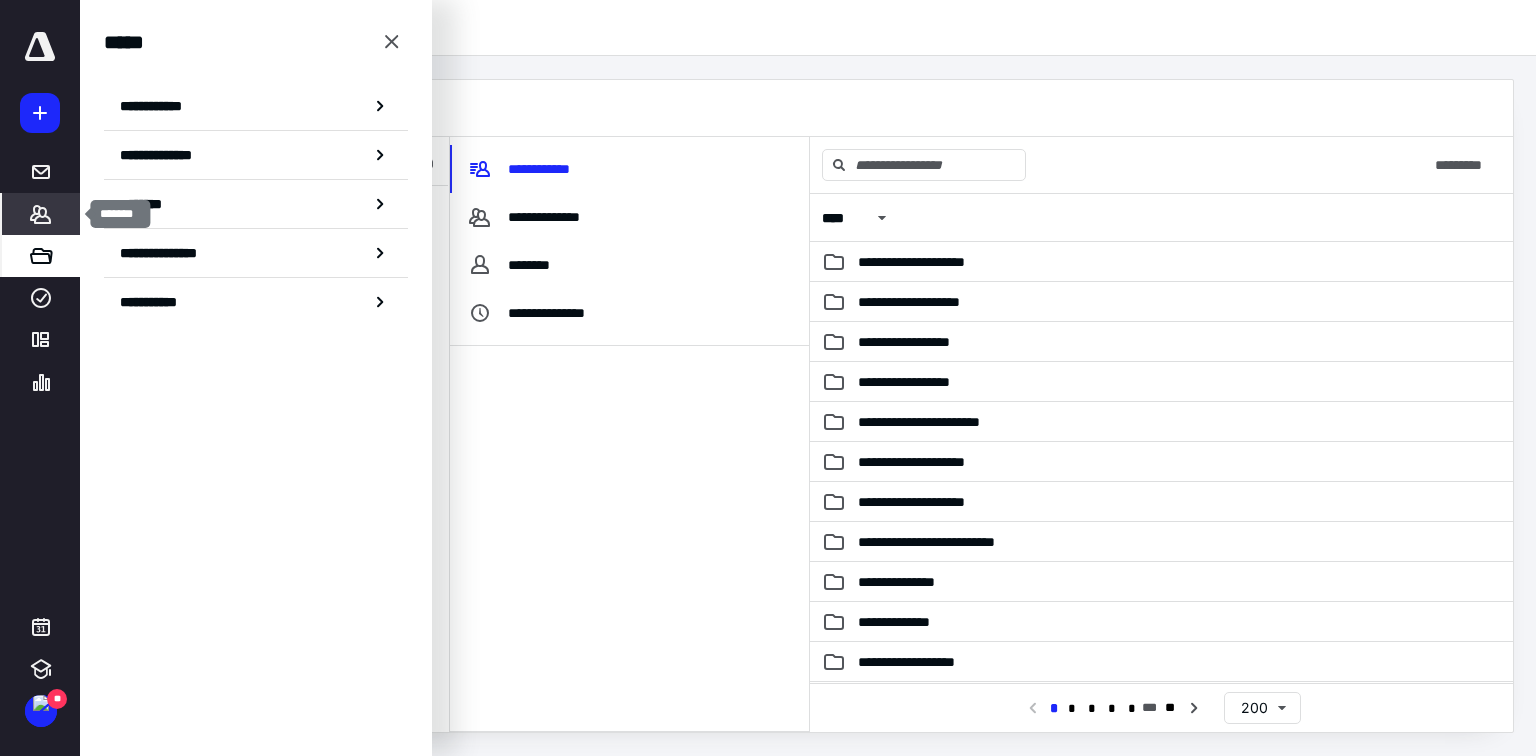 click 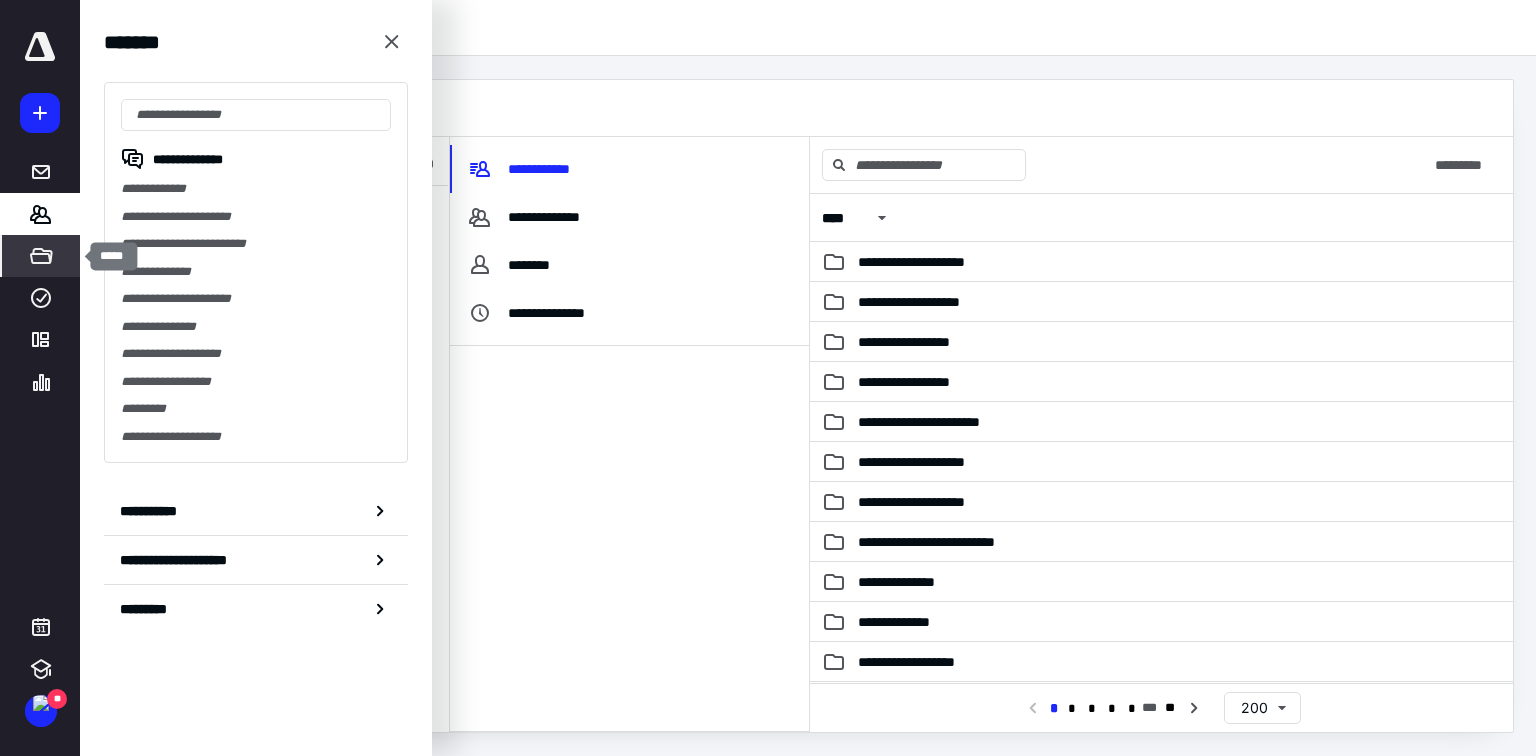 click 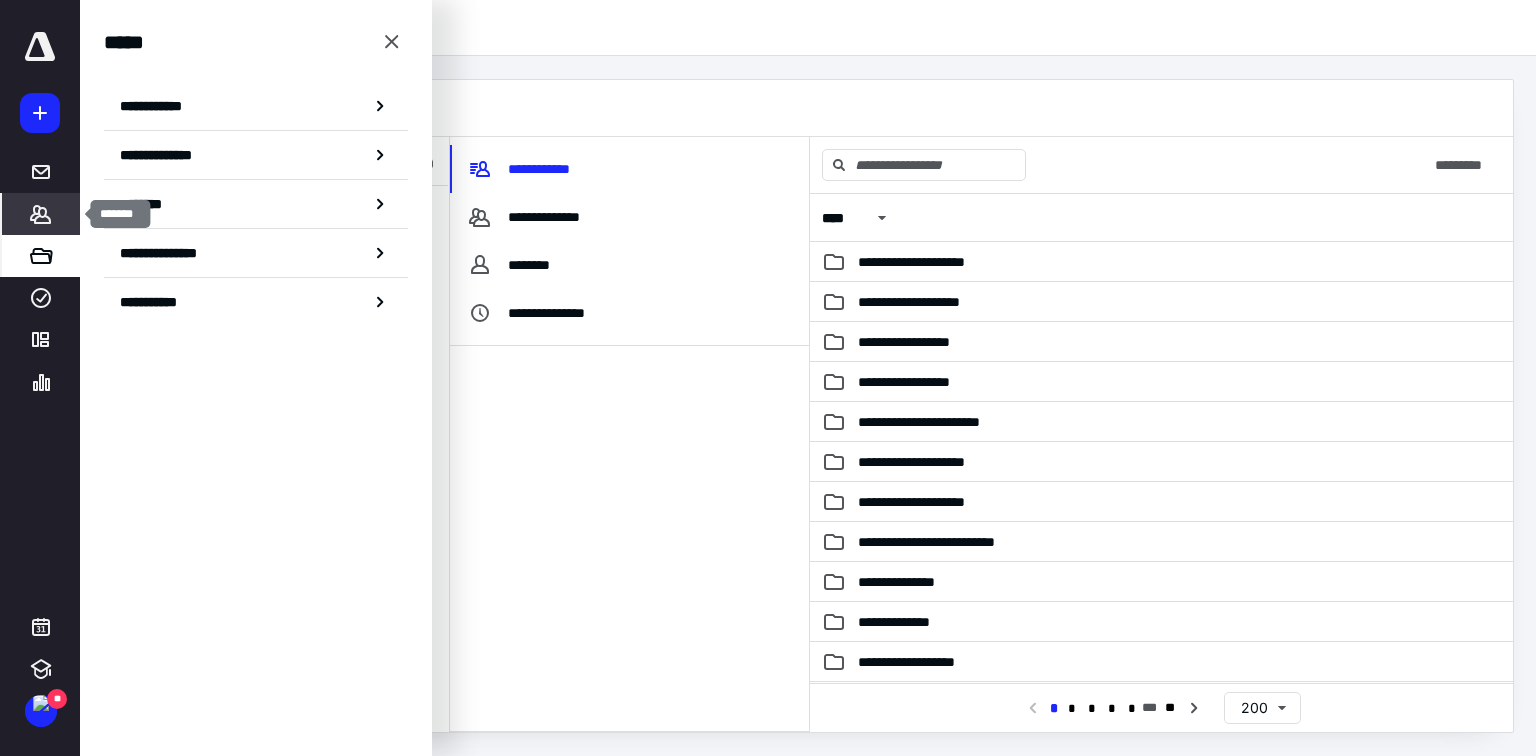 drag, startPoint x: 44, startPoint y: 216, endPoint x: 67, endPoint y: 140, distance: 79.40403 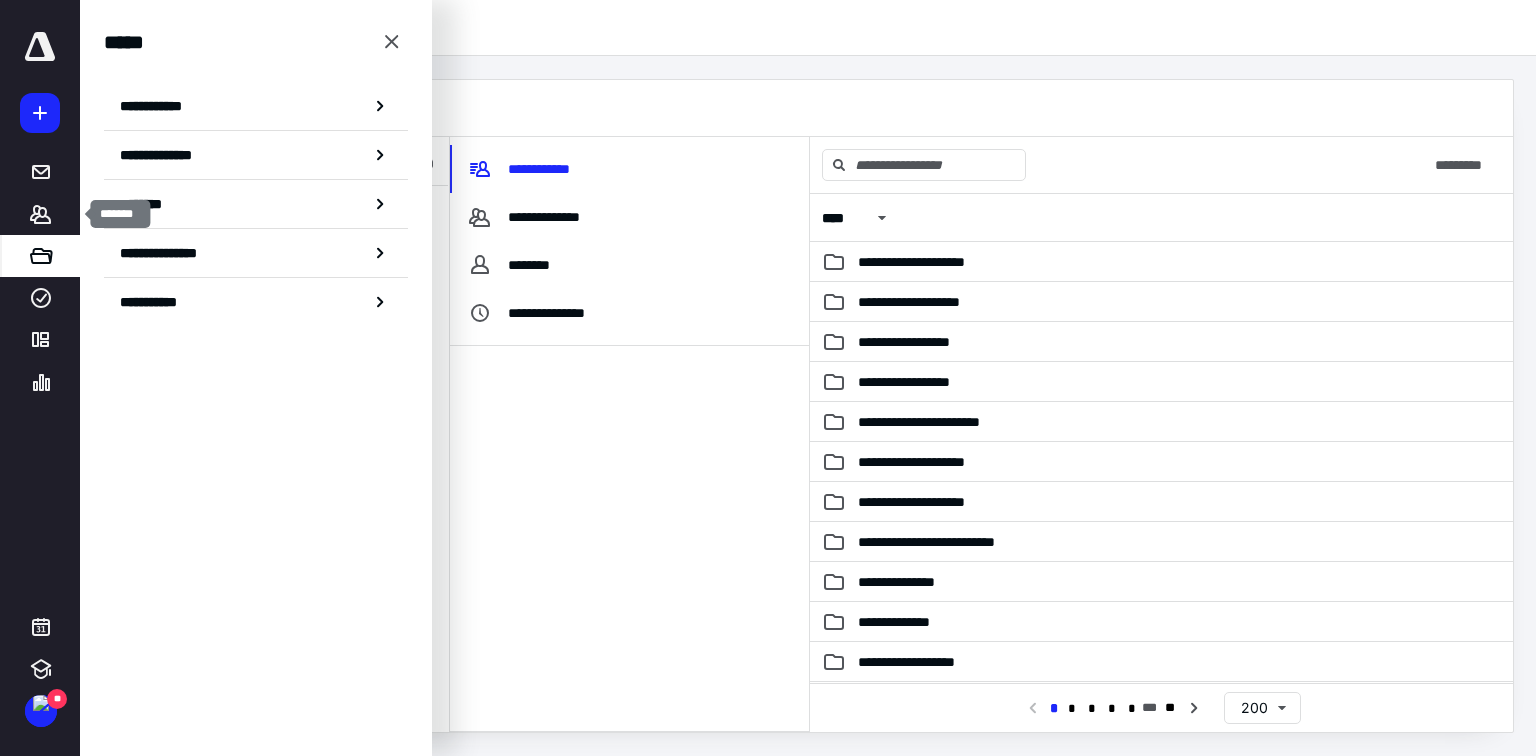 click 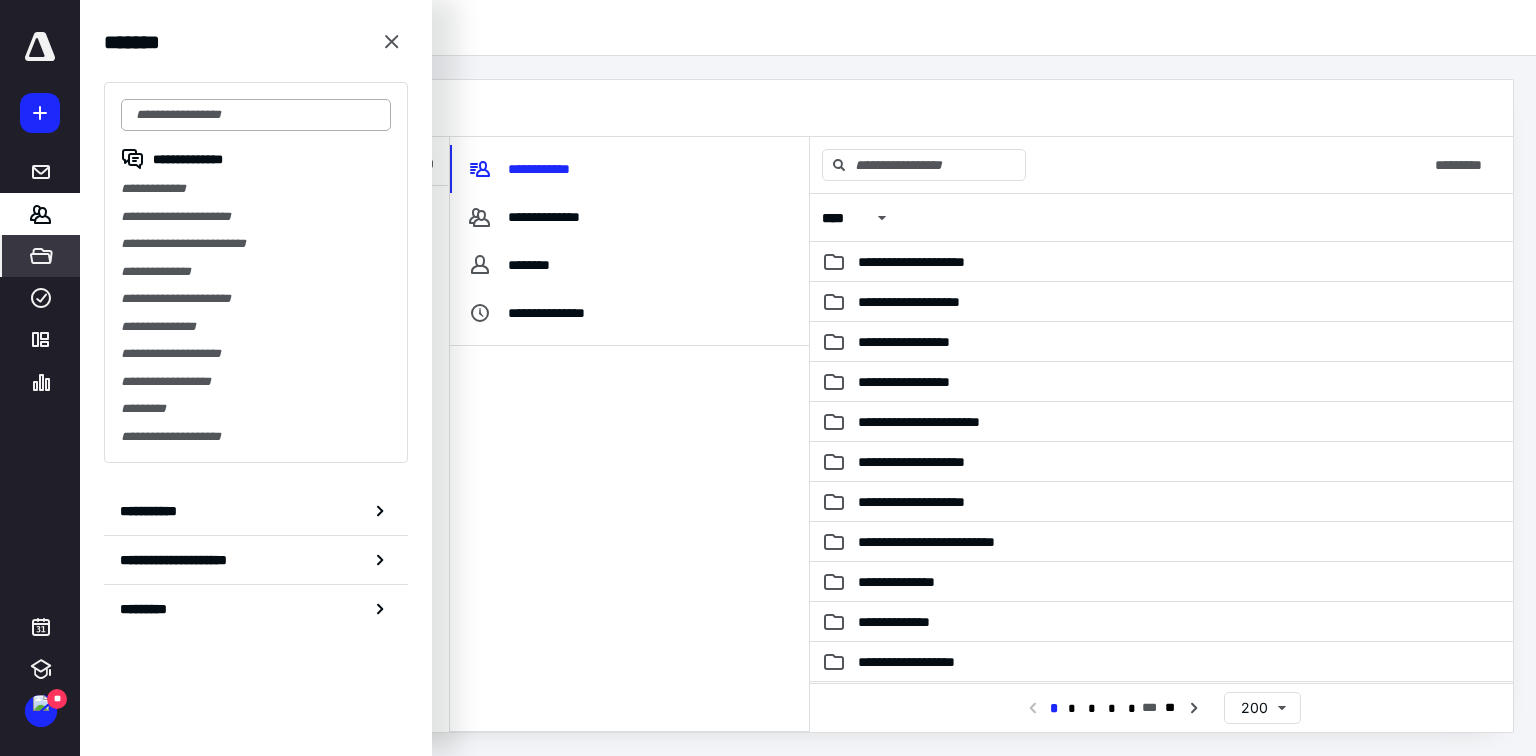 click at bounding box center (256, 115) 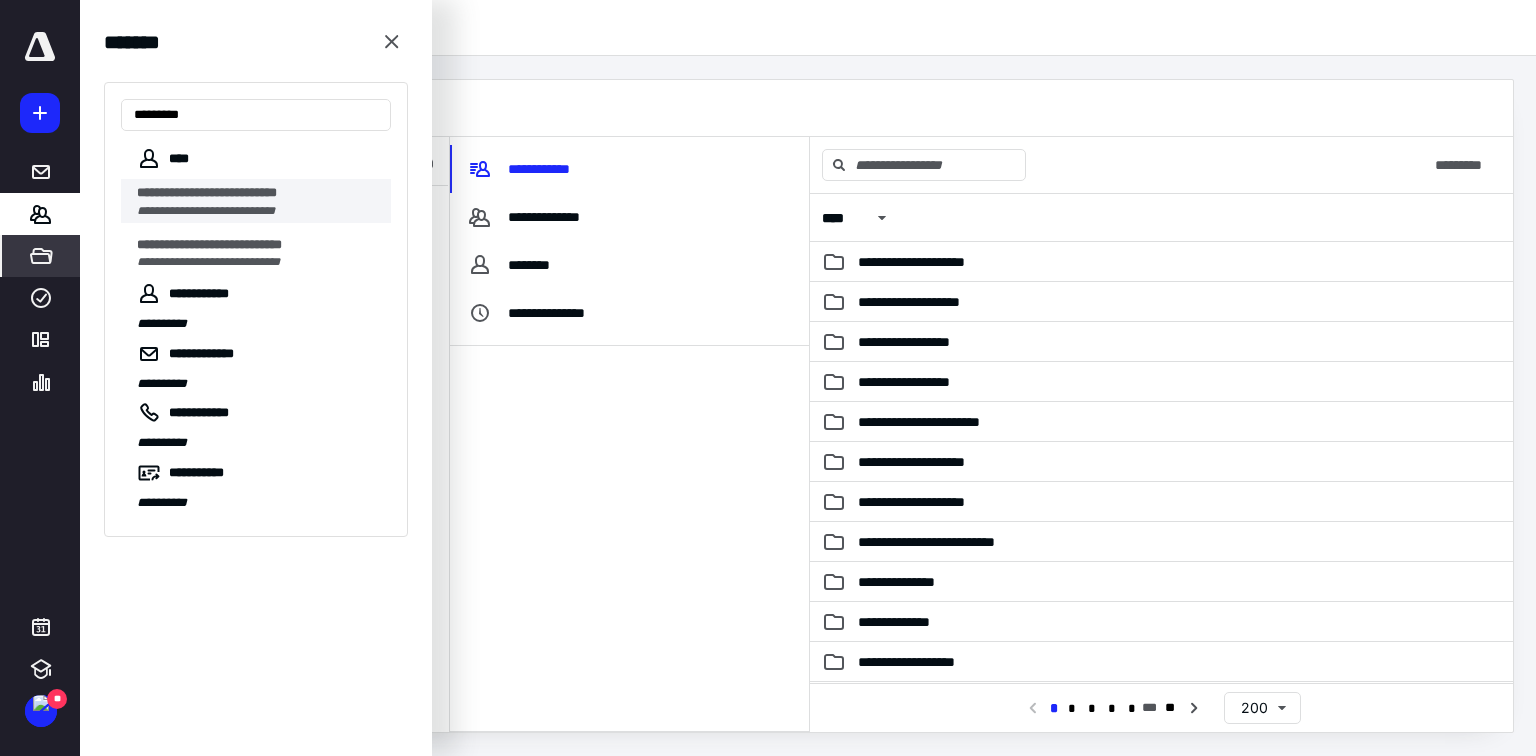 type on "********" 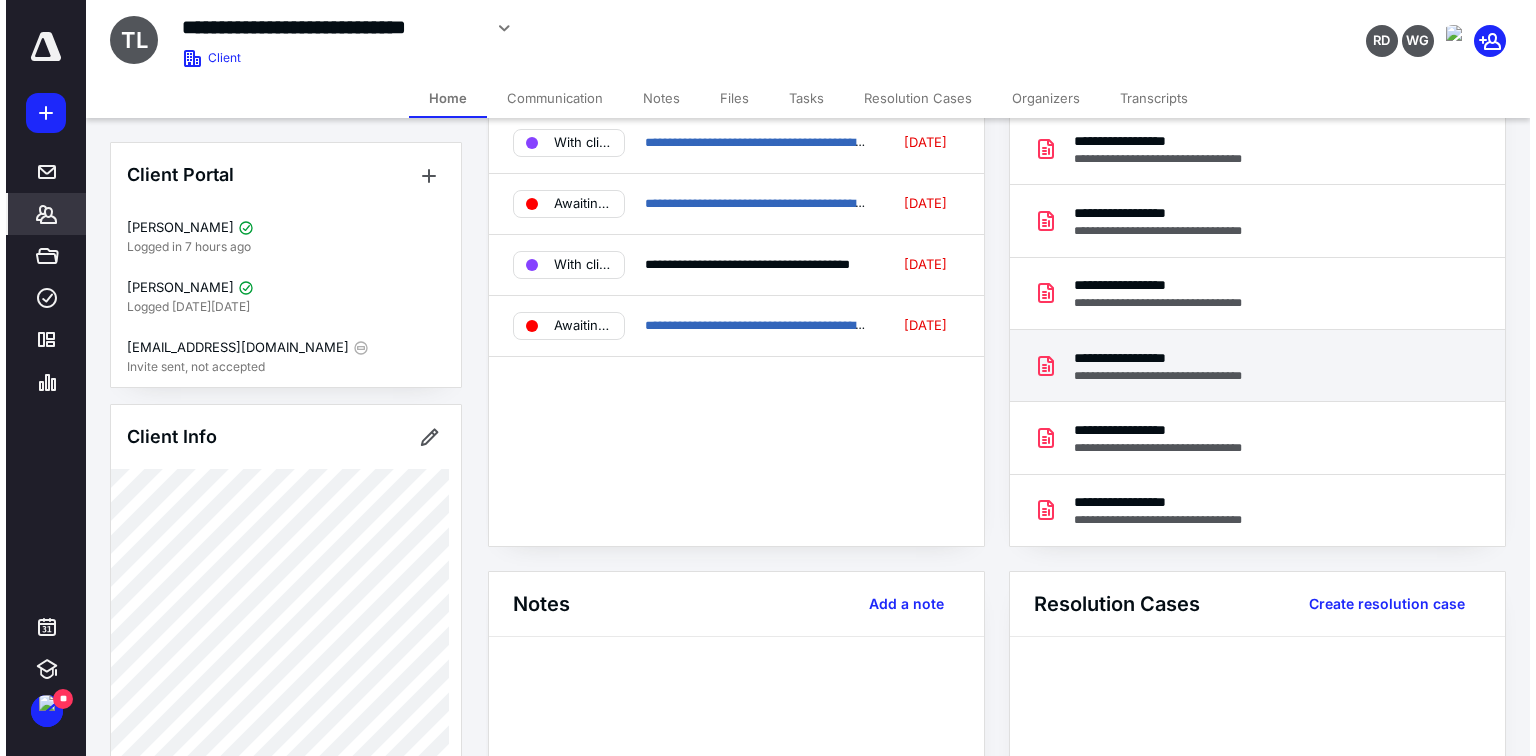 scroll, scrollTop: 0, scrollLeft: 0, axis: both 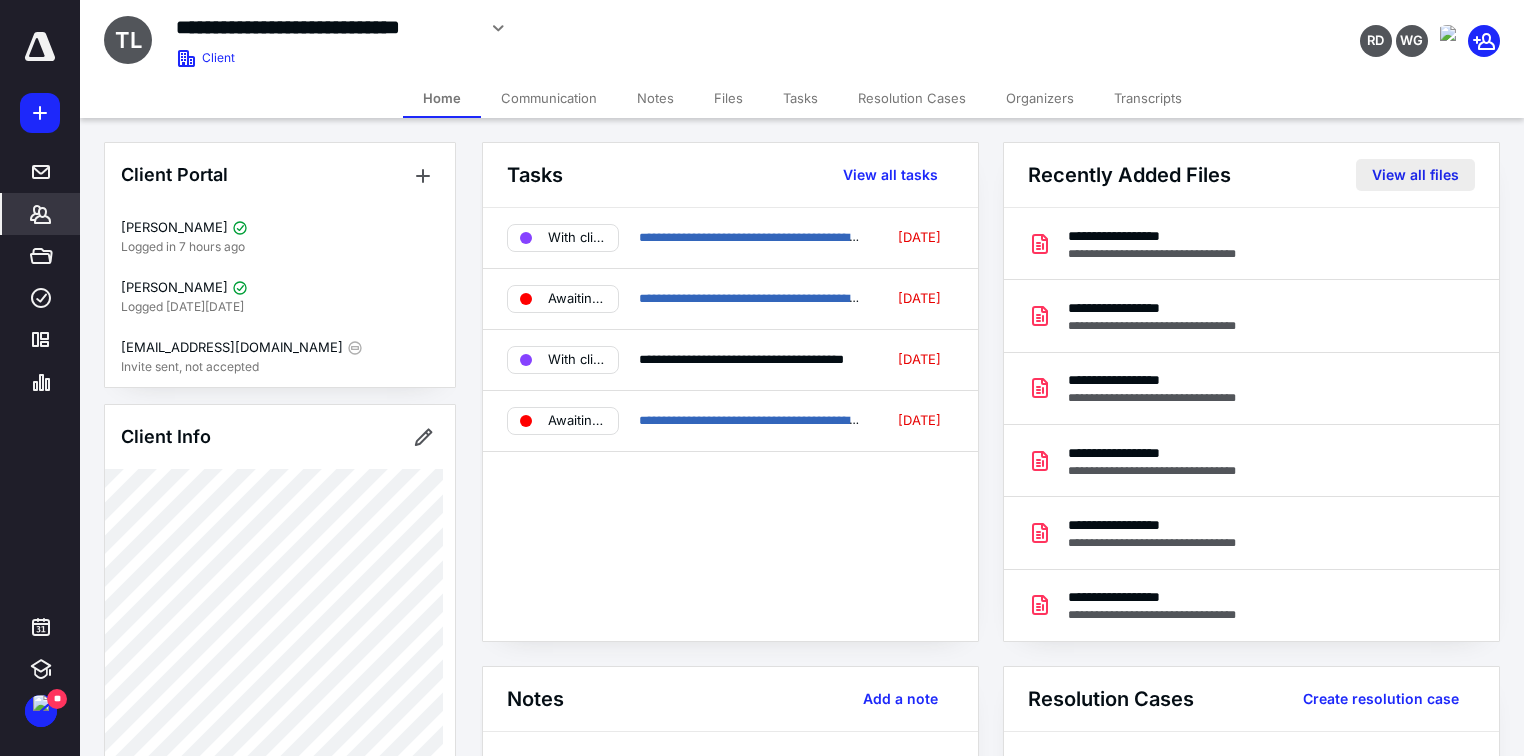 click on "View all files" at bounding box center [1415, 175] 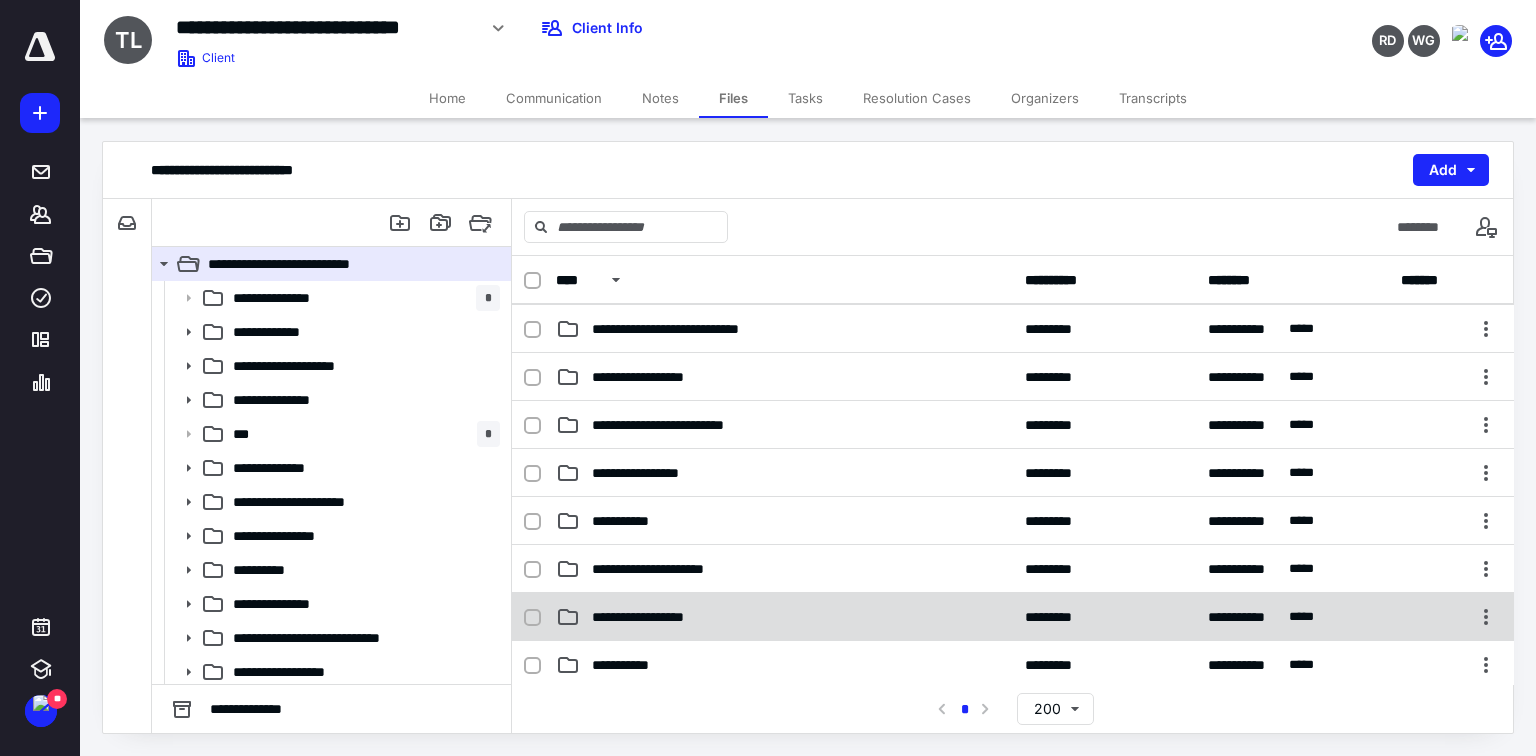 scroll, scrollTop: 480, scrollLeft: 0, axis: vertical 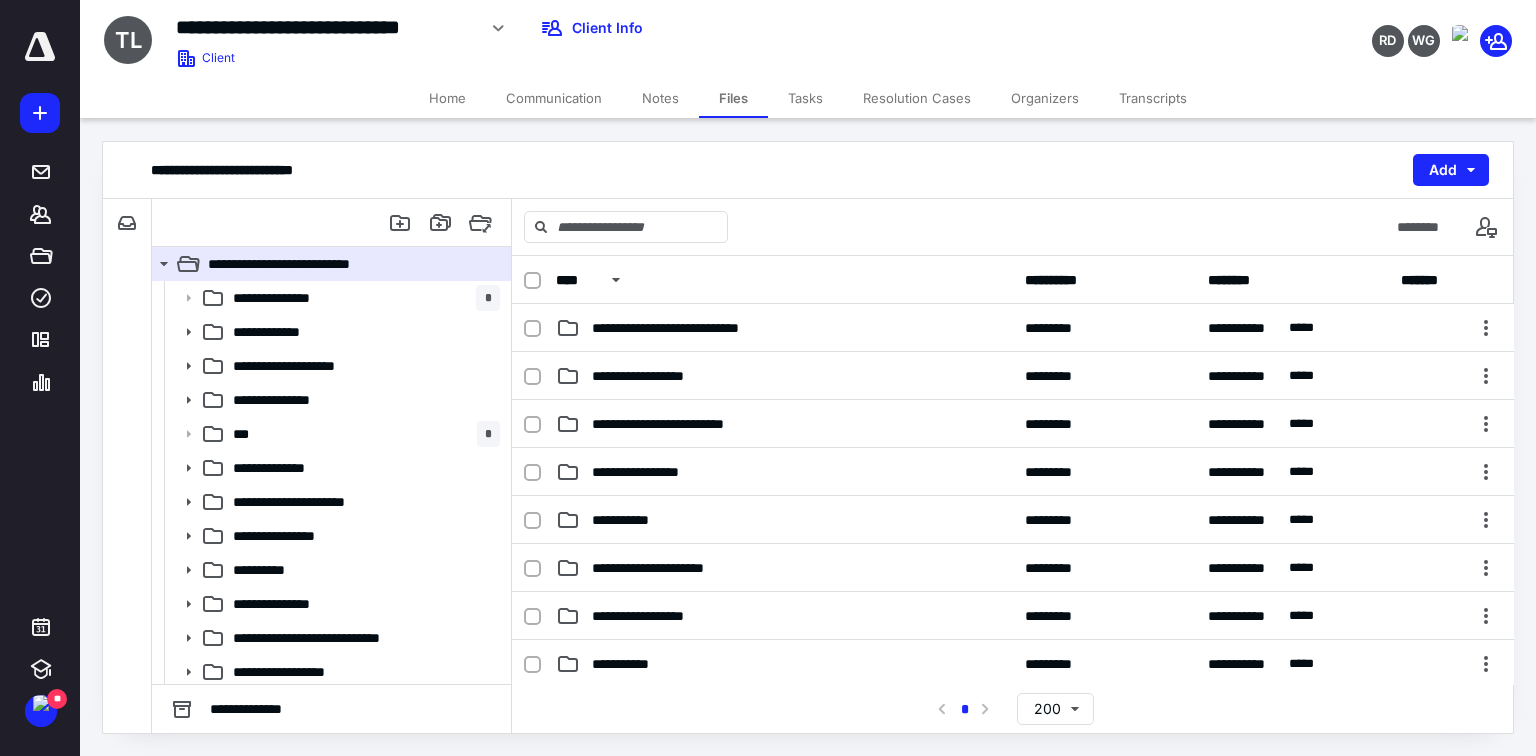 click on "Home" at bounding box center [447, 98] 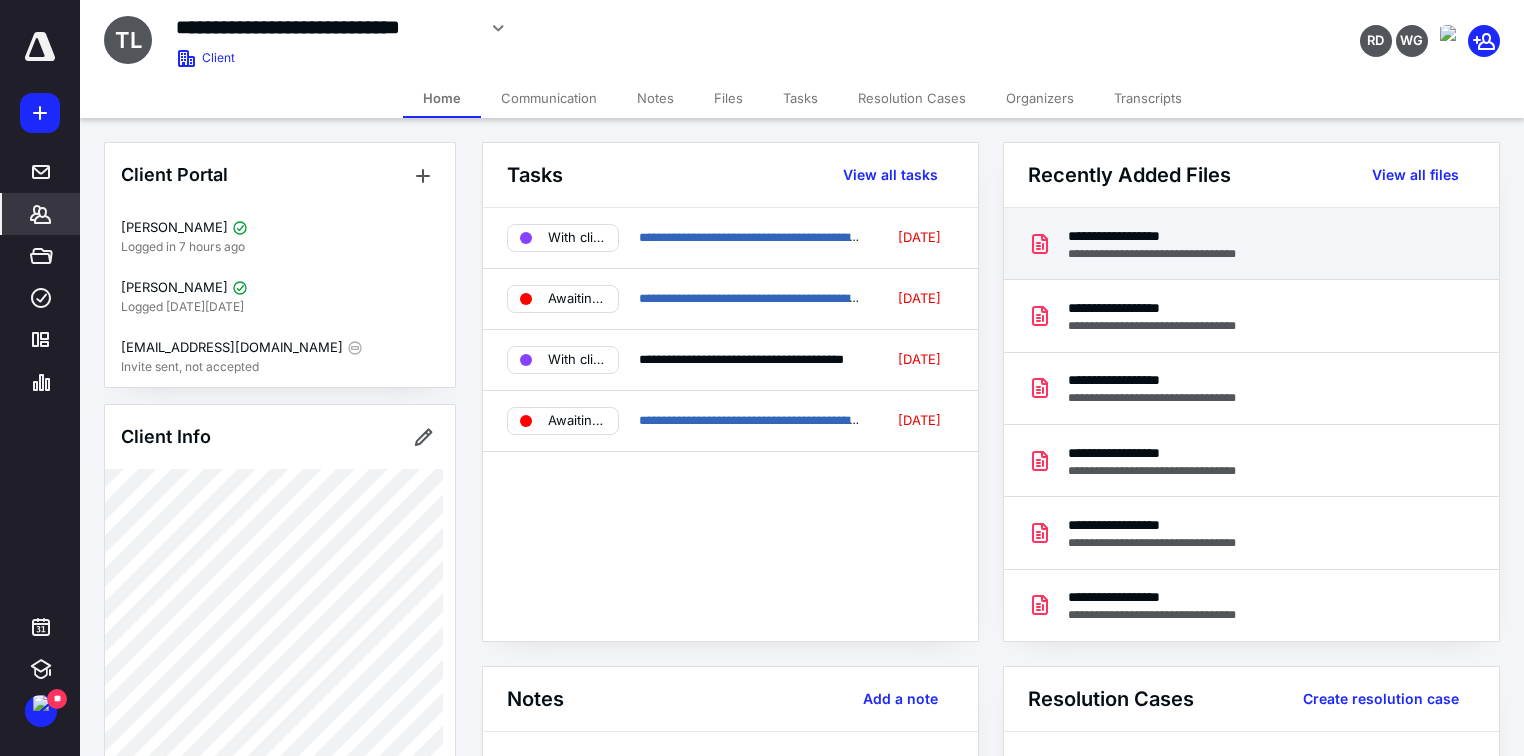 click on "**********" at bounding box center [1172, 236] 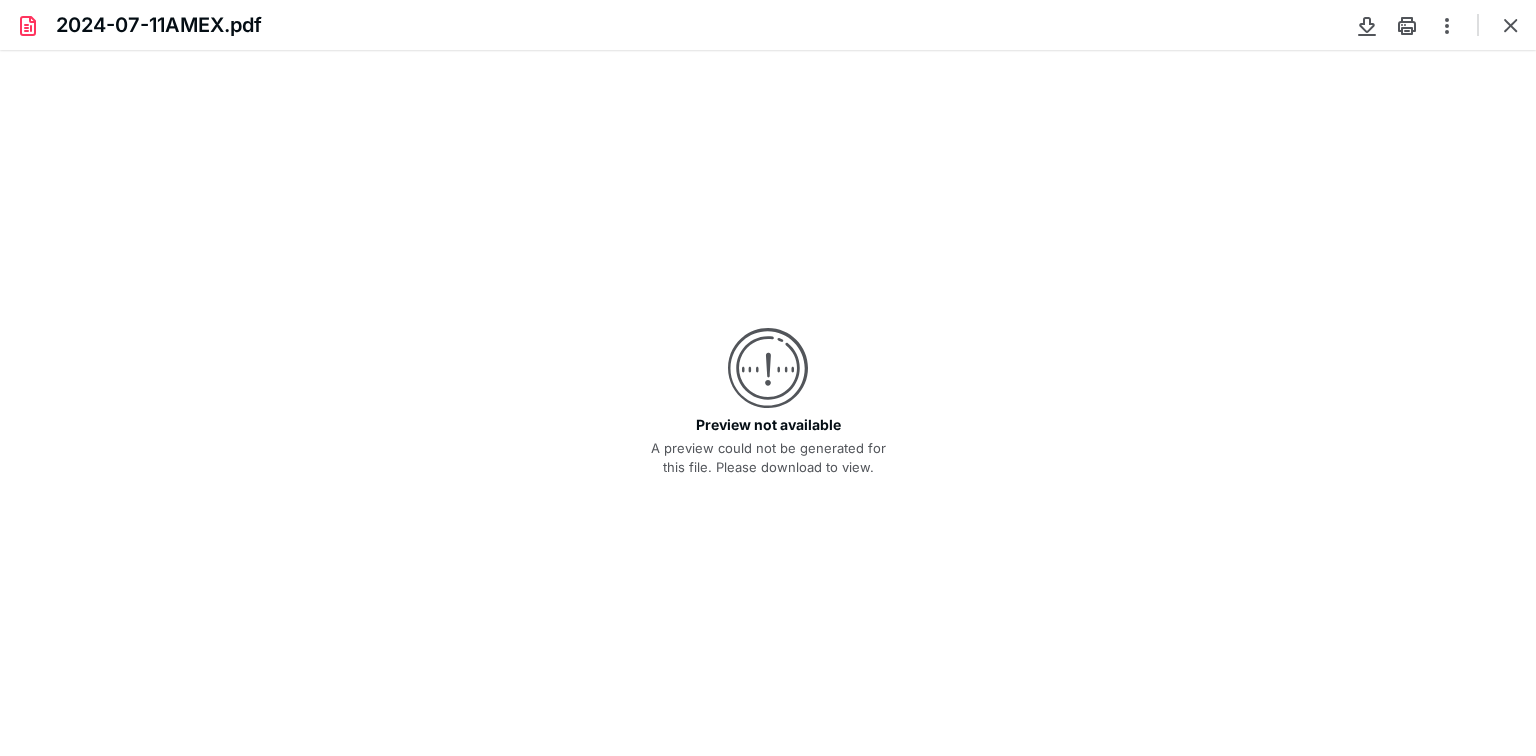 click on "Preview not available A preview could not be generated for this file. Please download to view." at bounding box center (768, 403) 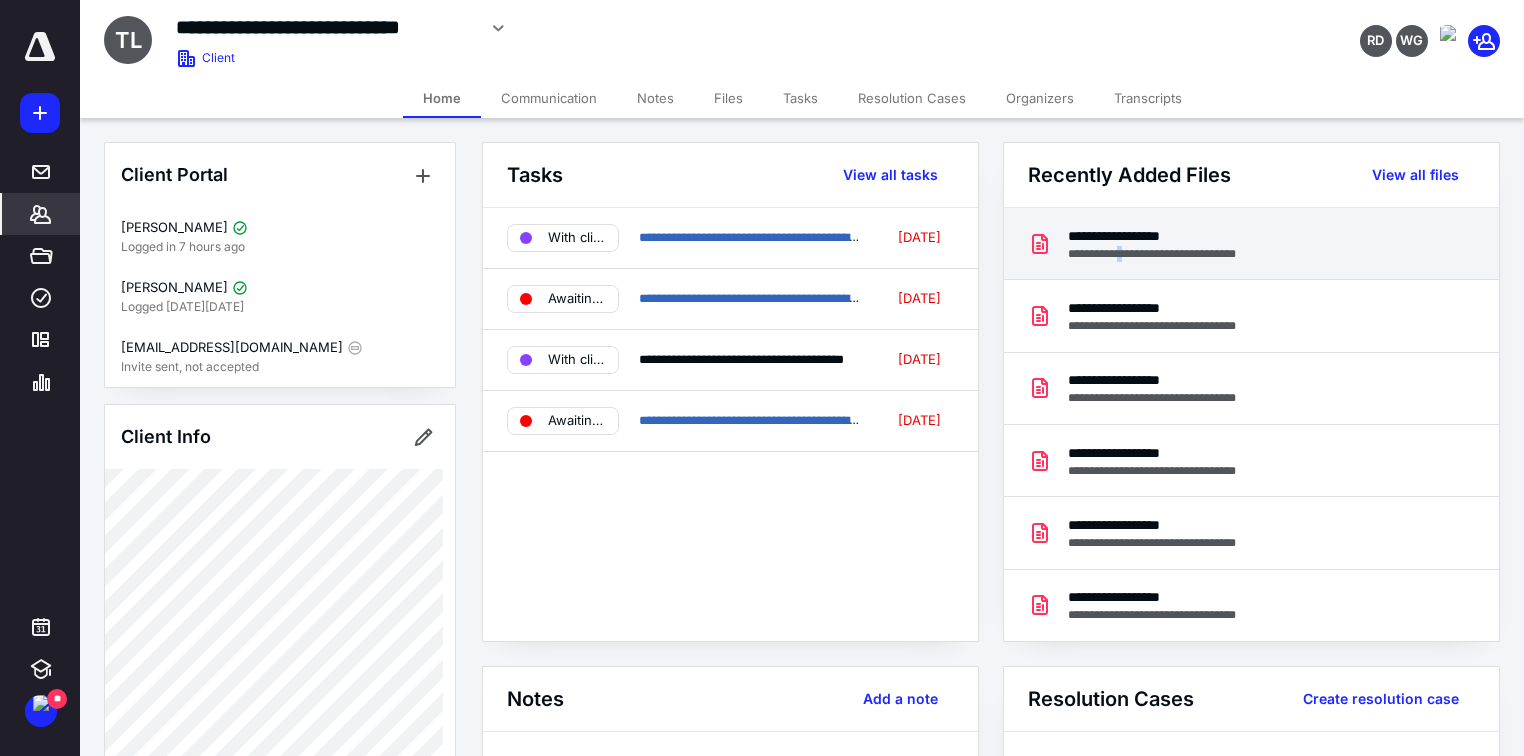 click on "**********" at bounding box center (1172, 254) 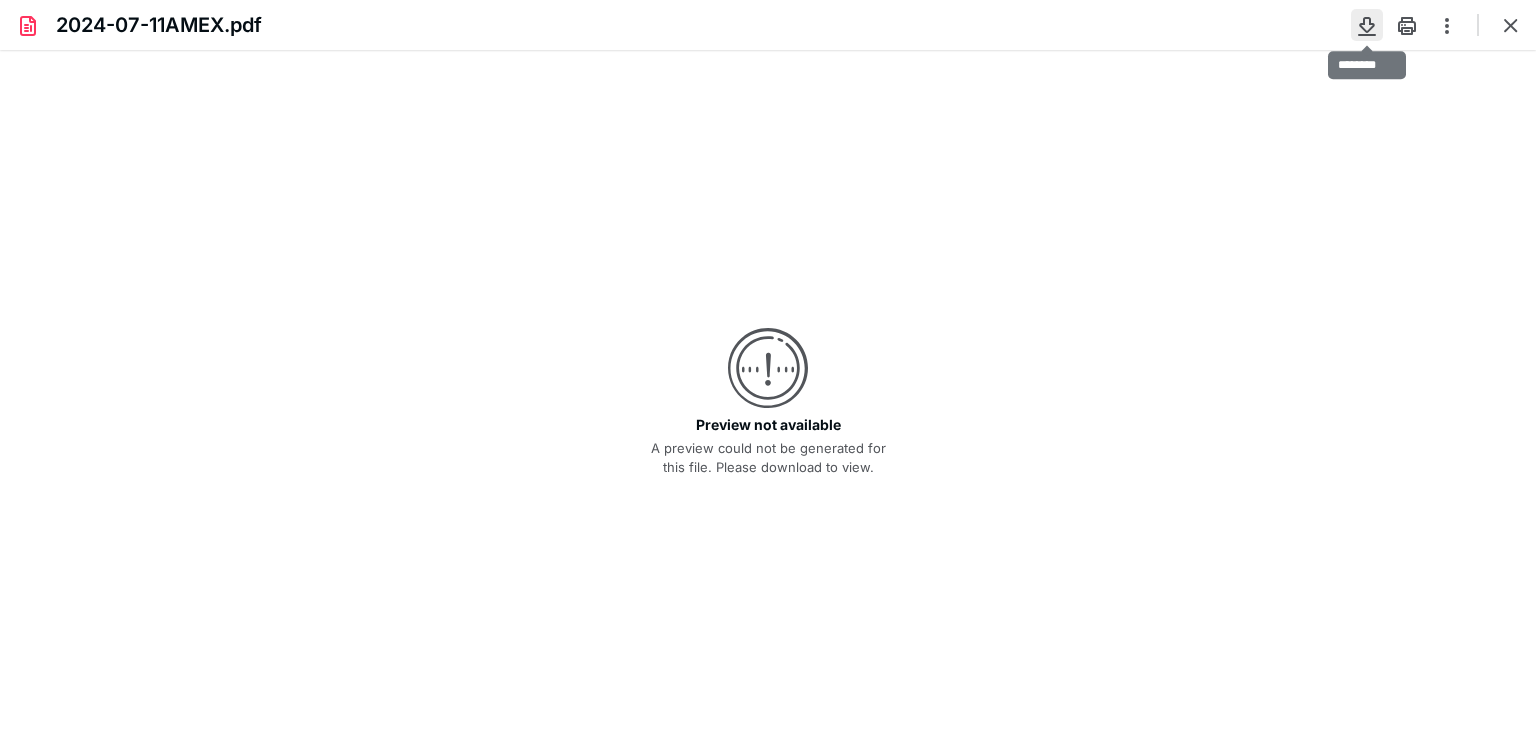 click at bounding box center (1367, 25) 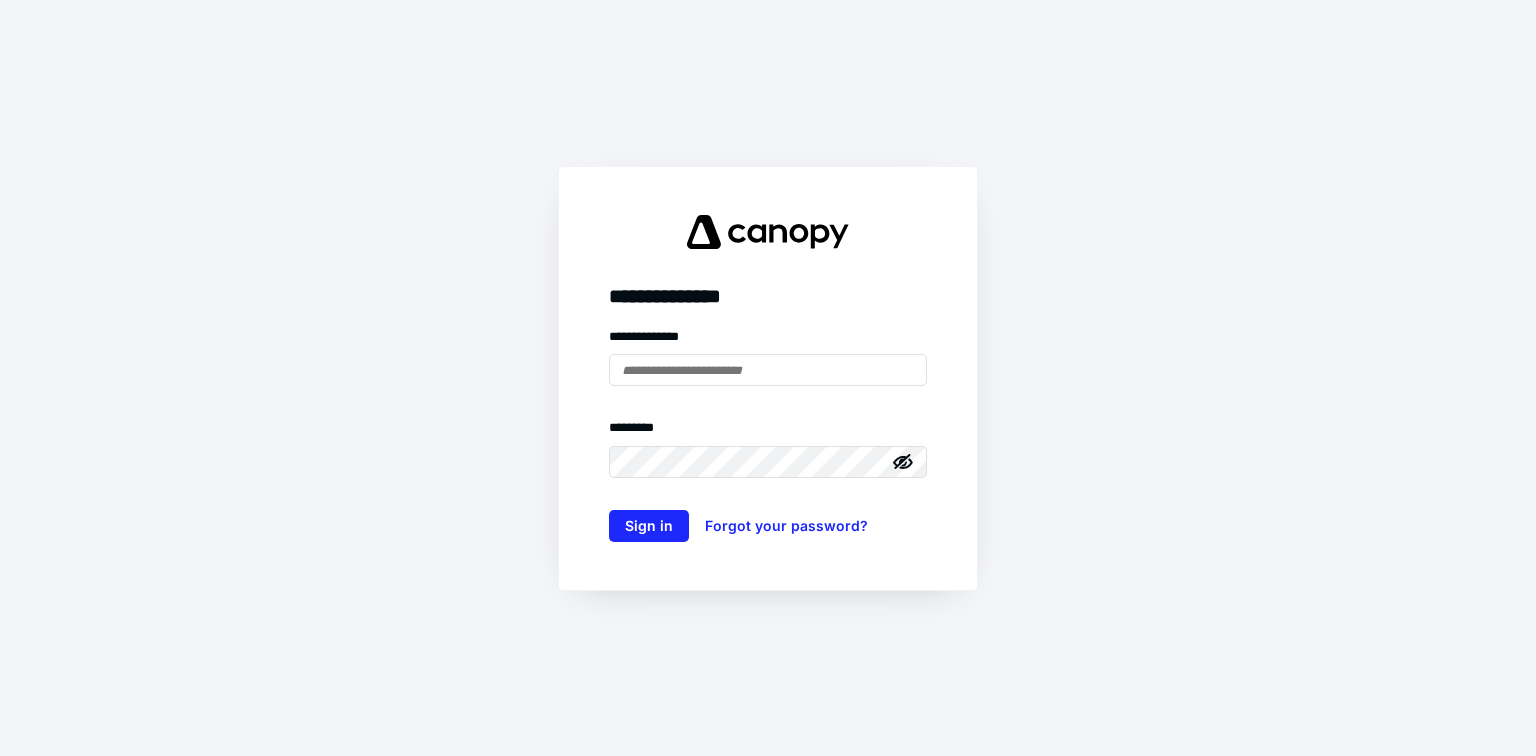 scroll, scrollTop: 0, scrollLeft: 0, axis: both 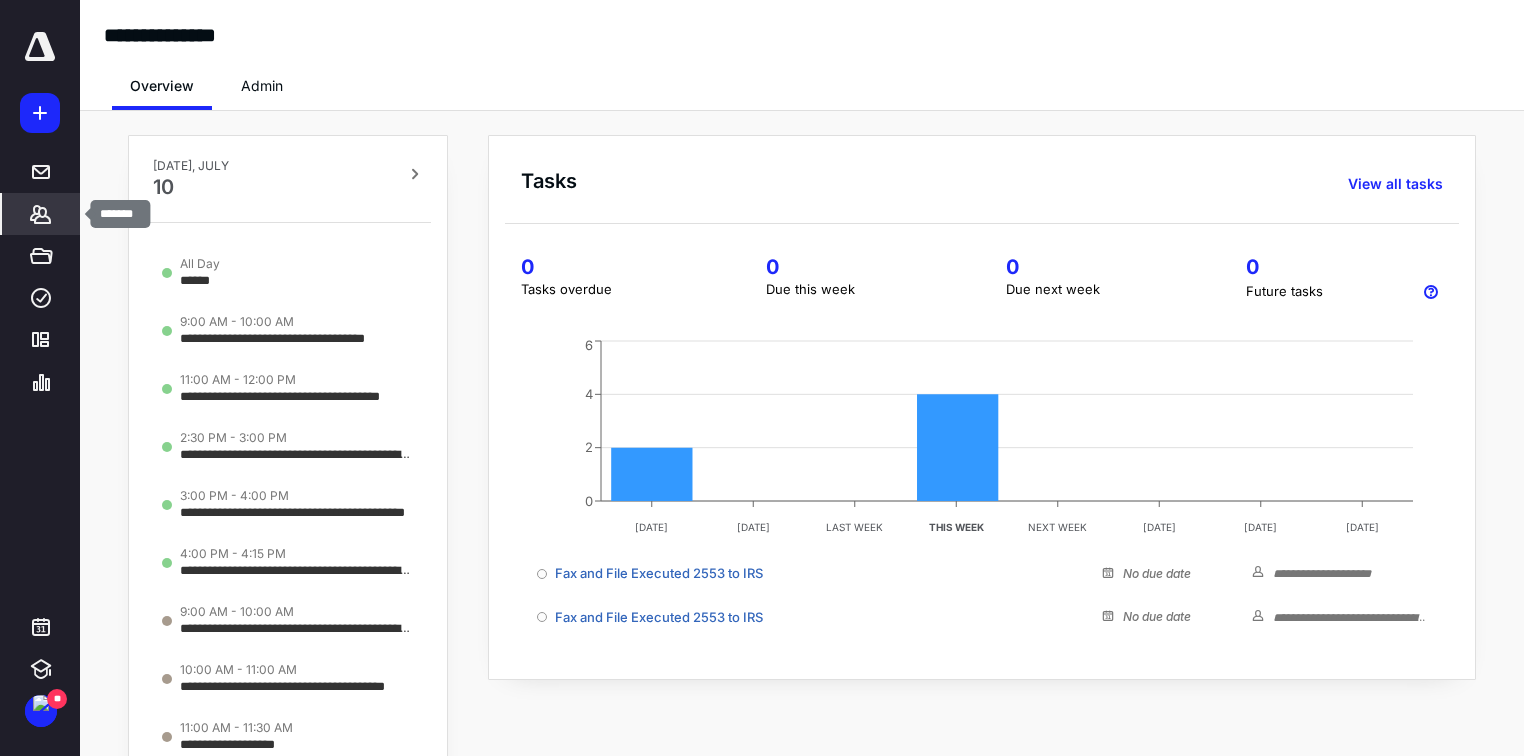 click 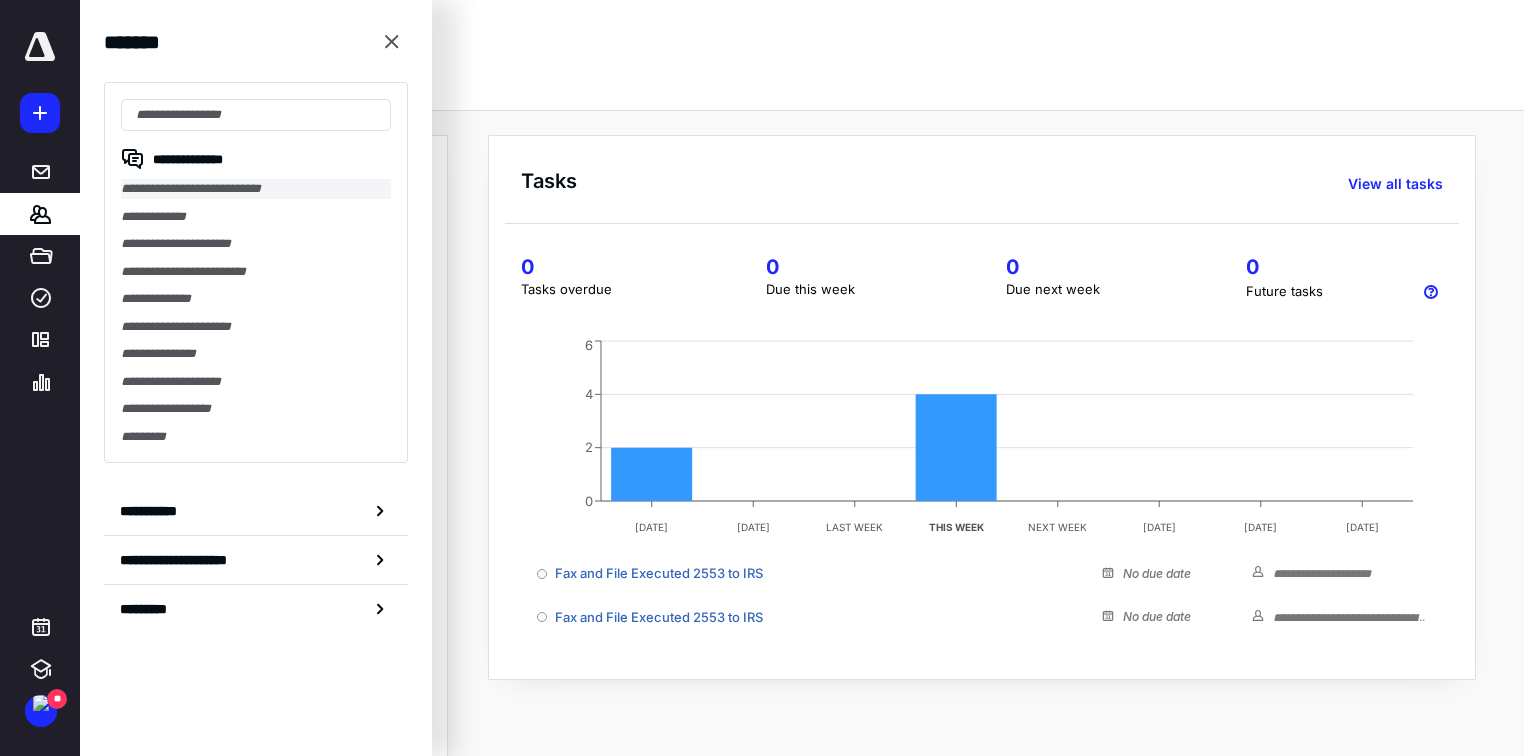 click on "**********" at bounding box center [256, 189] 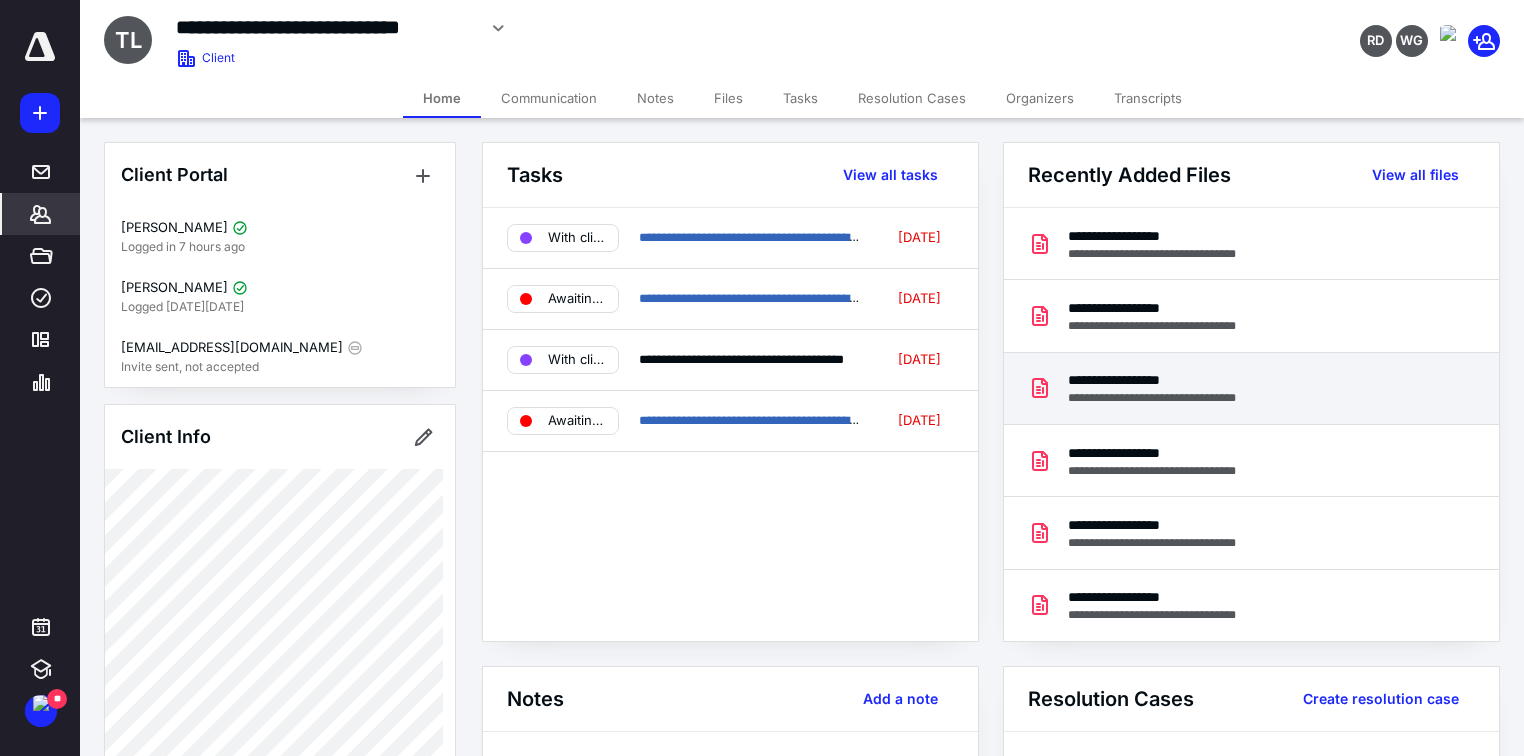 click on "**********" at bounding box center [1172, 380] 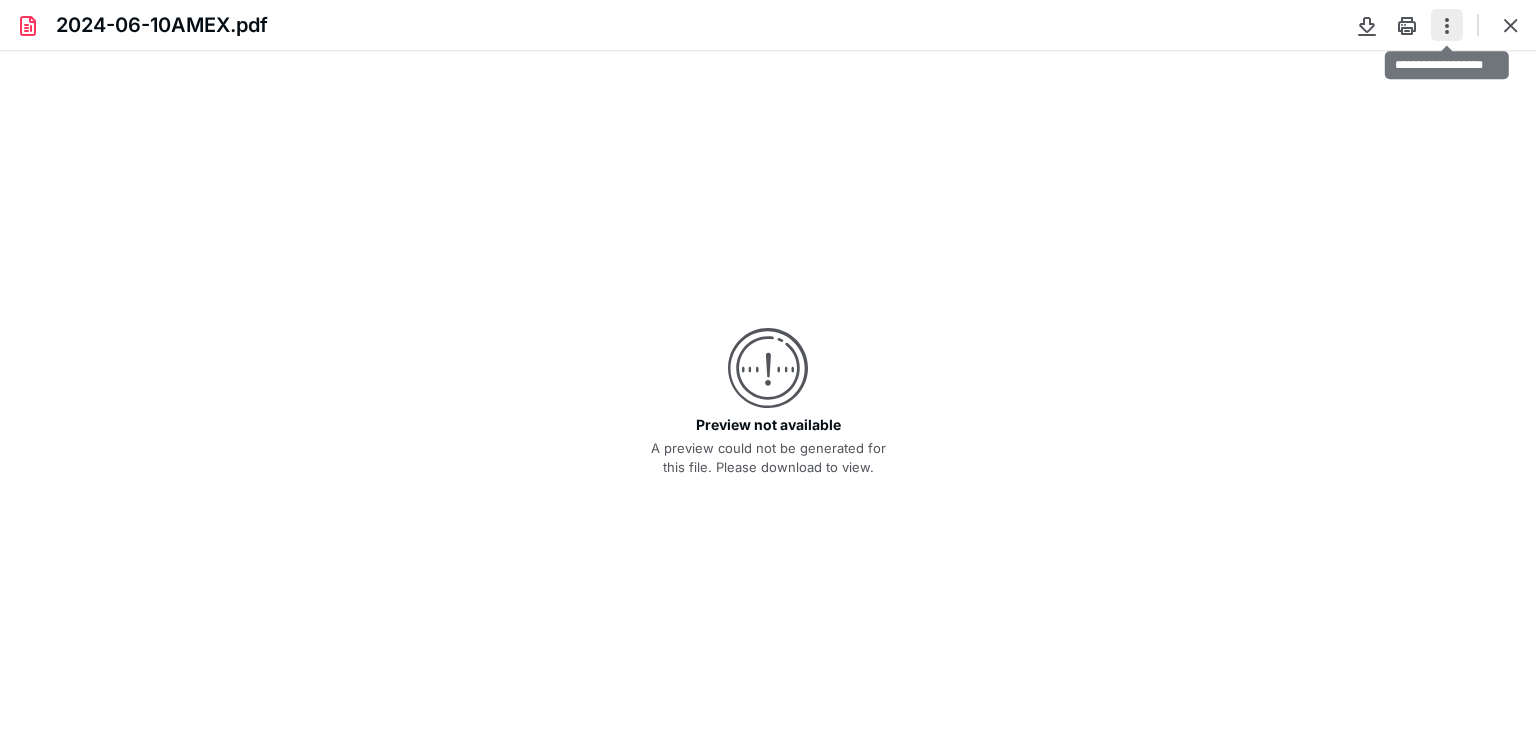 click at bounding box center (1447, 25) 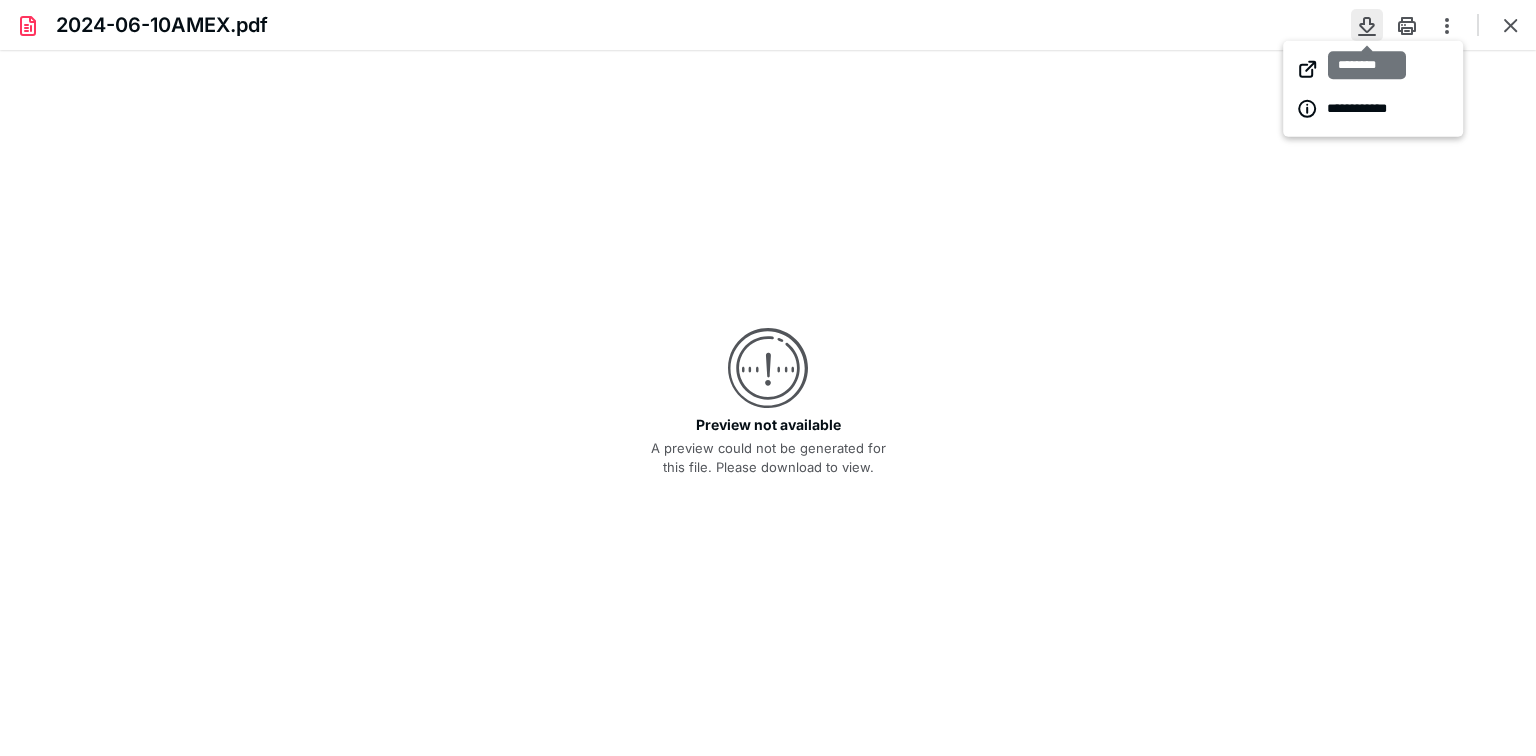 click at bounding box center (1367, 25) 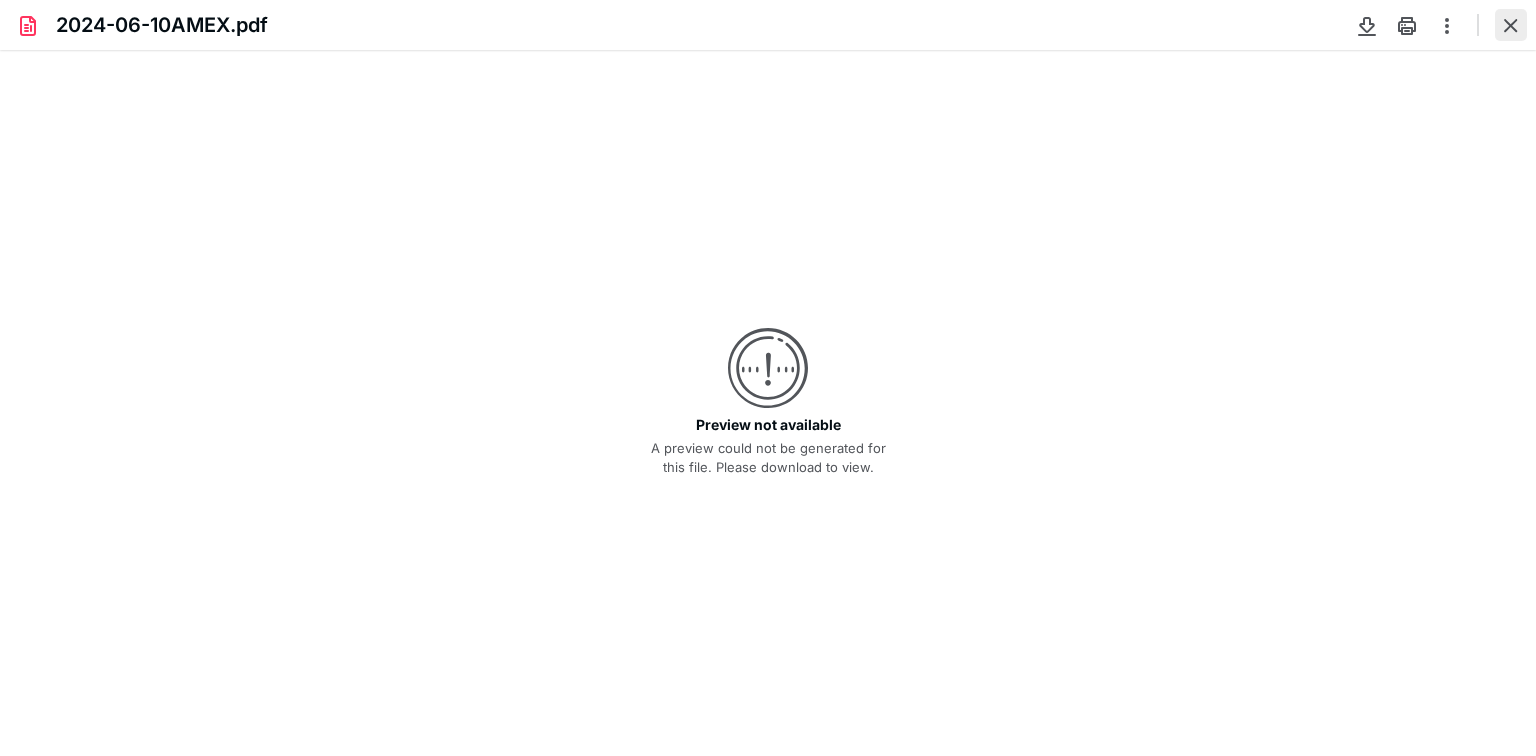 click at bounding box center [1511, 25] 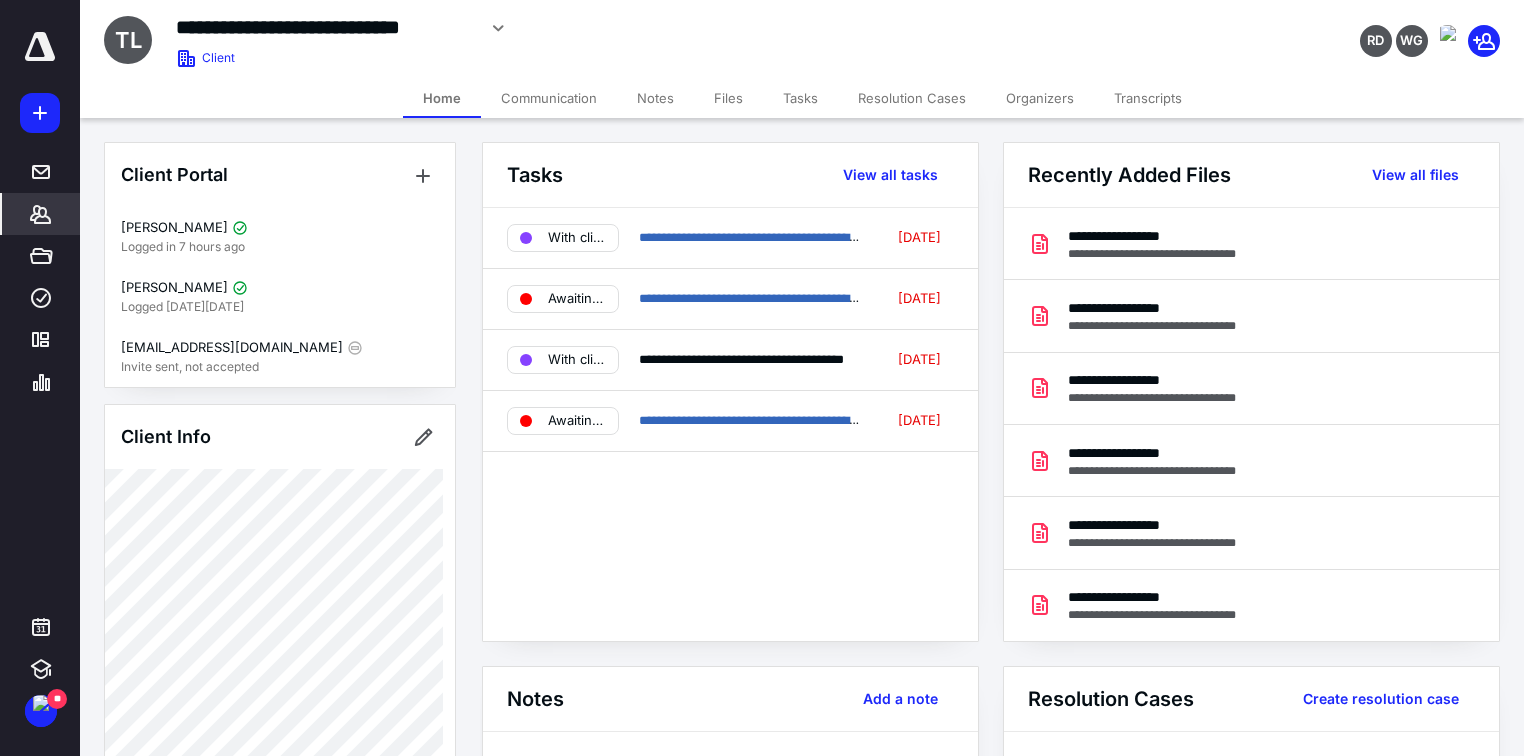 drag, startPoint x: 1428, startPoint y: 178, endPoint x: 1419, endPoint y: 183, distance: 10.29563 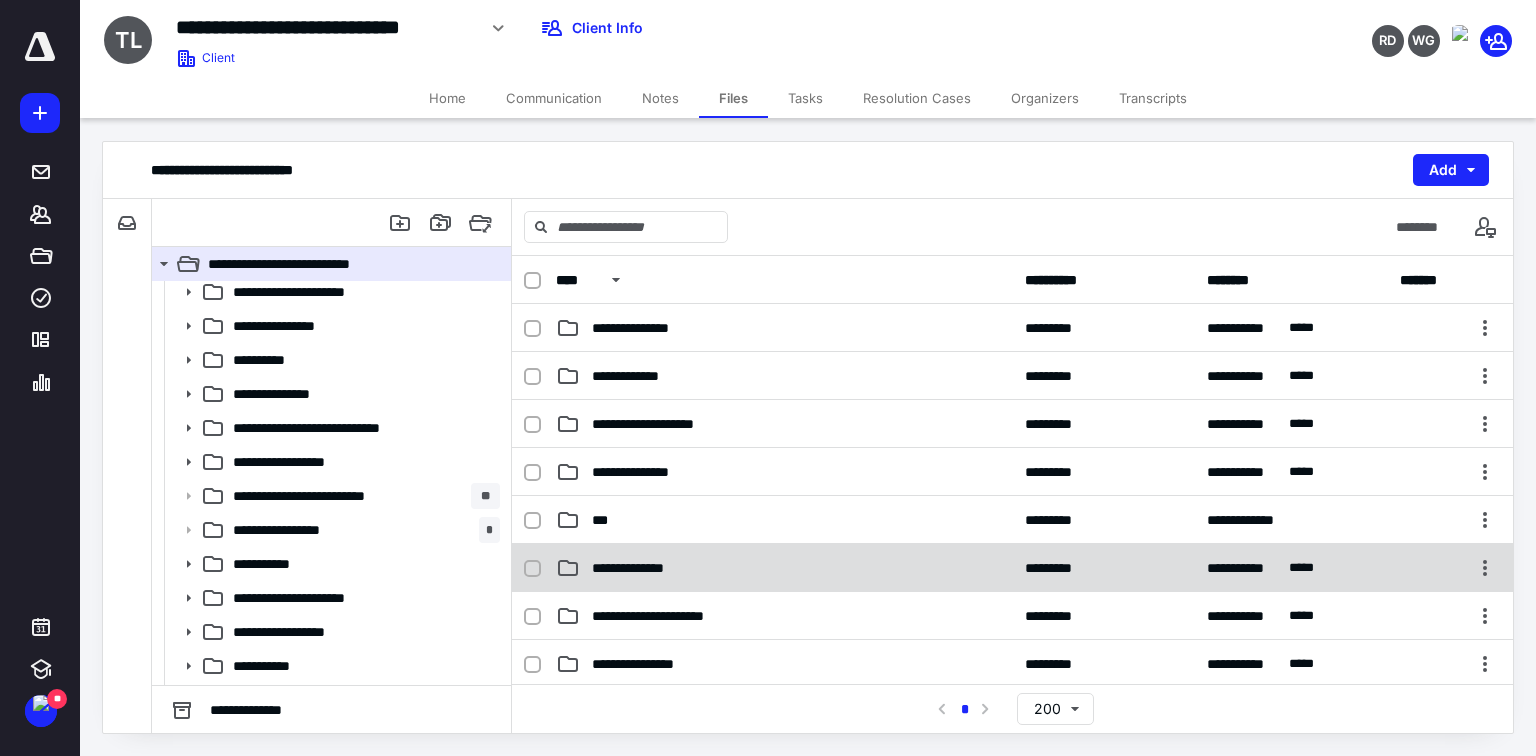scroll, scrollTop: 309, scrollLeft: 0, axis: vertical 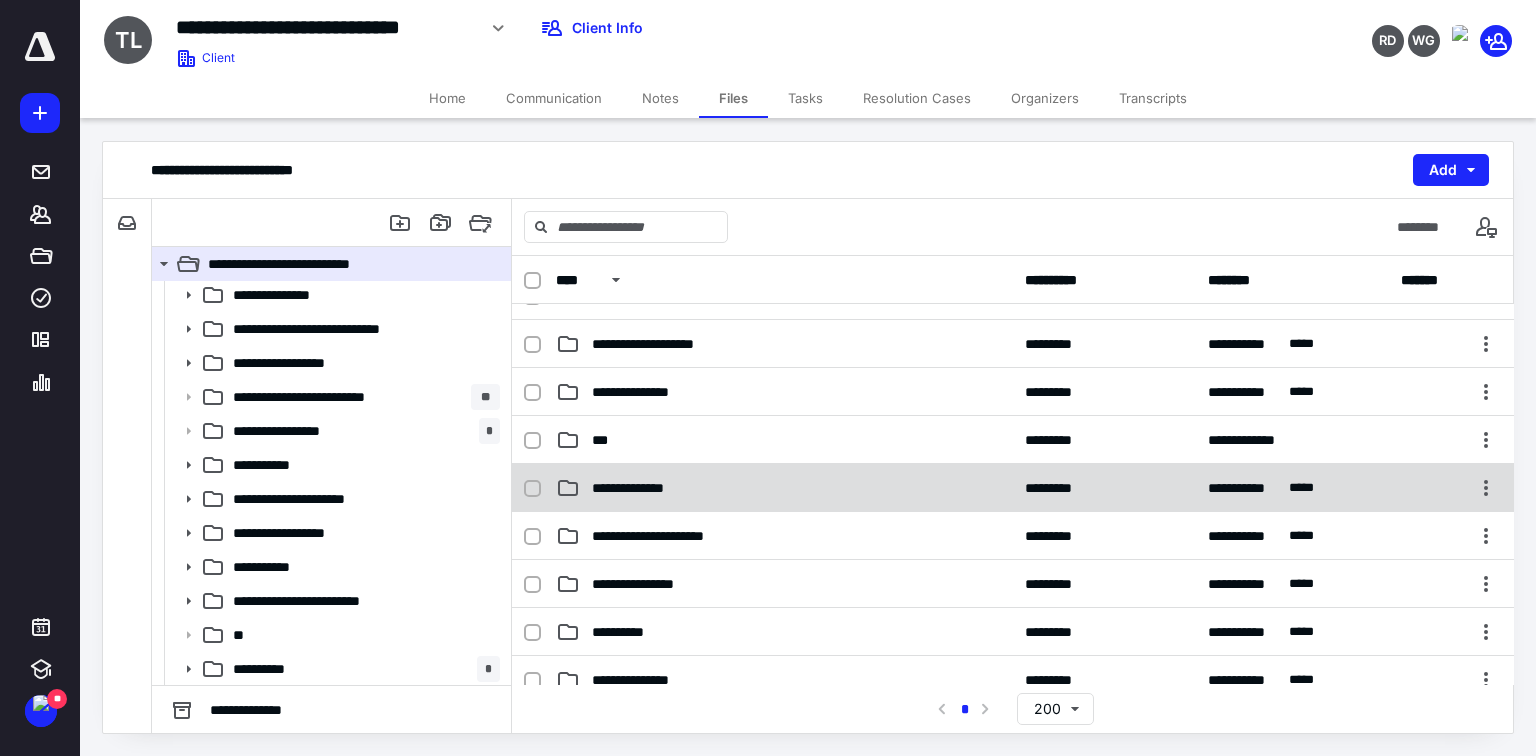 click on "**********" at bounding box center [1013, 536] 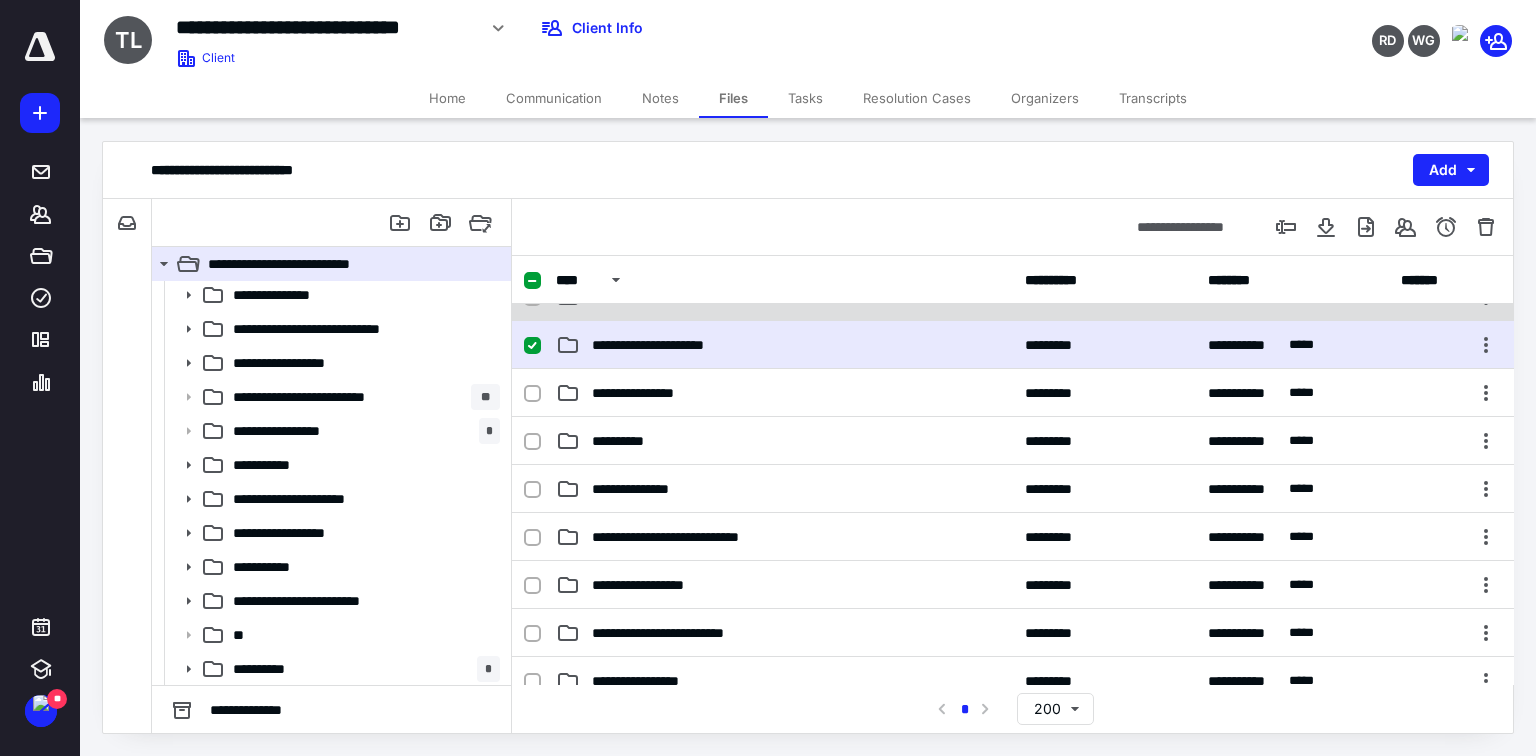scroll, scrollTop: 480, scrollLeft: 0, axis: vertical 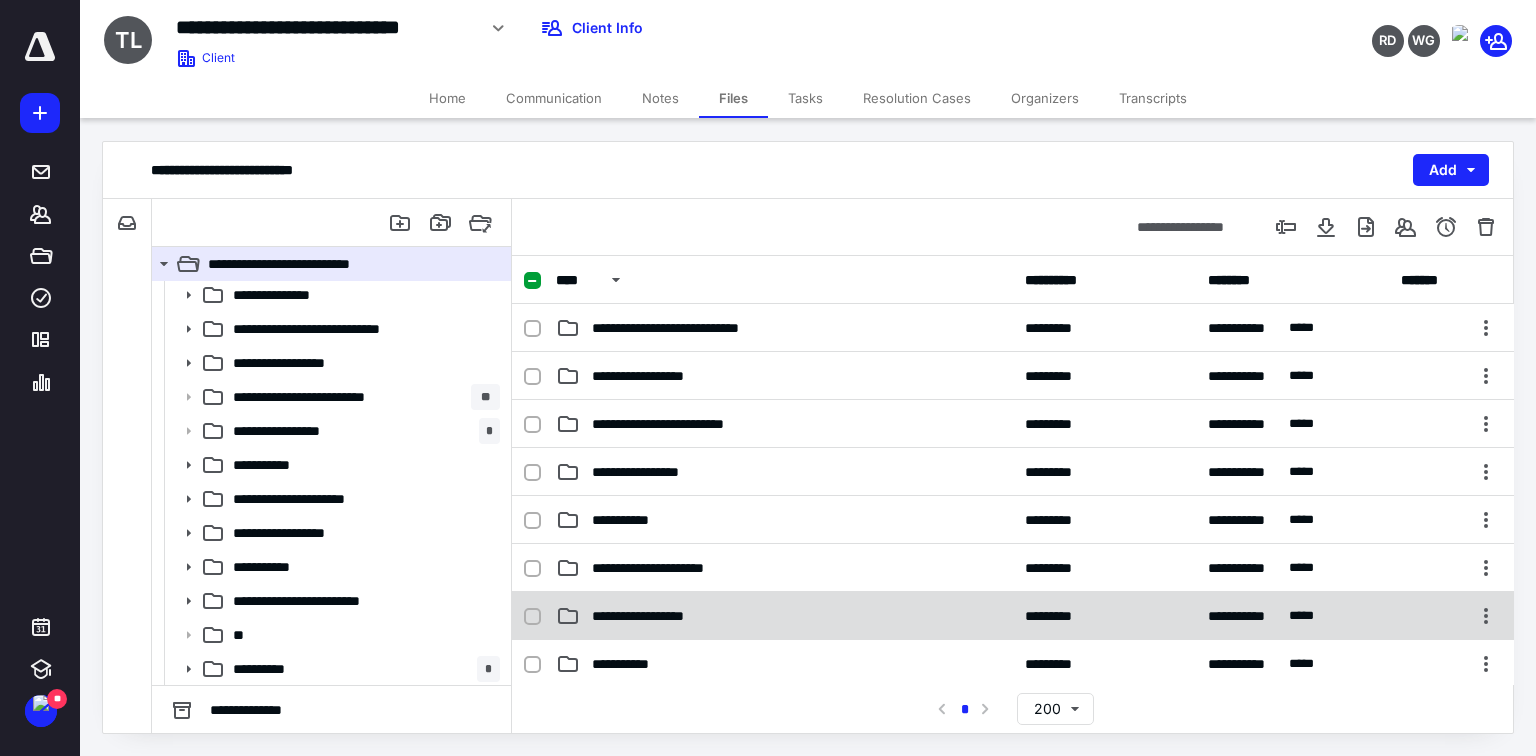 click on "**********" at bounding box center [656, 616] 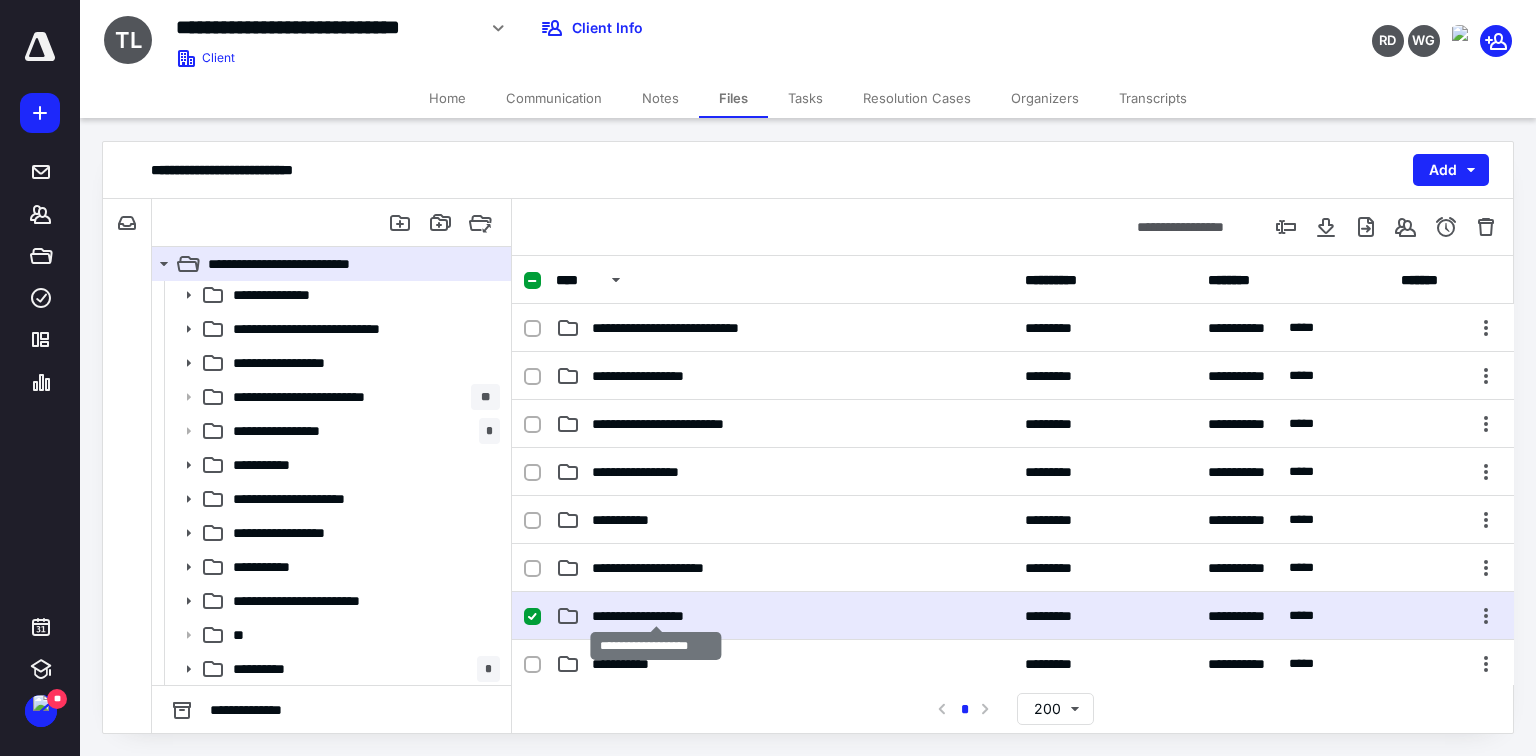 click on "**********" at bounding box center (656, 616) 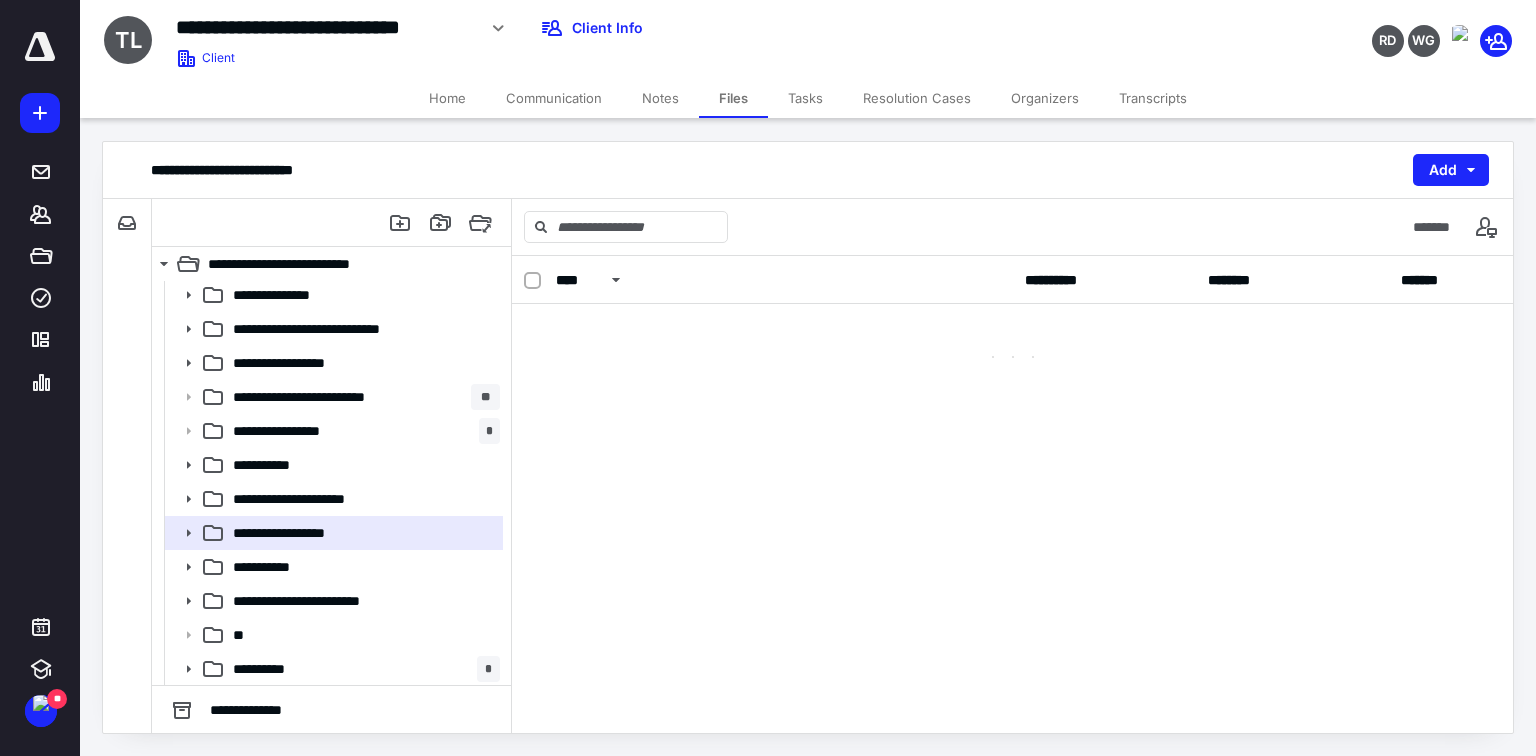 scroll, scrollTop: 0, scrollLeft: 0, axis: both 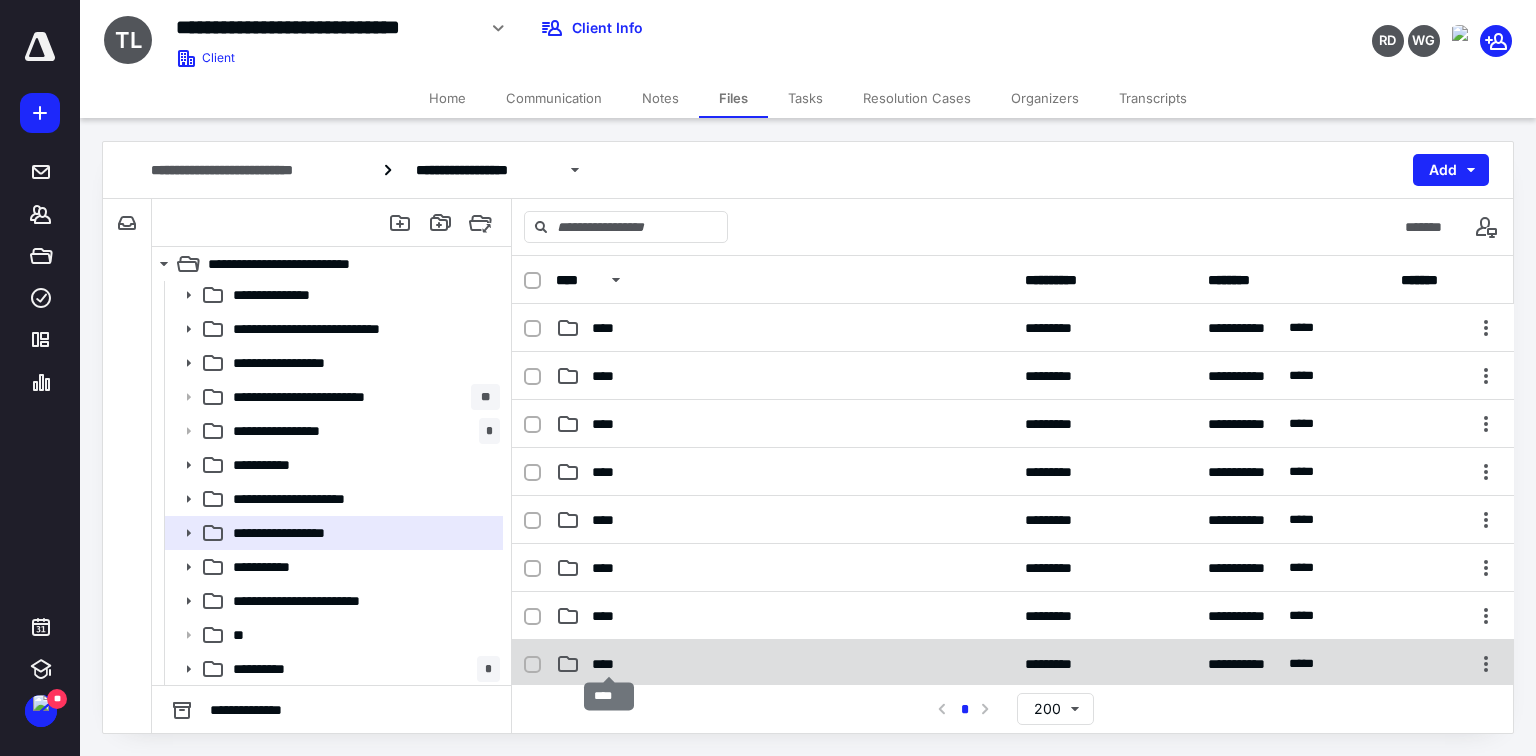 click on "****" at bounding box center [609, 664] 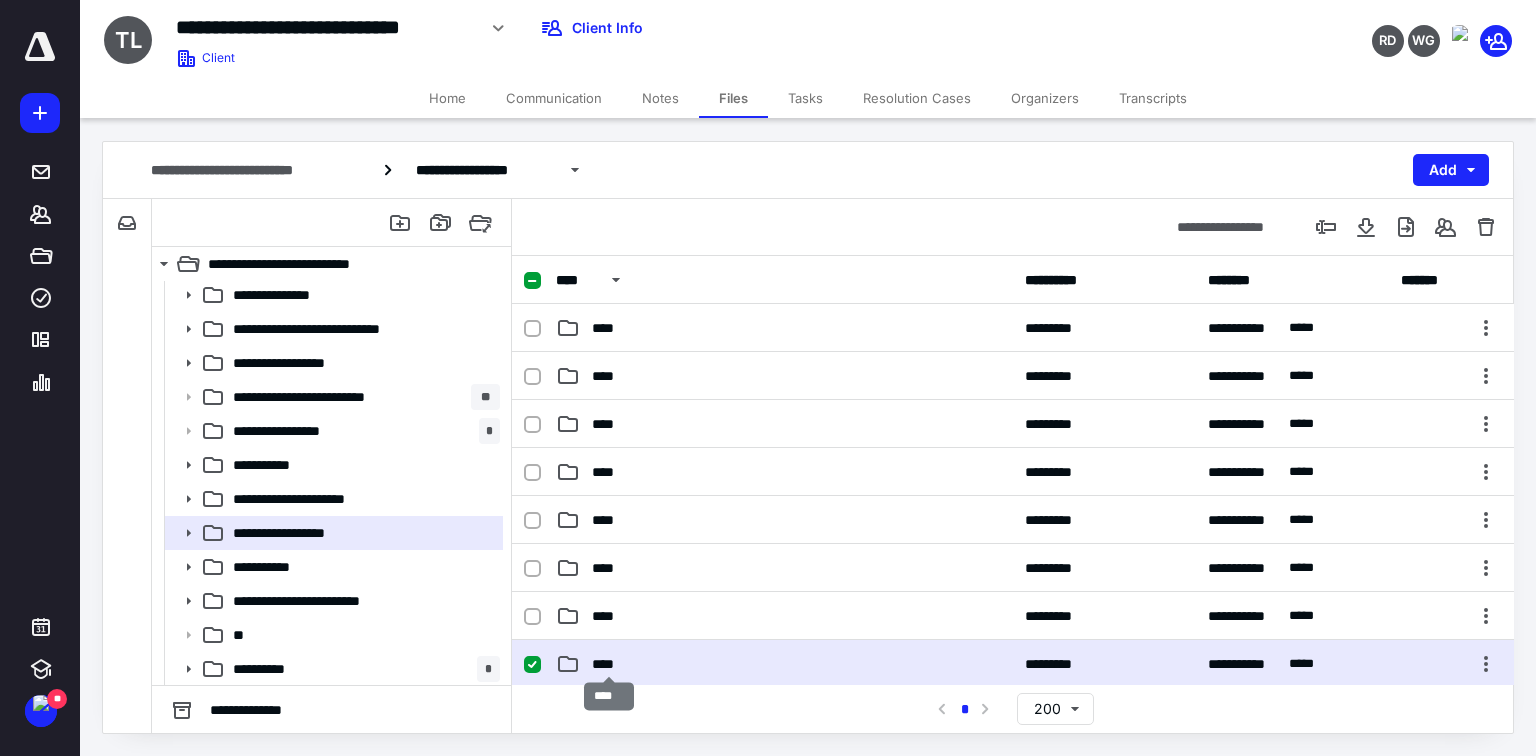 click on "****" at bounding box center [609, 664] 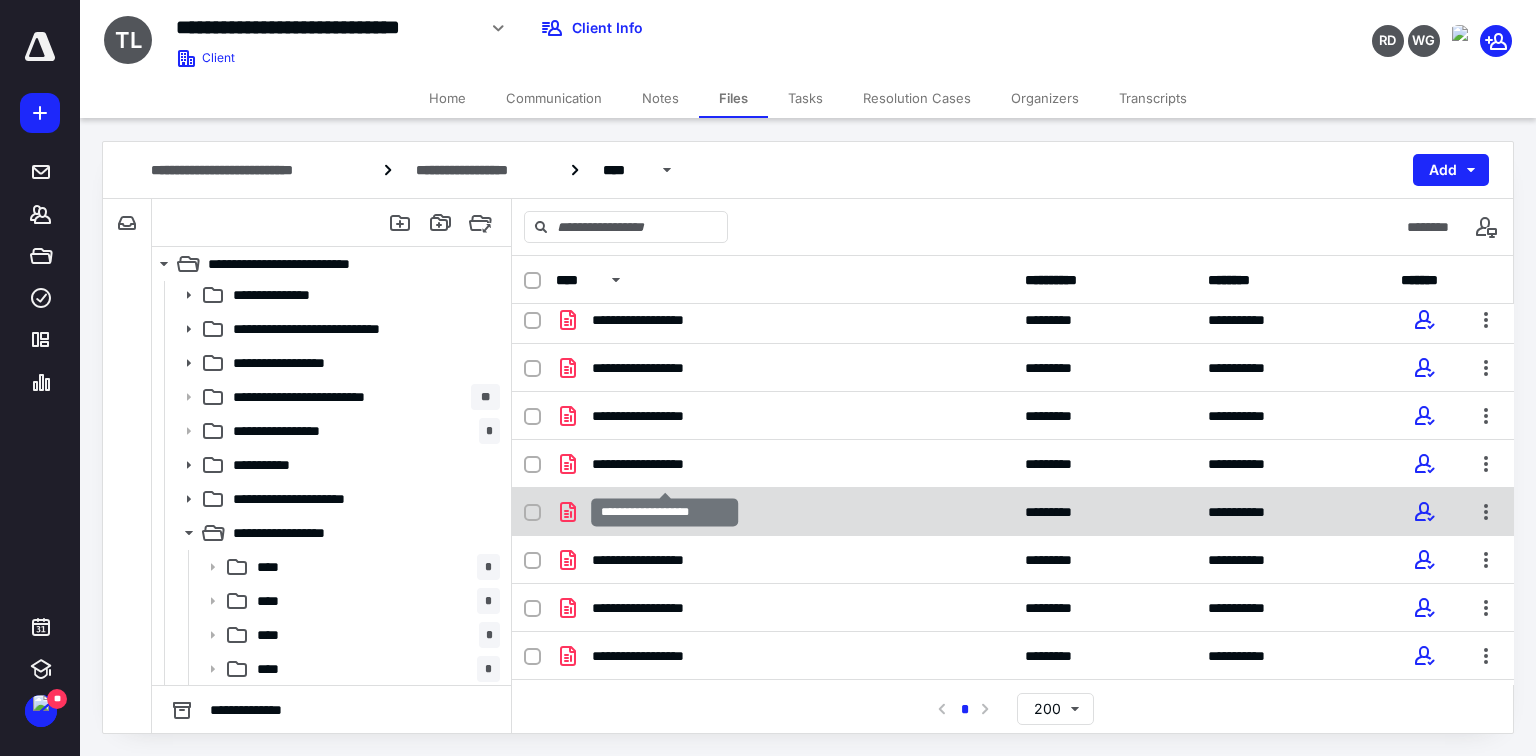scroll, scrollTop: 288, scrollLeft: 0, axis: vertical 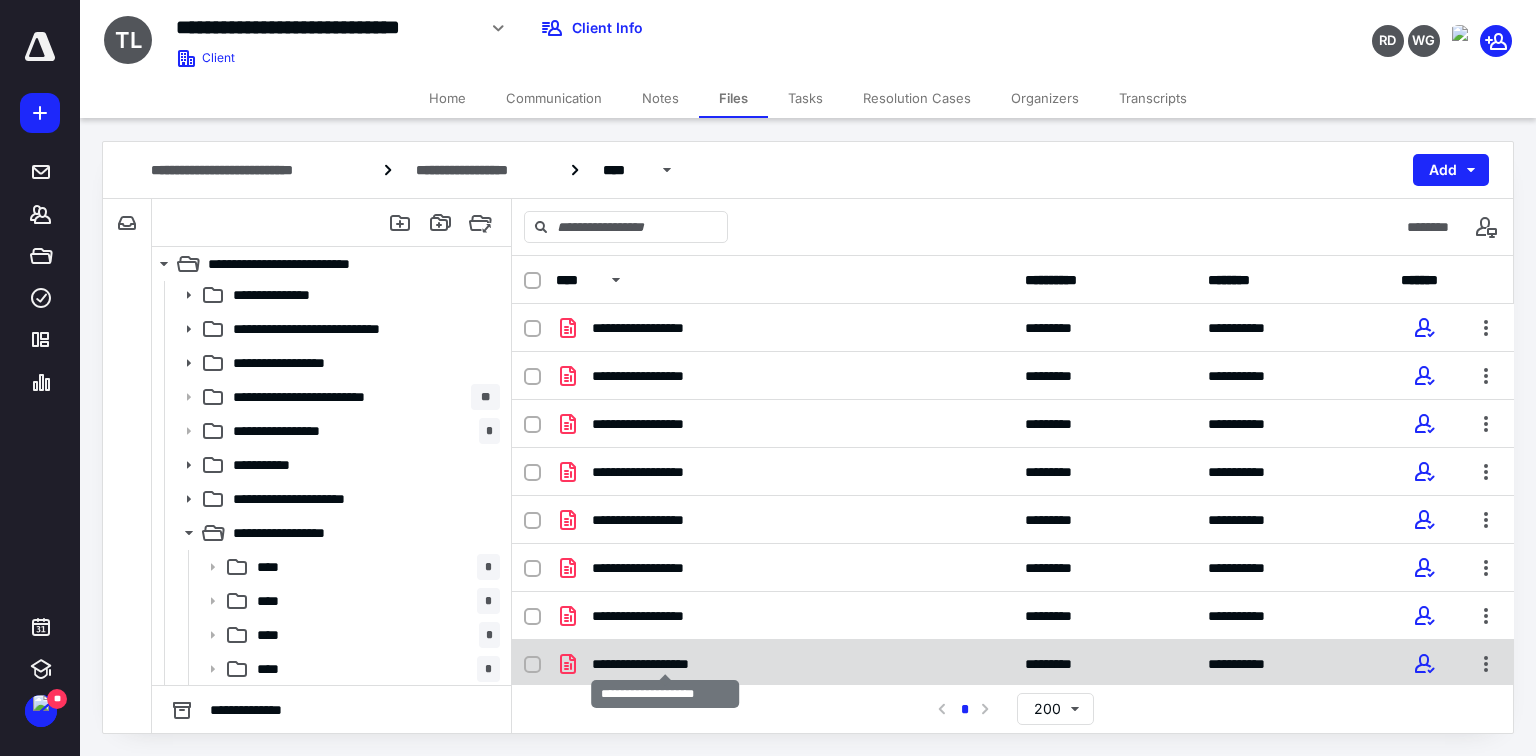 click on "**********" at bounding box center (665, 664) 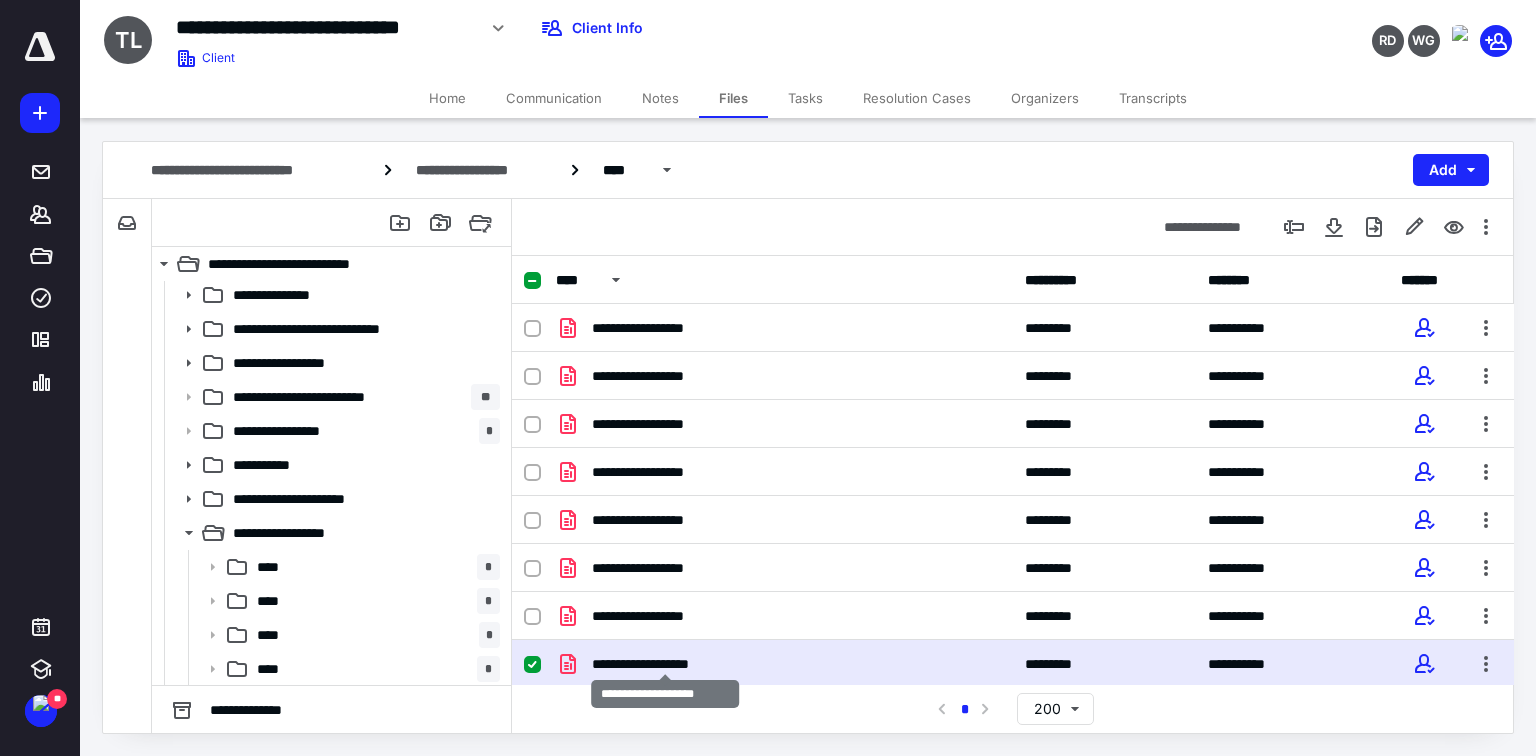 click on "**********" at bounding box center [665, 664] 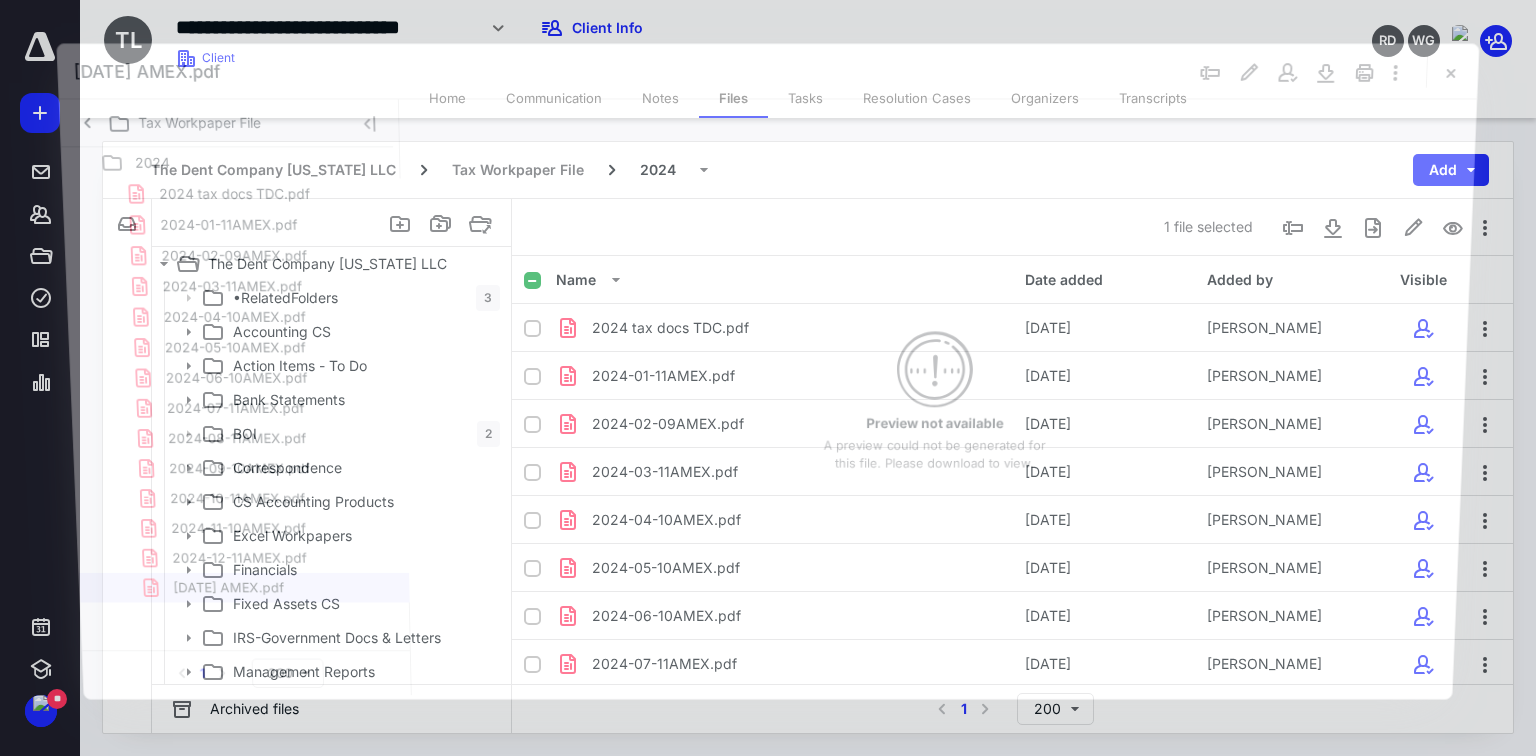 scroll, scrollTop: 309, scrollLeft: 0, axis: vertical 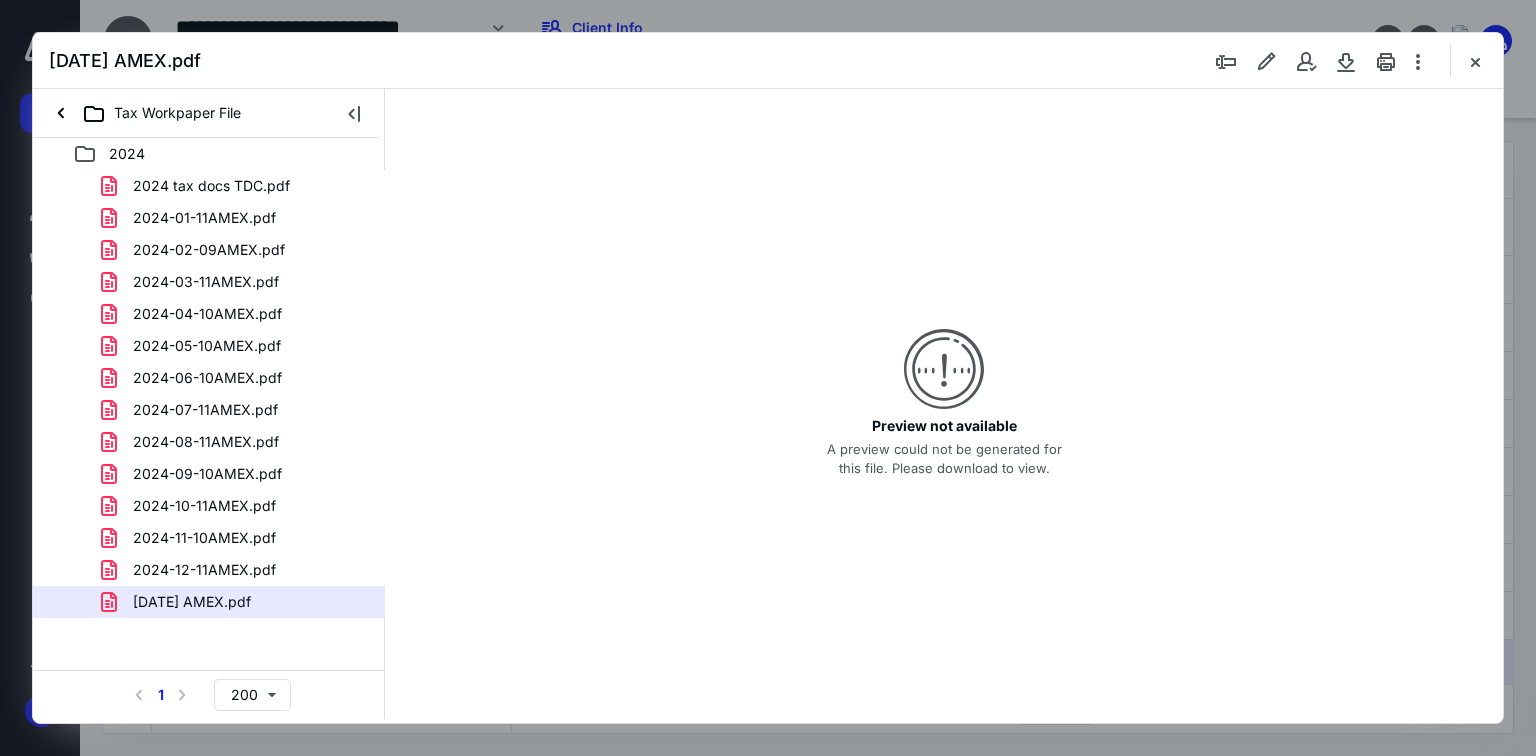 click on "2025-01-10 AMEX.pdf" at bounding box center [192, 602] 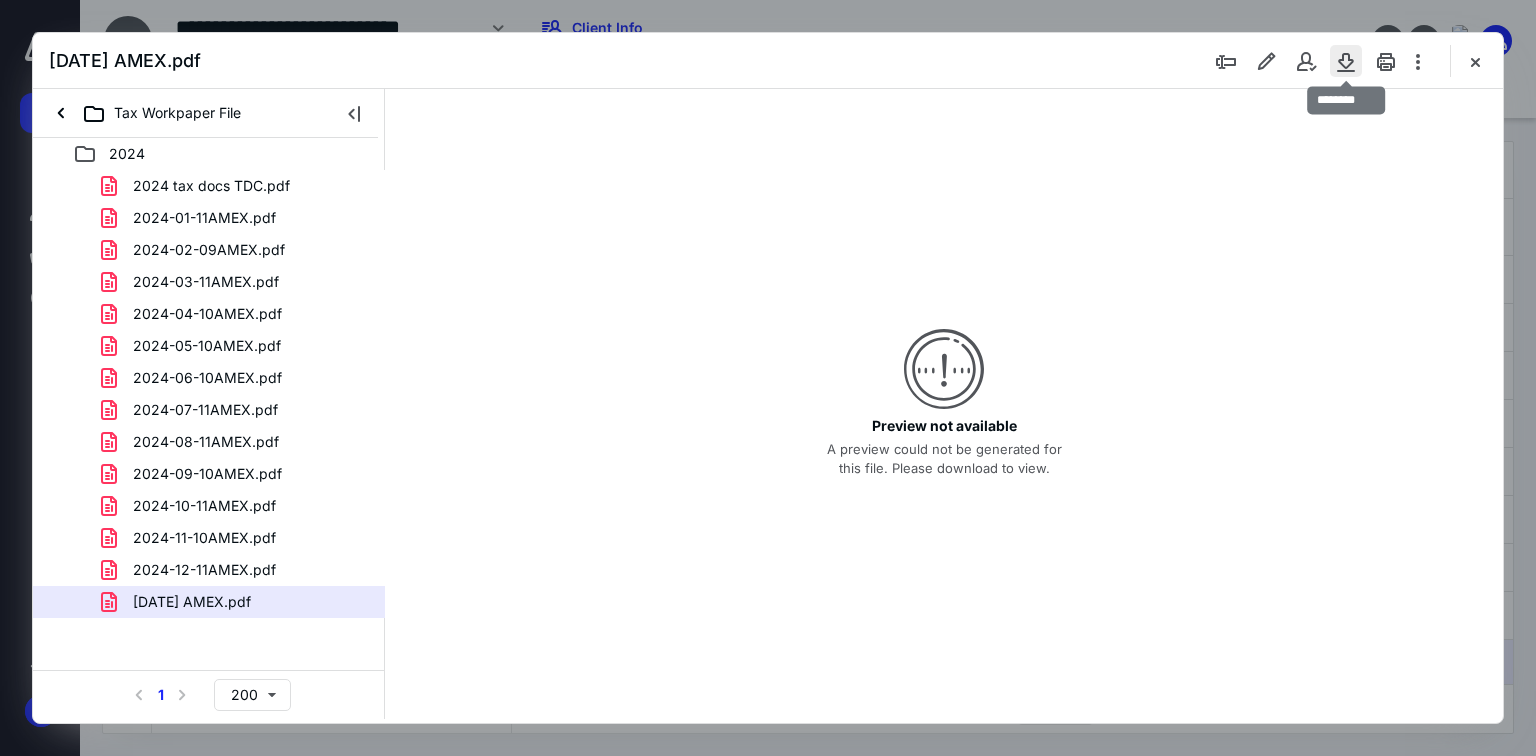 click at bounding box center (1346, 61) 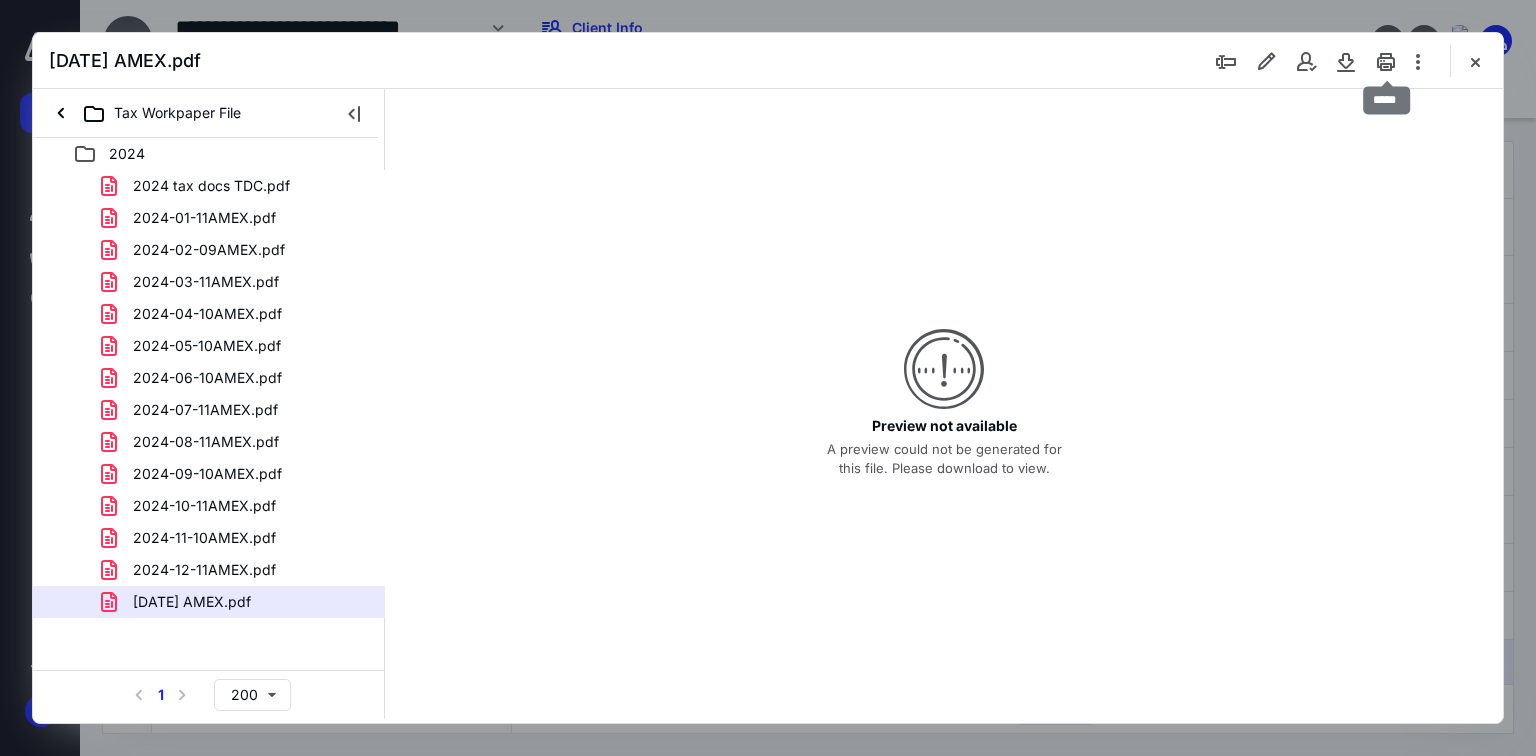 drag, startPoint x: 1388, startPoint y: 60, endPoint x: 1314, endPoint y: 234, distance: 189.08199 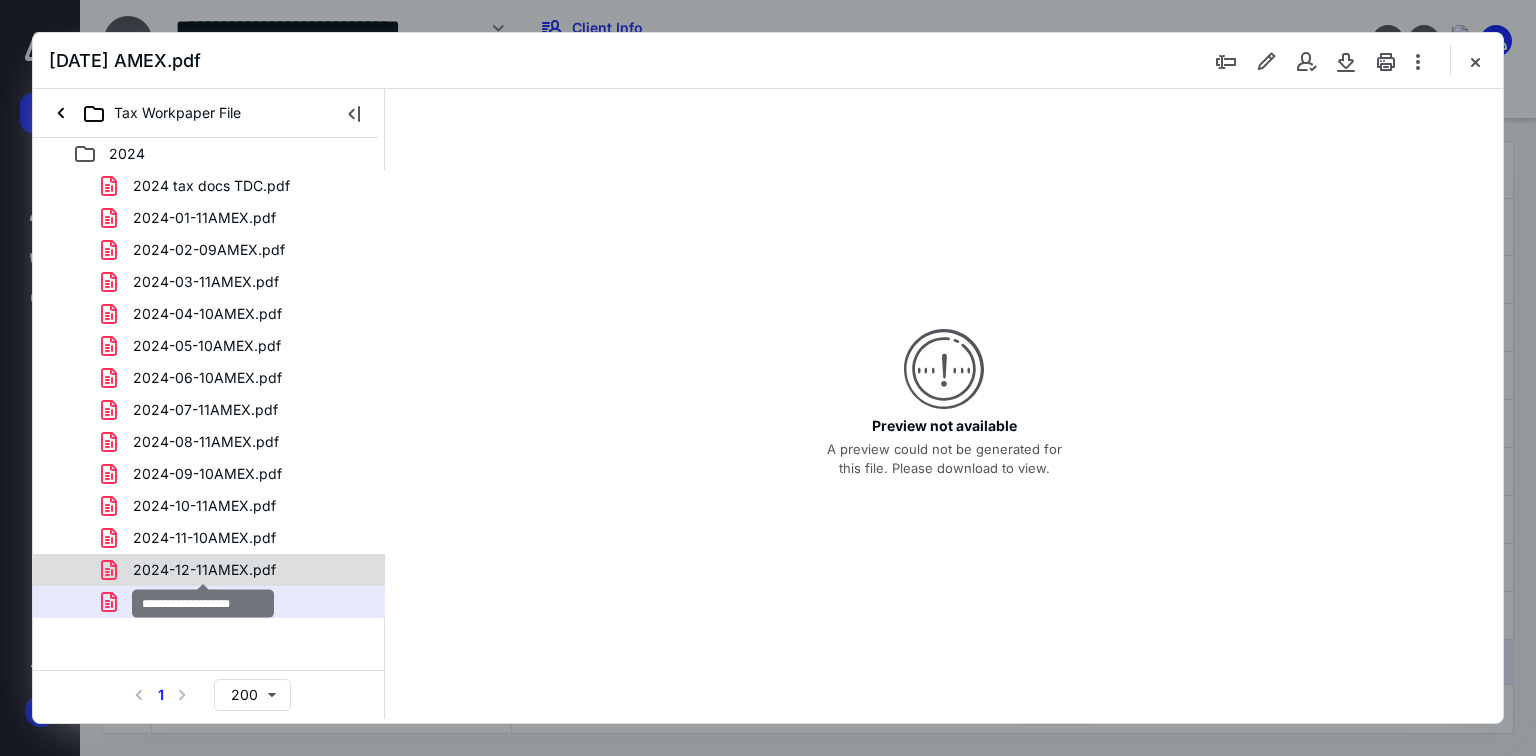 click on "2024-12-11AMEX.pdf" at bounding box center (204, 570) 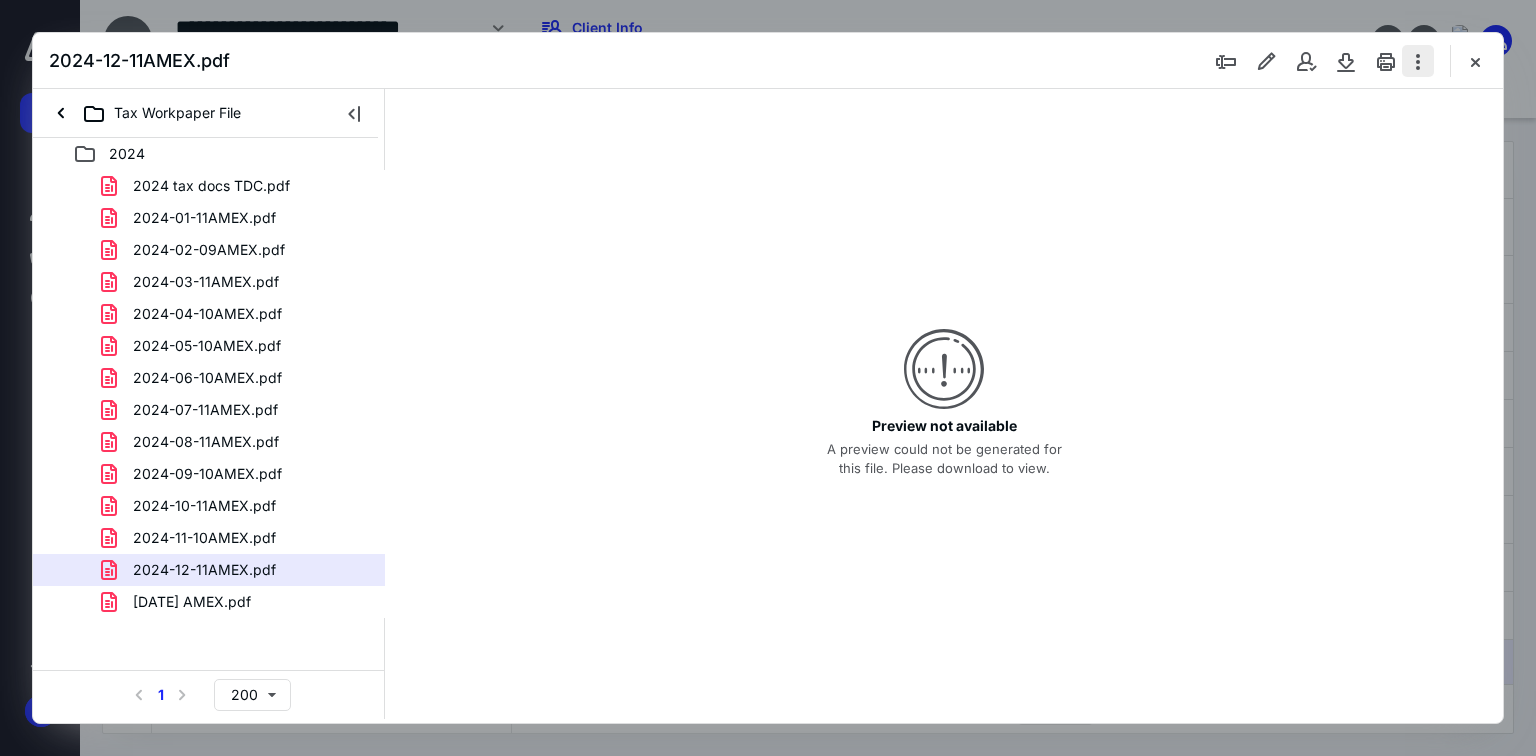 click at bounding box center (1418, 61) 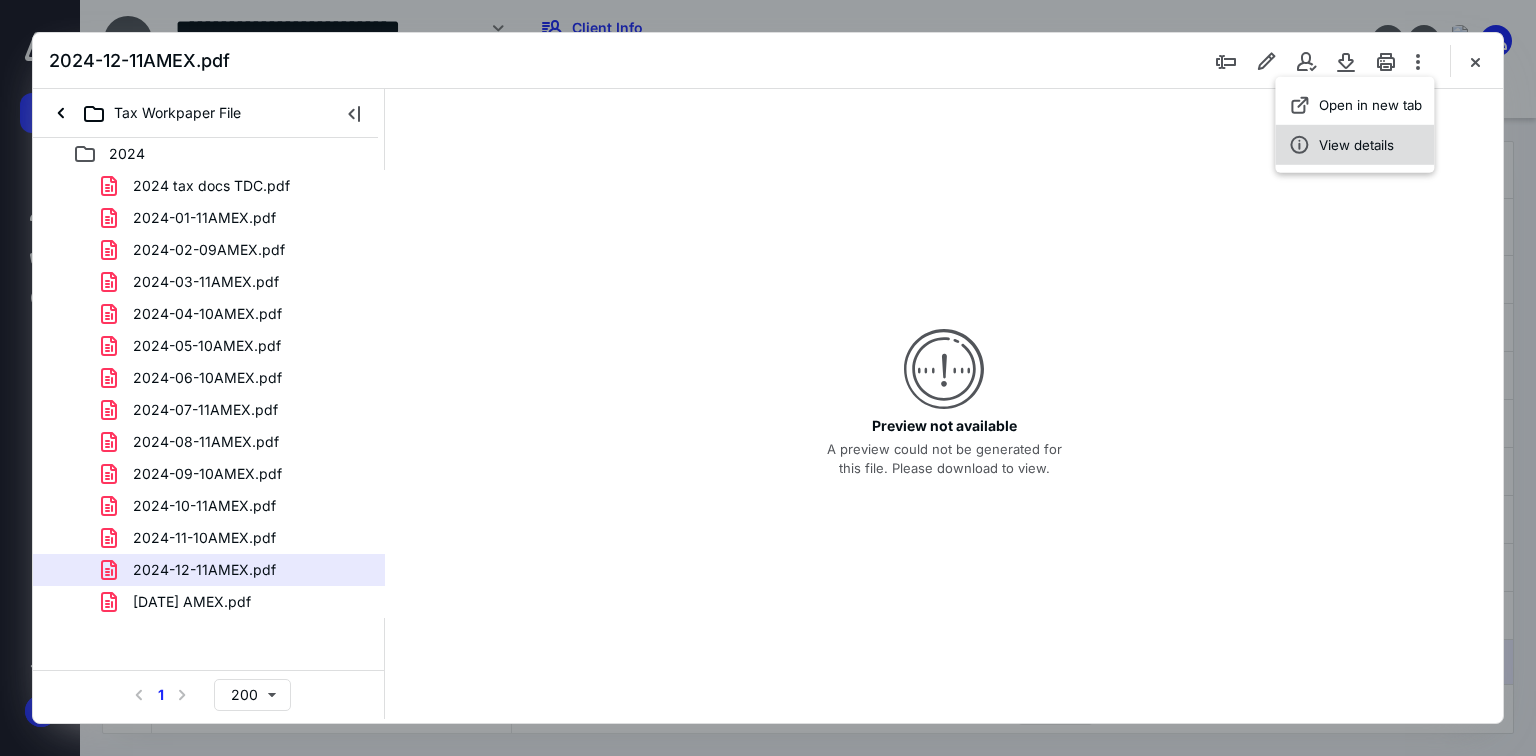 click on "View details" at bounding box center (1356, 145) 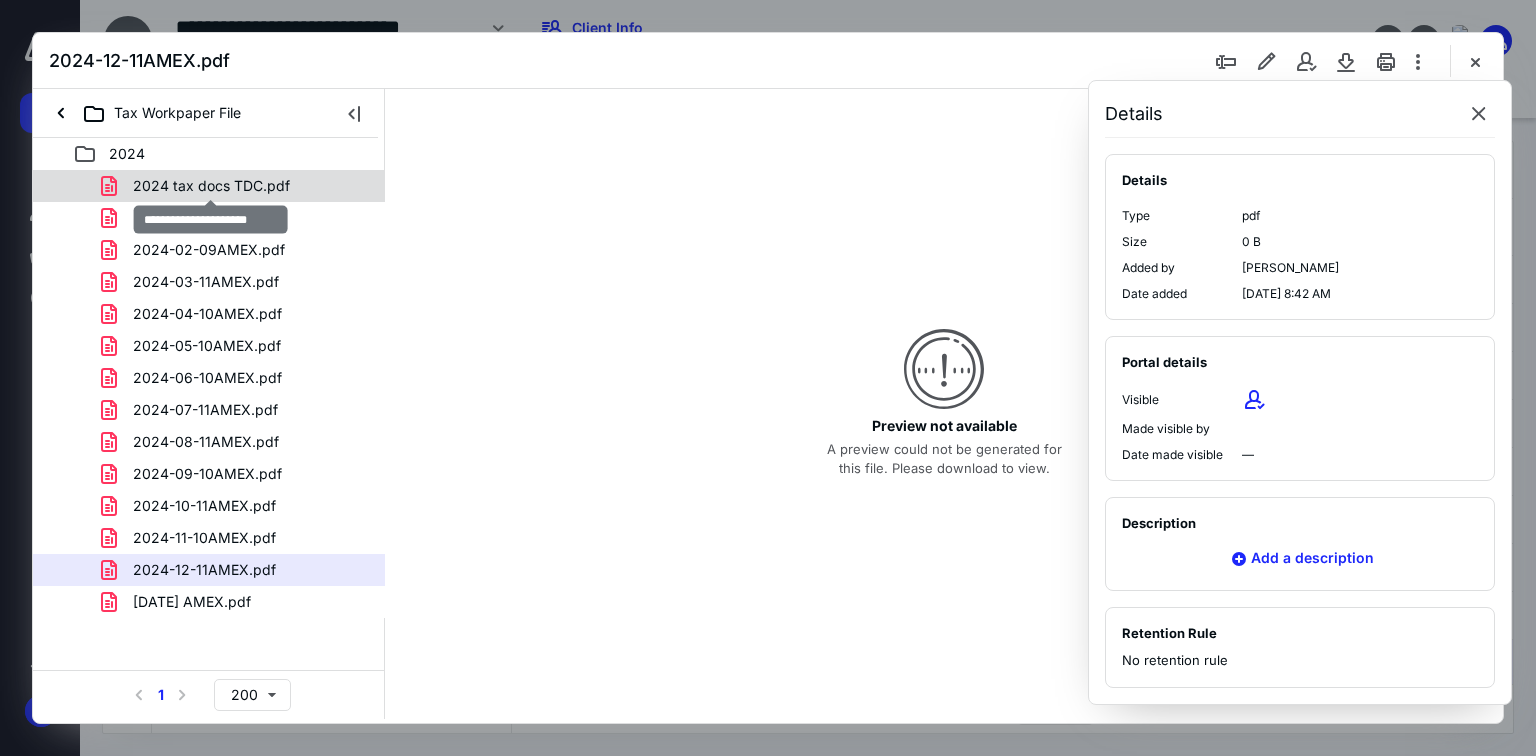 click on "2024 tax docs TDC.pdf" at bounding box center (211, 186) 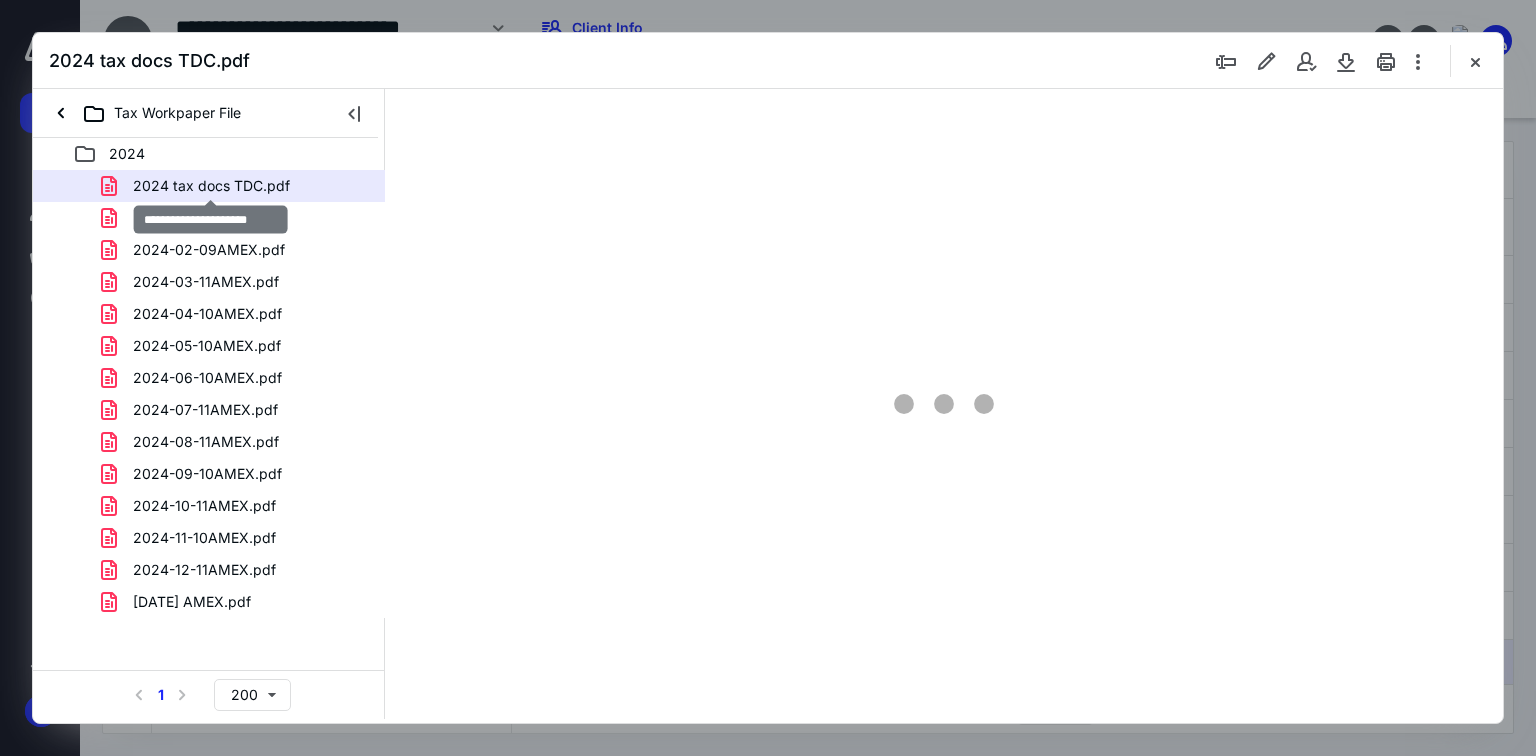 scroll, scrollTop: 0, scrollLeft: 0, axis: both 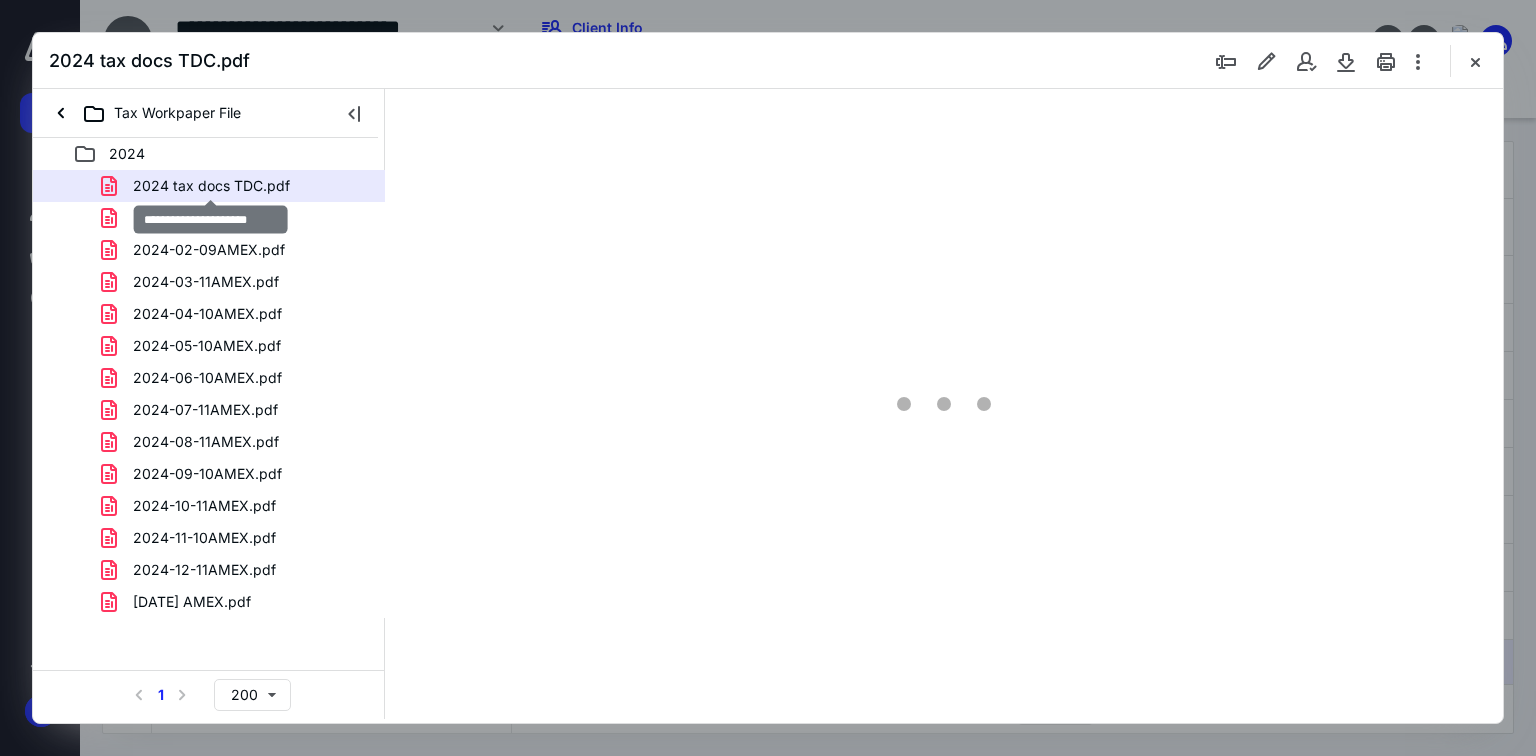 type on "184" 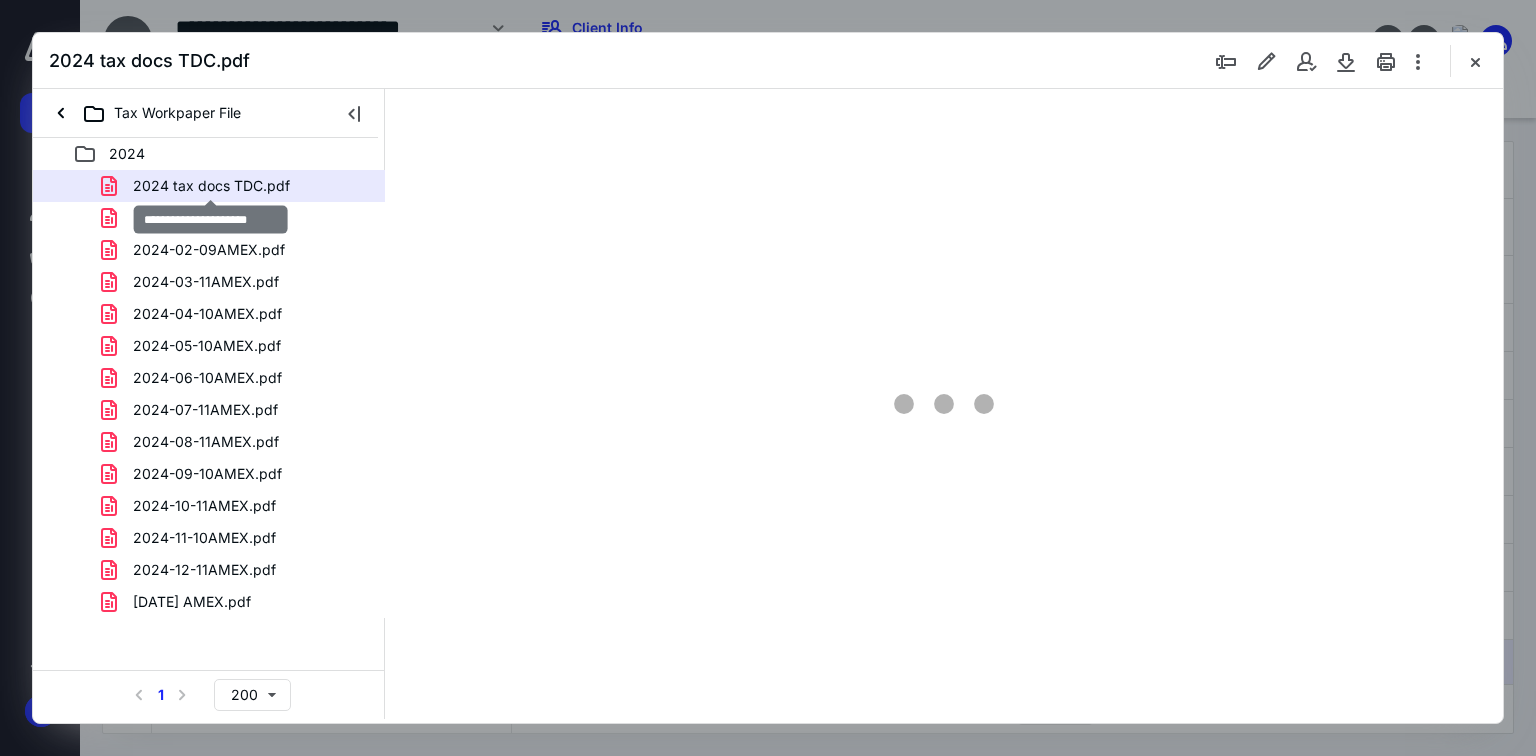 scroll, scrollTop: 83, scrollLeft: 848, axis: both 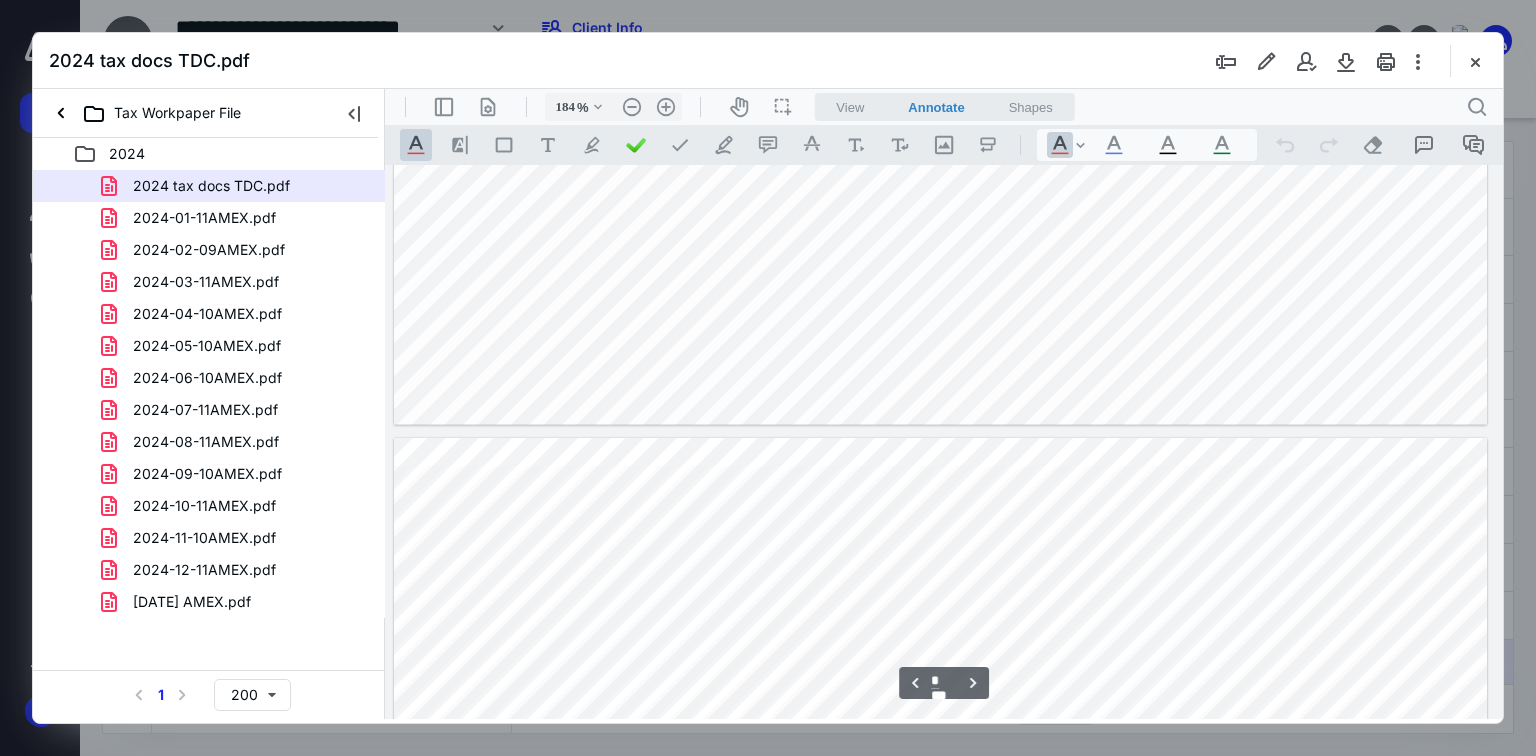 type on "*" 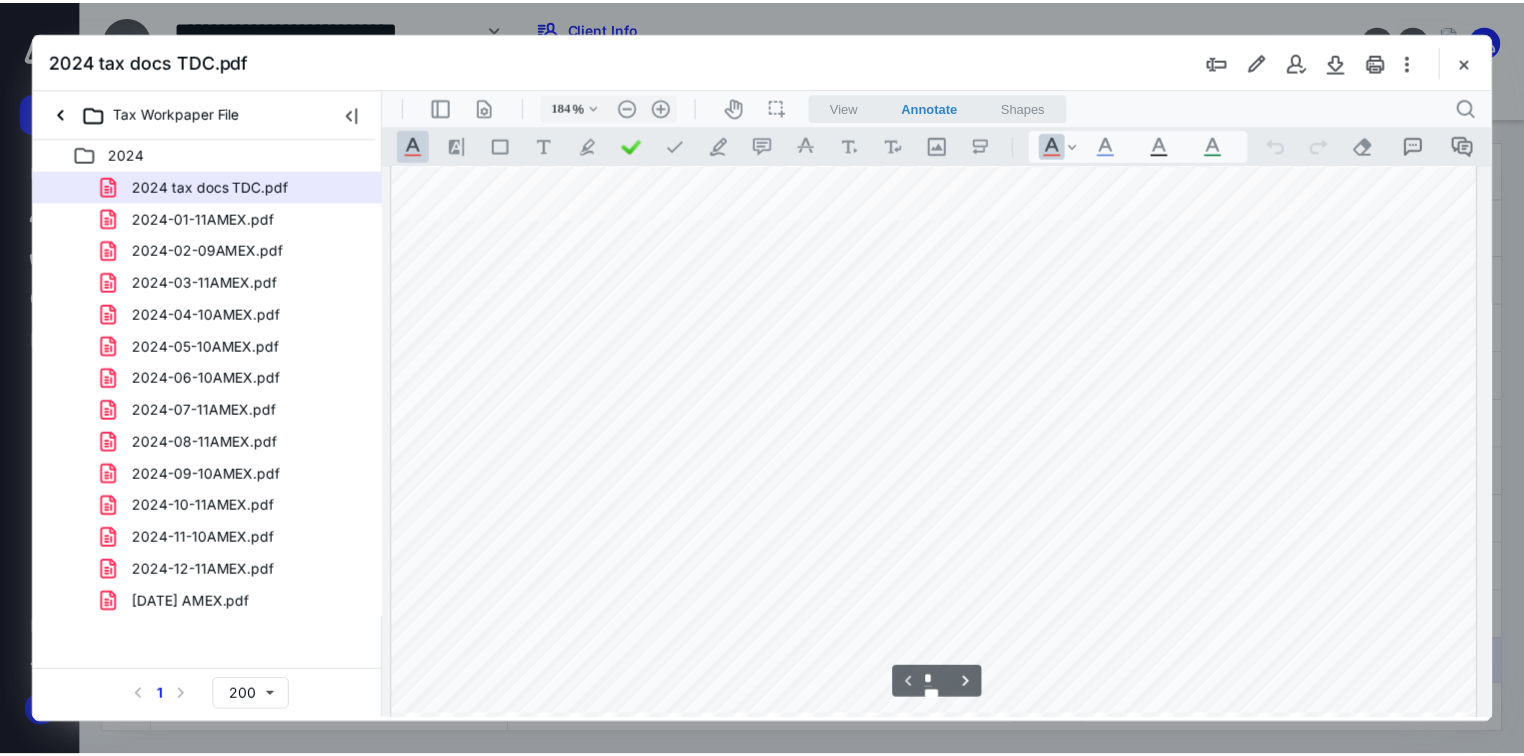 scroll, scrollTop: 723, scrollLeft: 848, axis: both 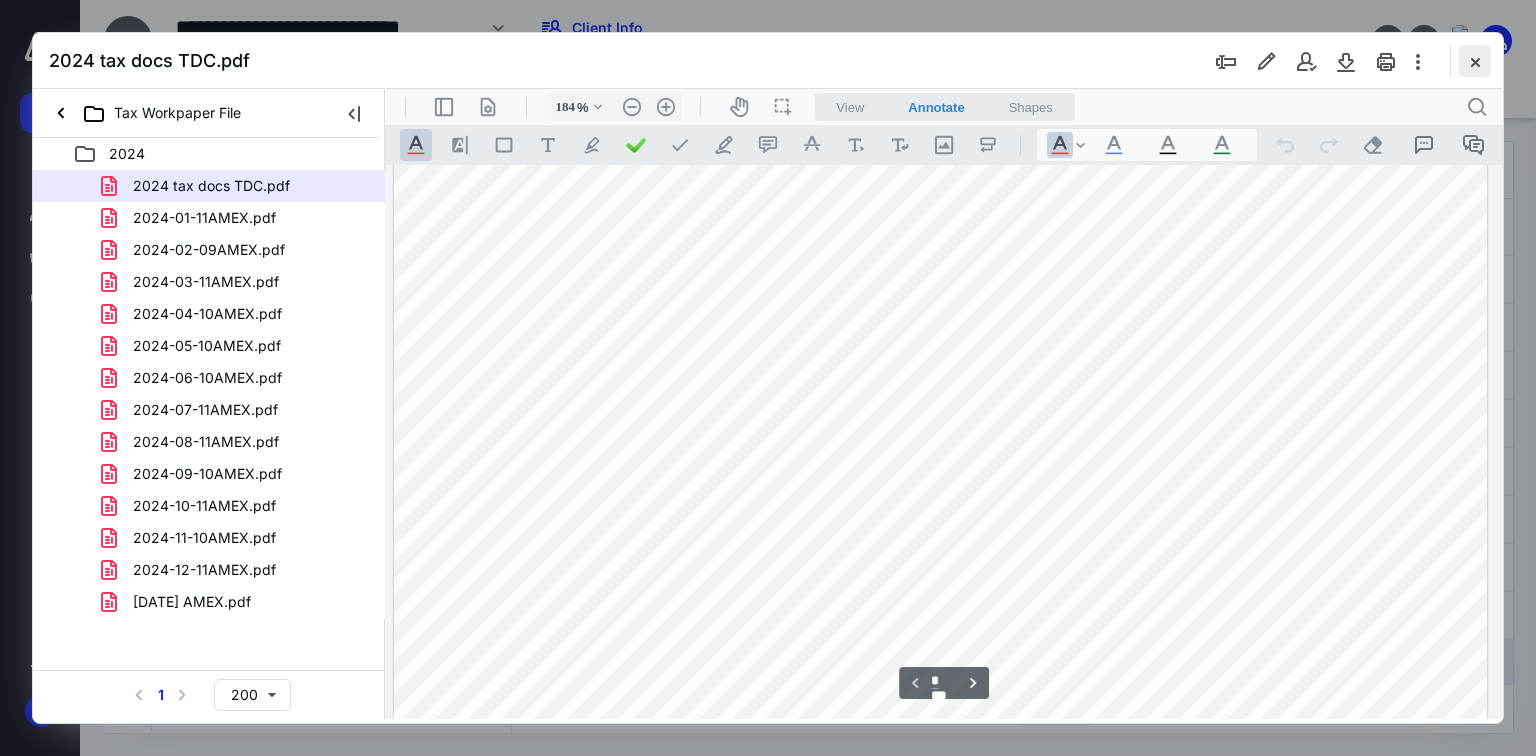 click at bounding box center [1475, 61] 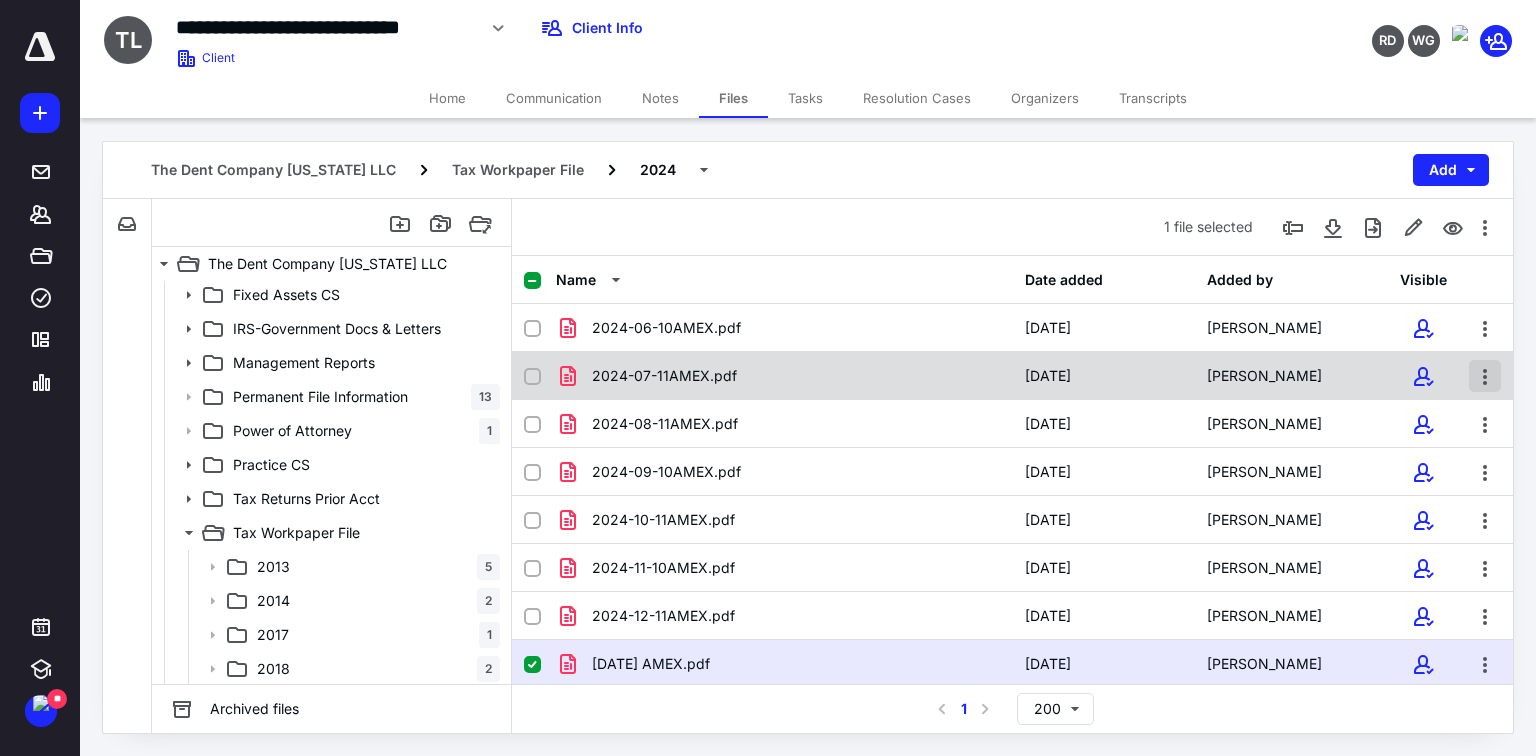 click at bounding box center (1485, 376) 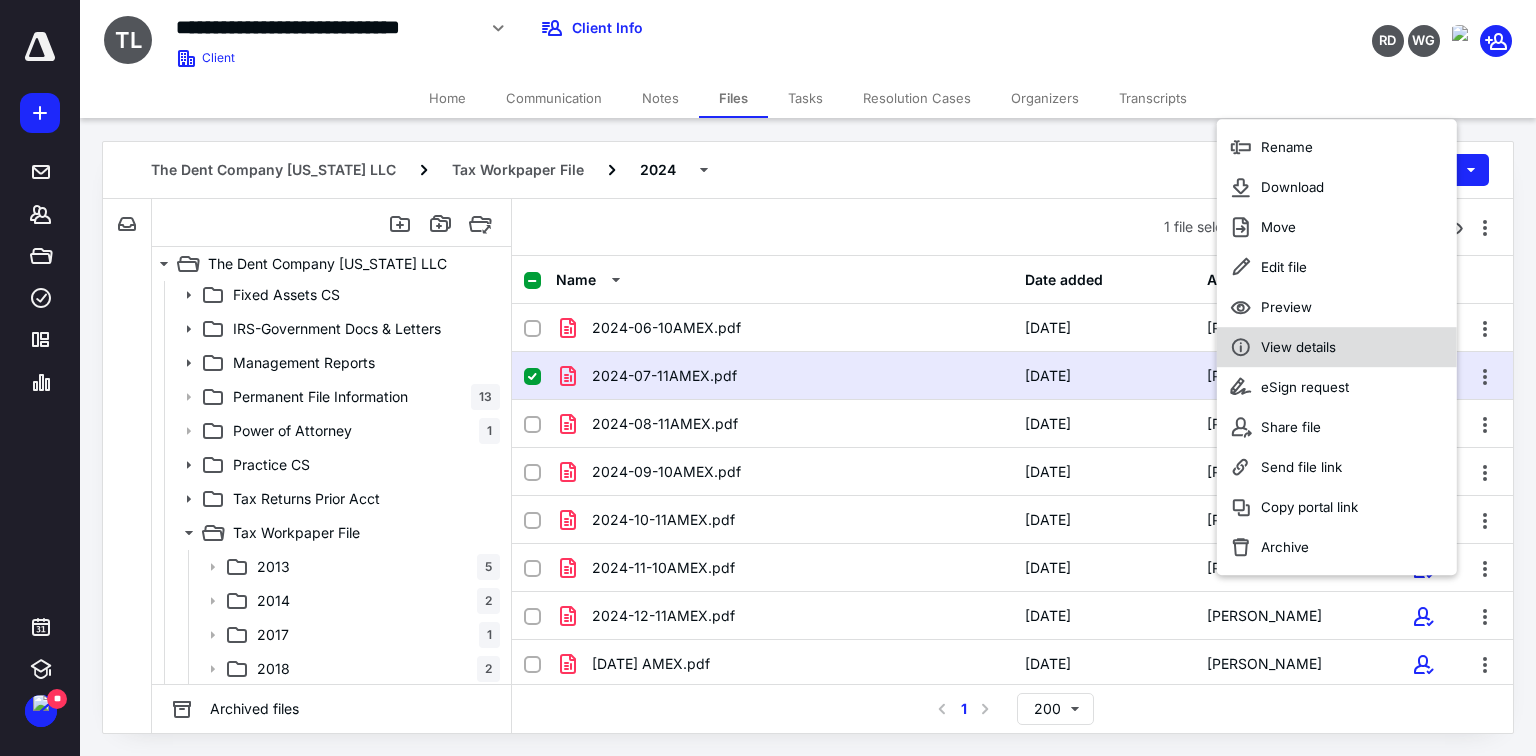 click on "View details" at bounding box center (1298, 347) 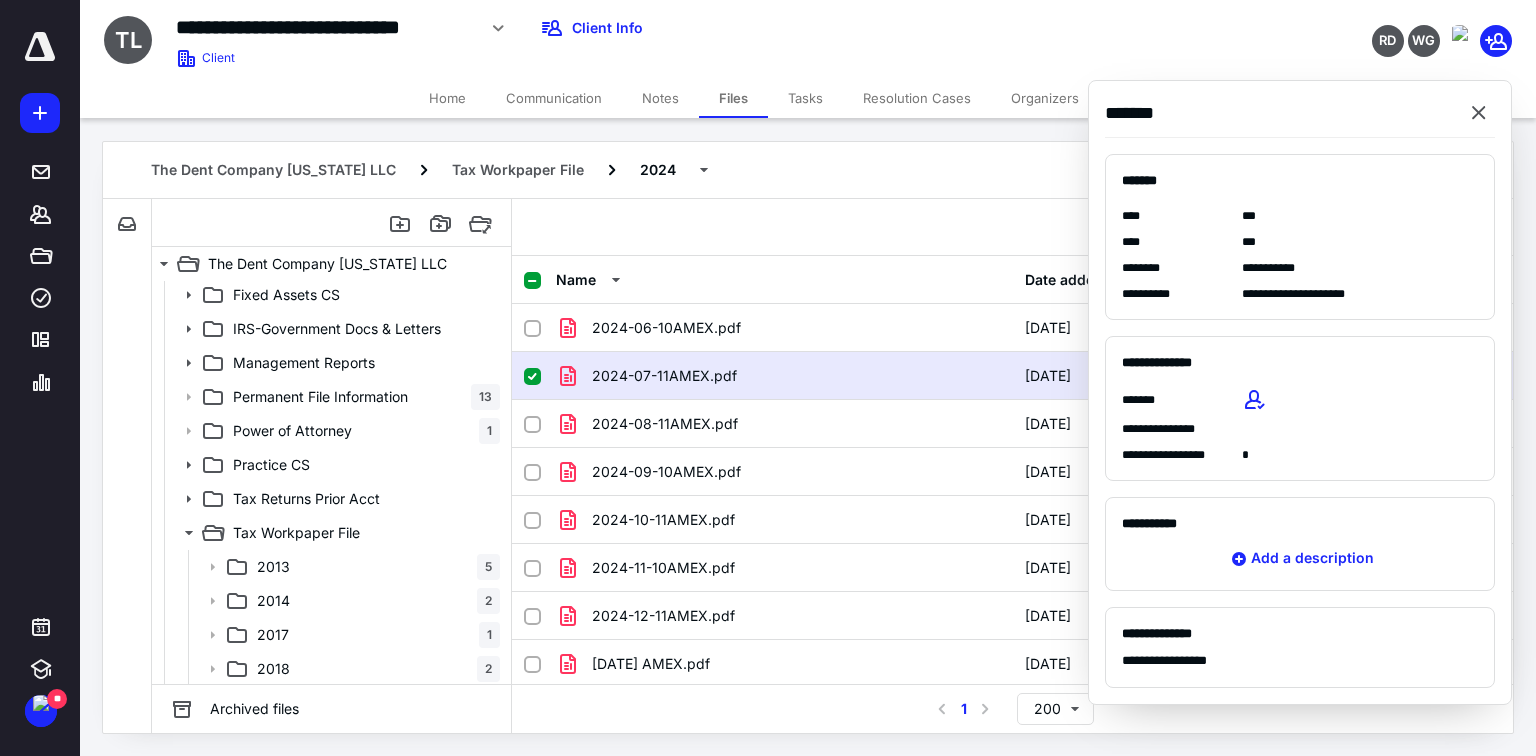 click on "The Dent Company Florida LLC Tax Workpaper File 2024   Add" at bounding box center [808, 170] 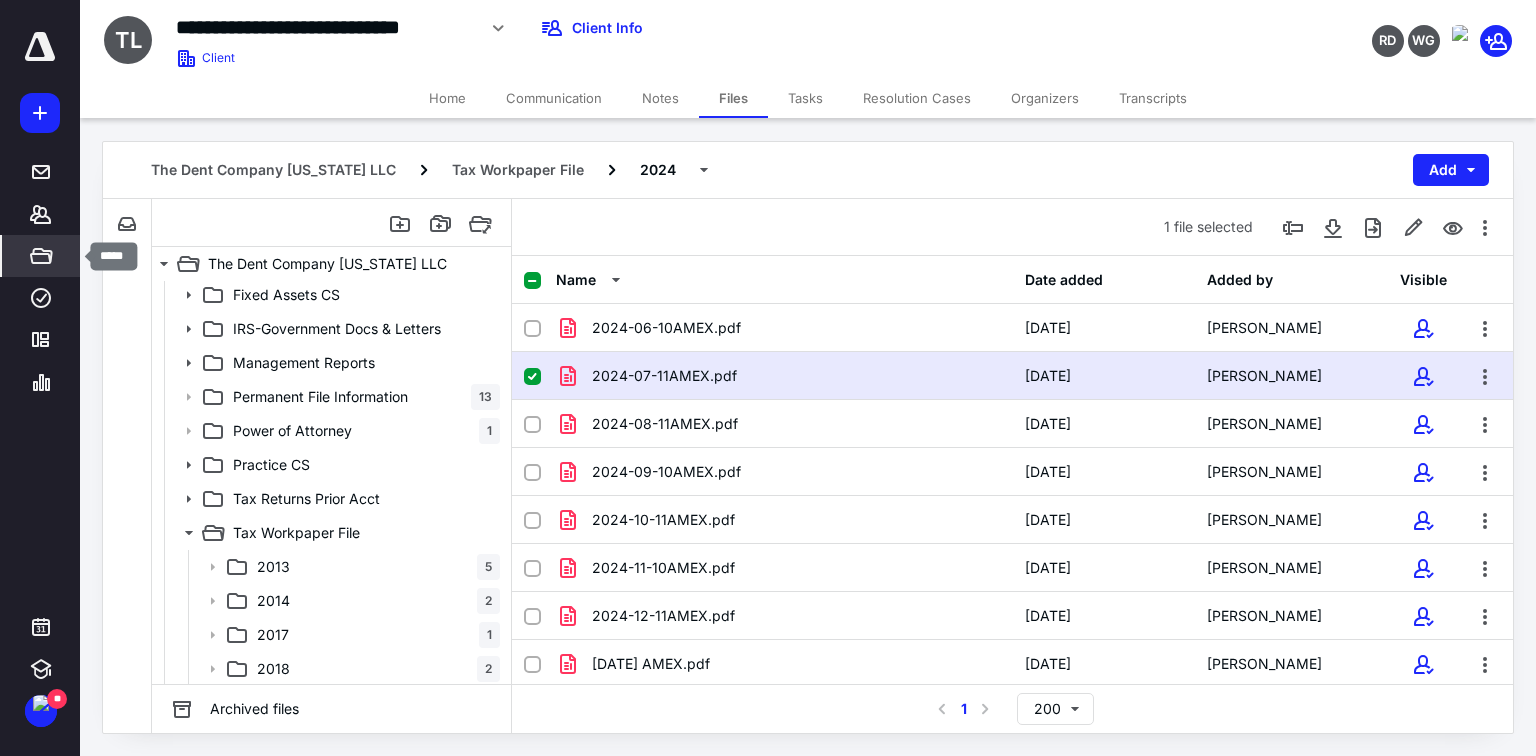 click 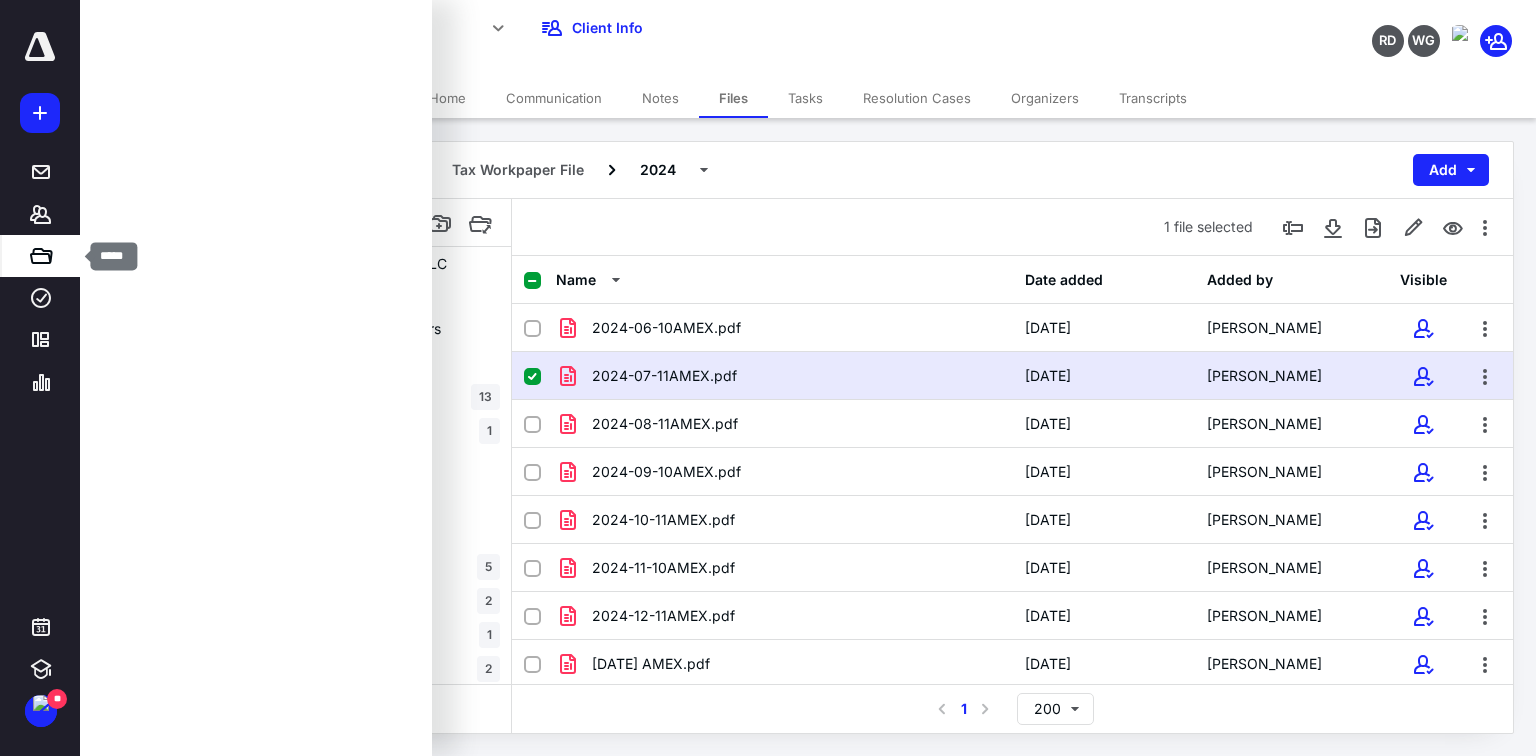 click 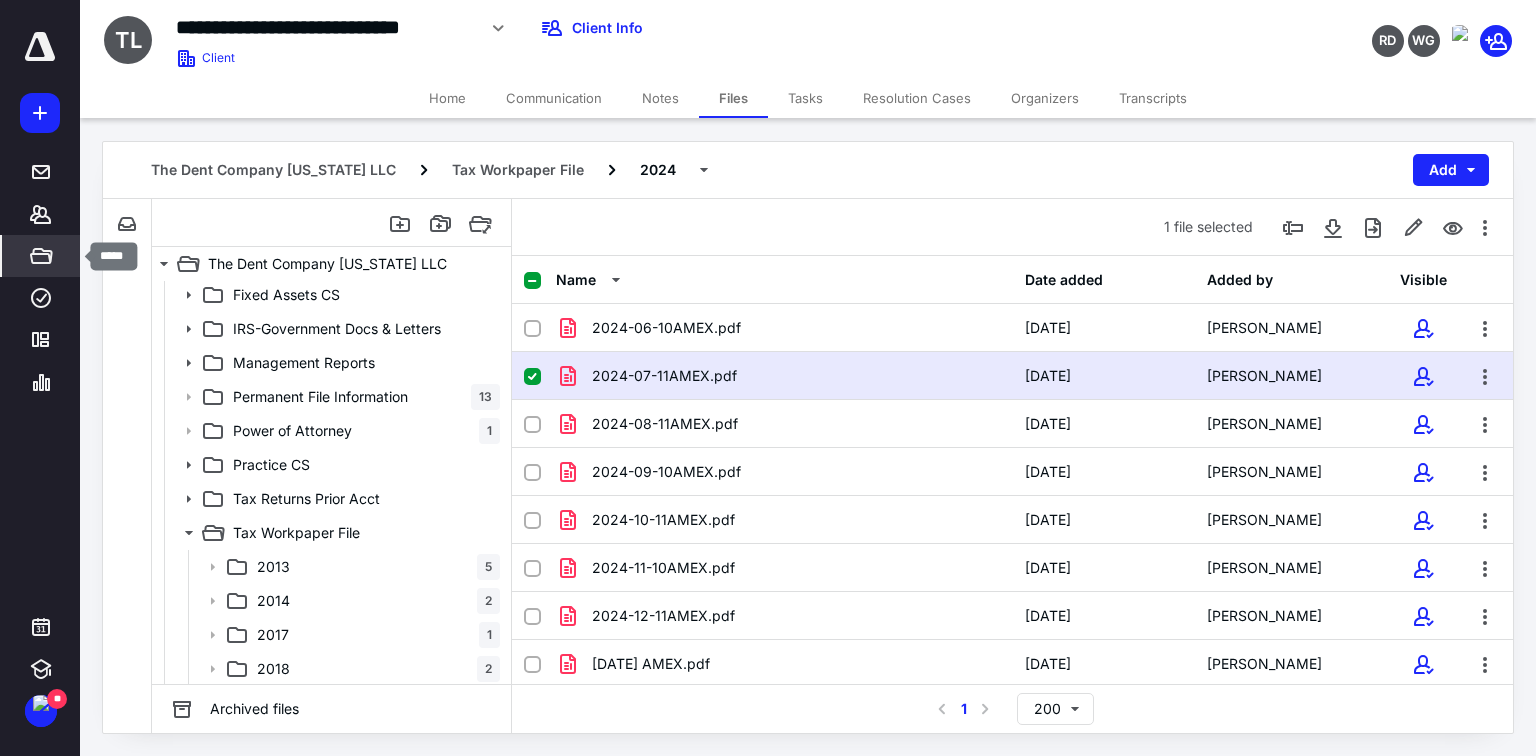 click 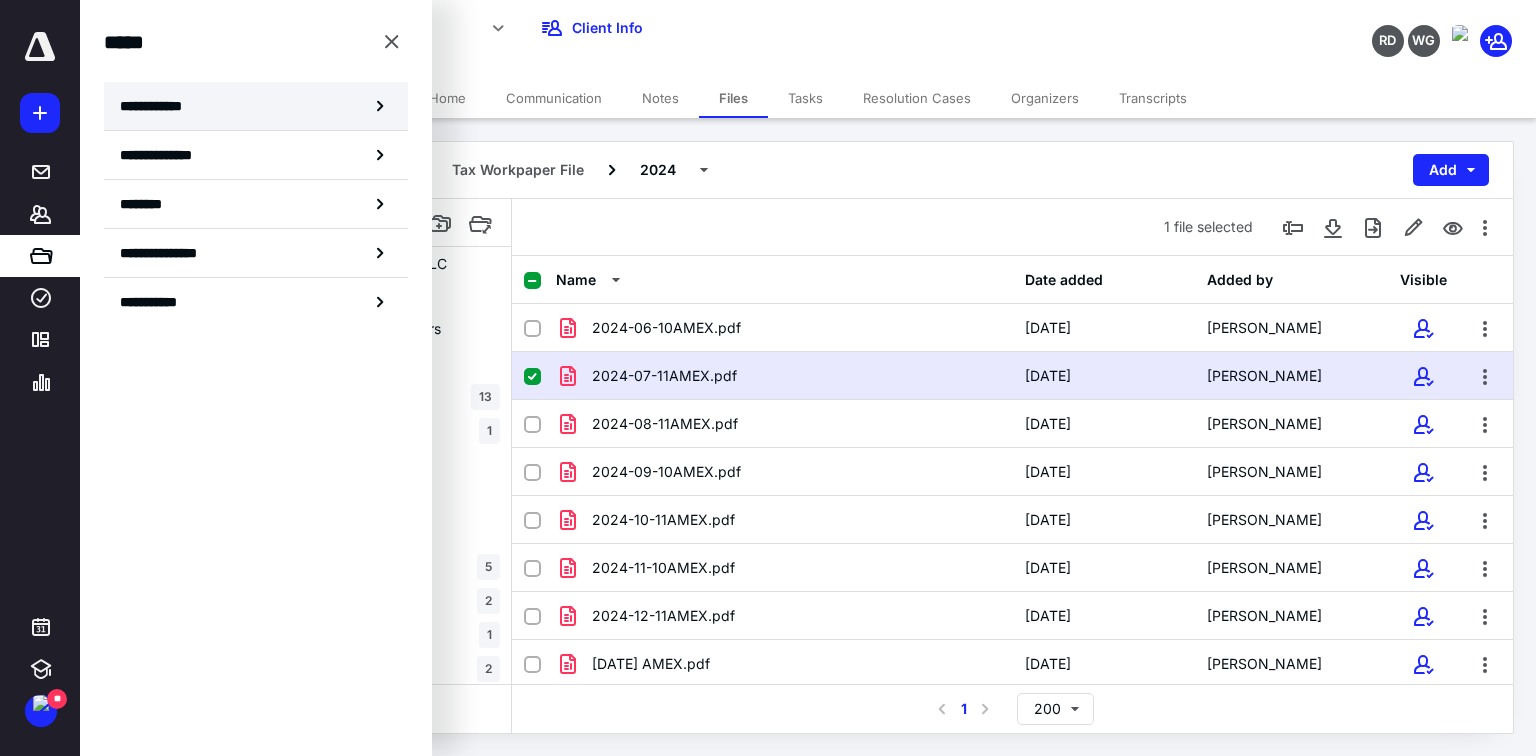 click on "**********" at bounding box center [157, 106] 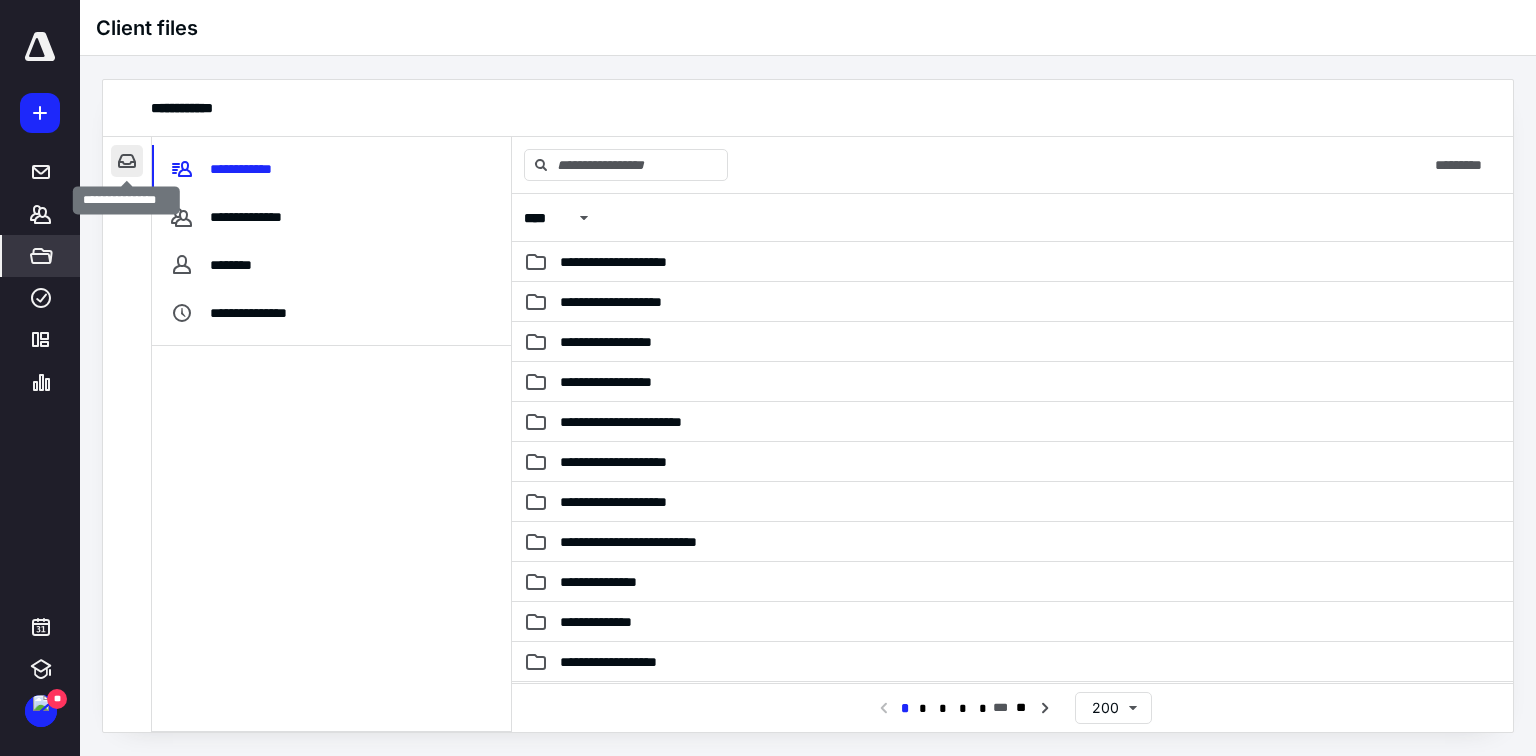 click at bounding box center [127, 161] 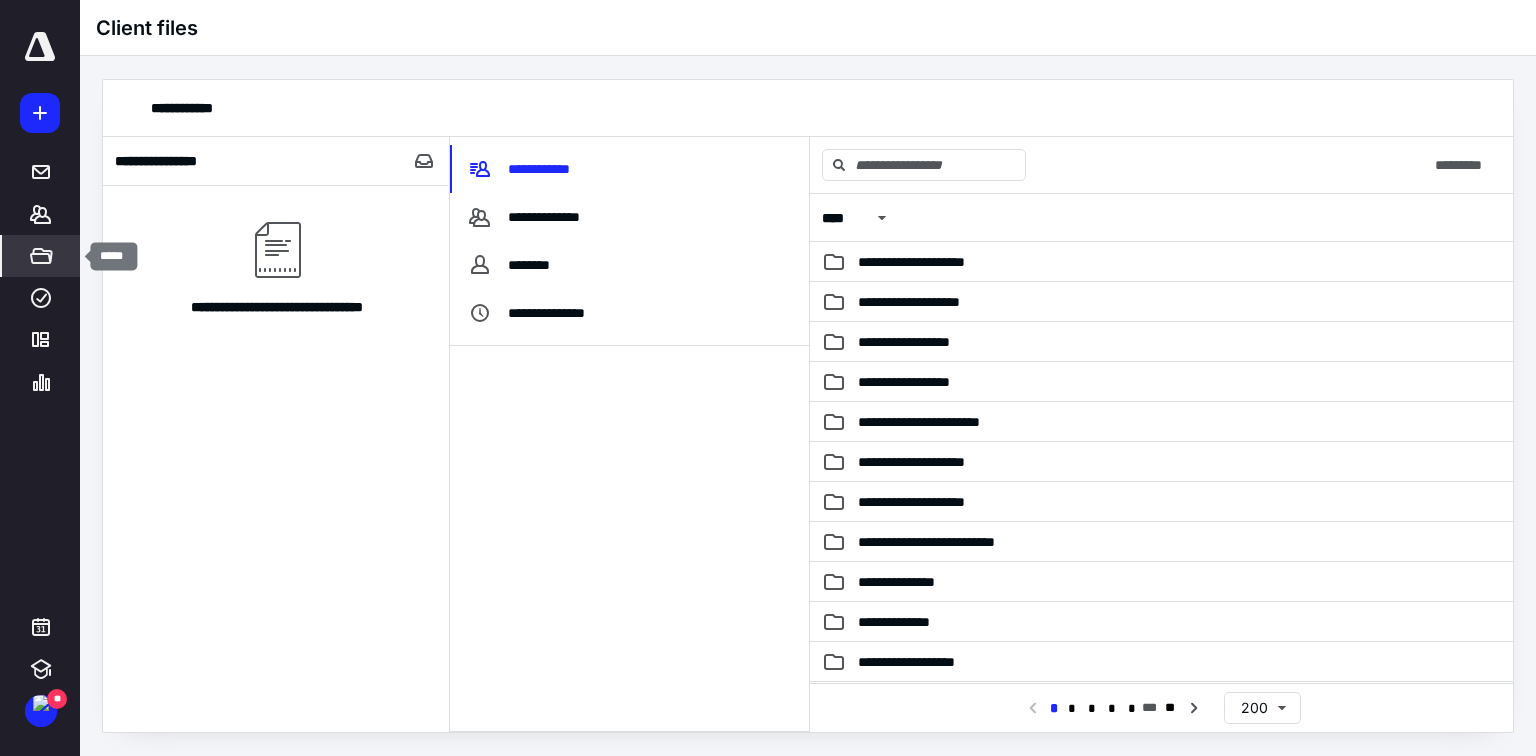click 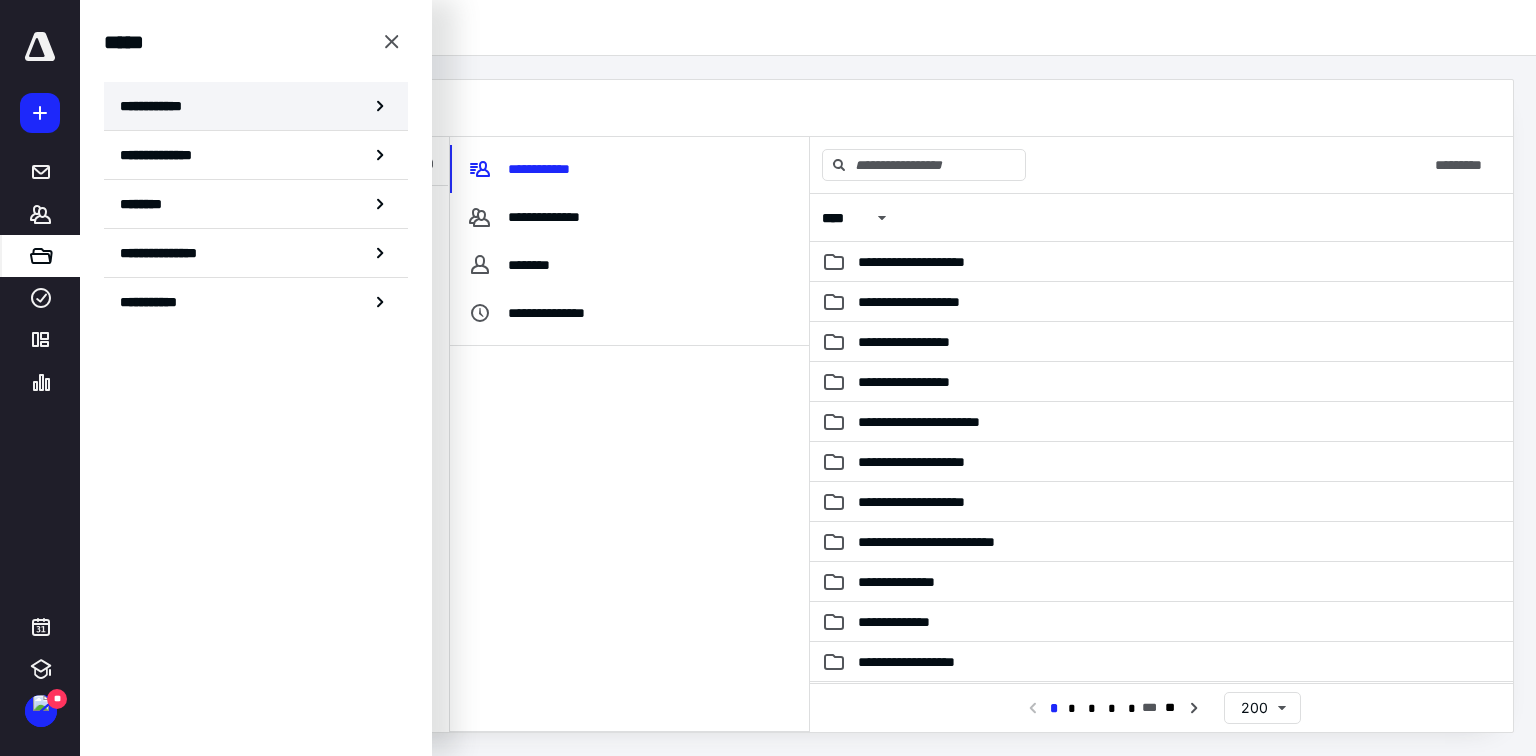 click on "**********" at bounding box center [157, 106] 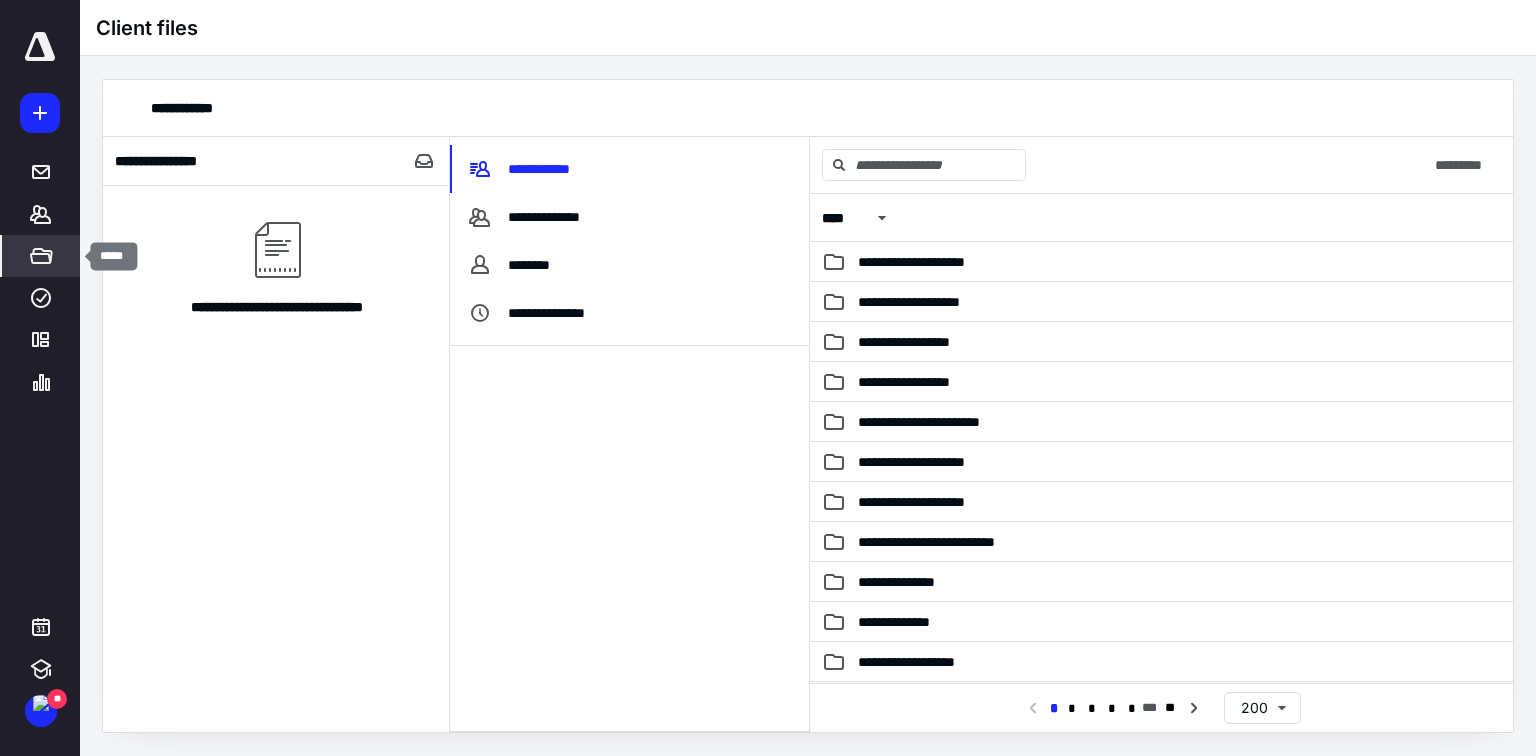 click 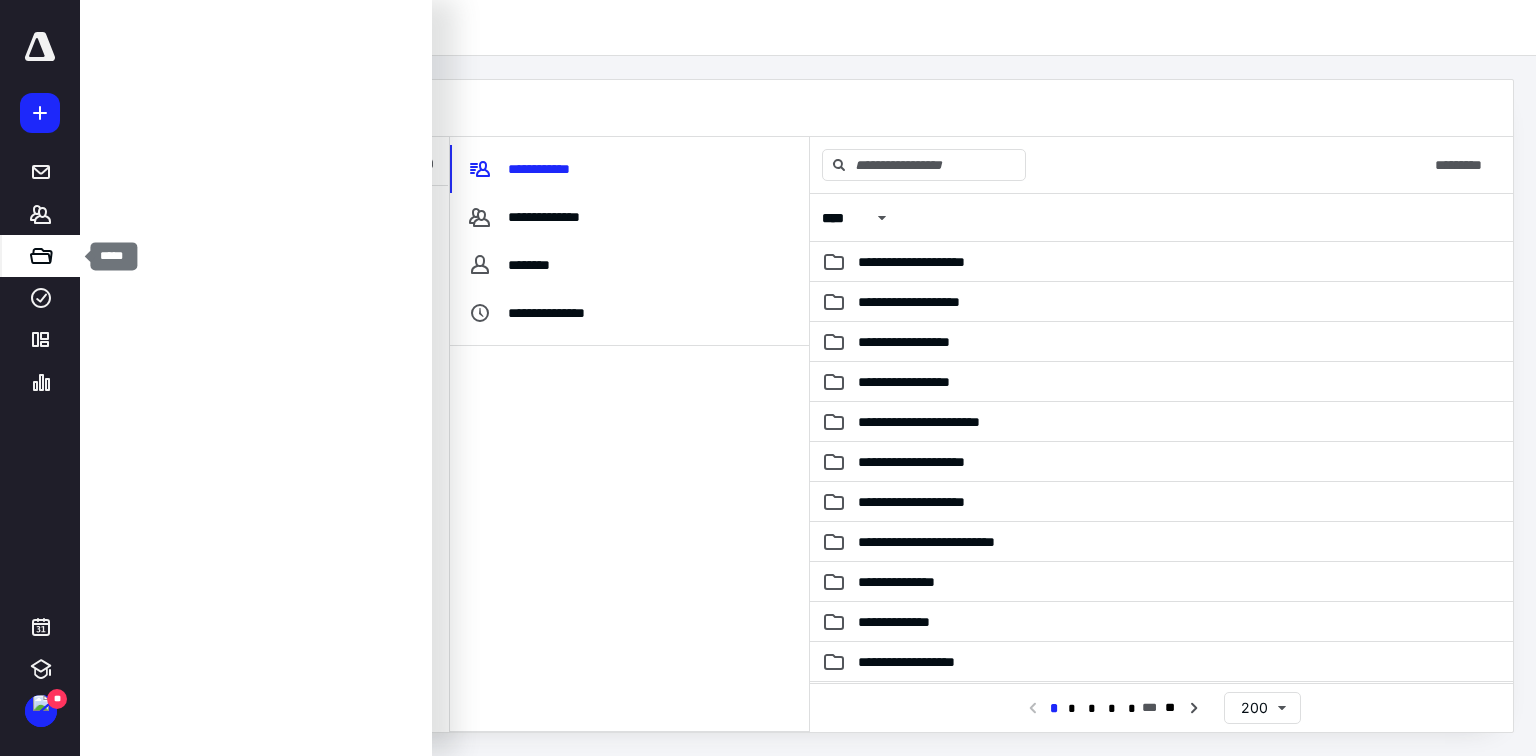 click 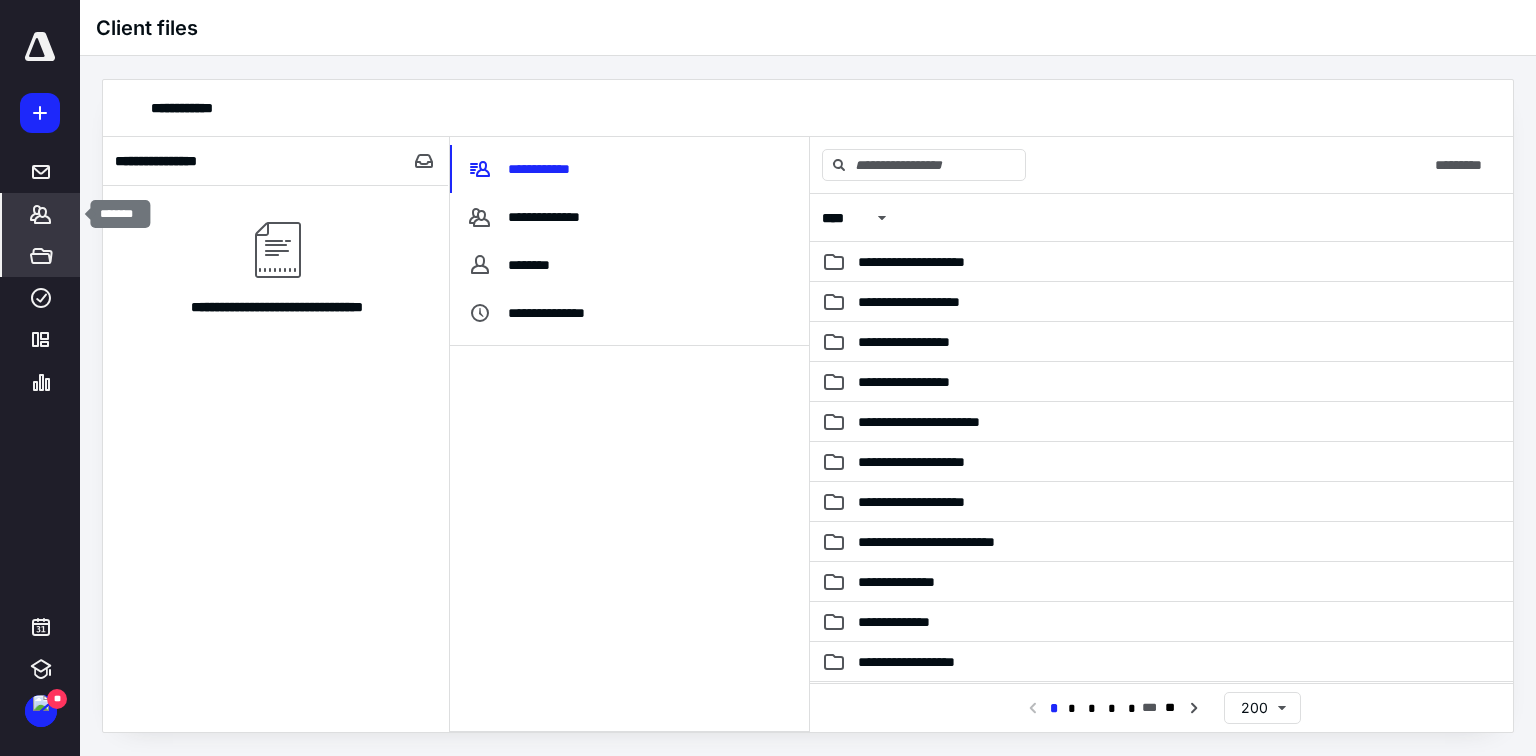 click 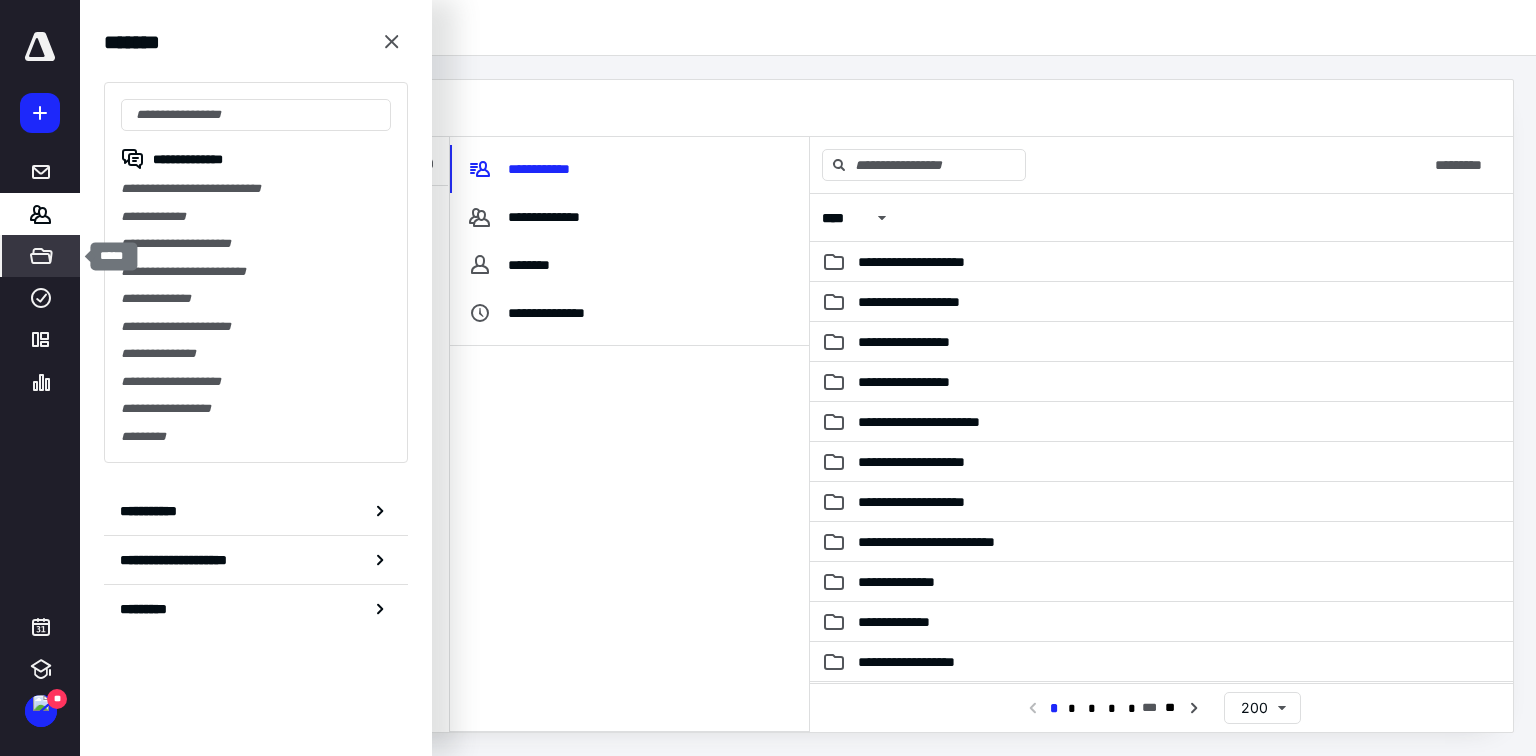 click 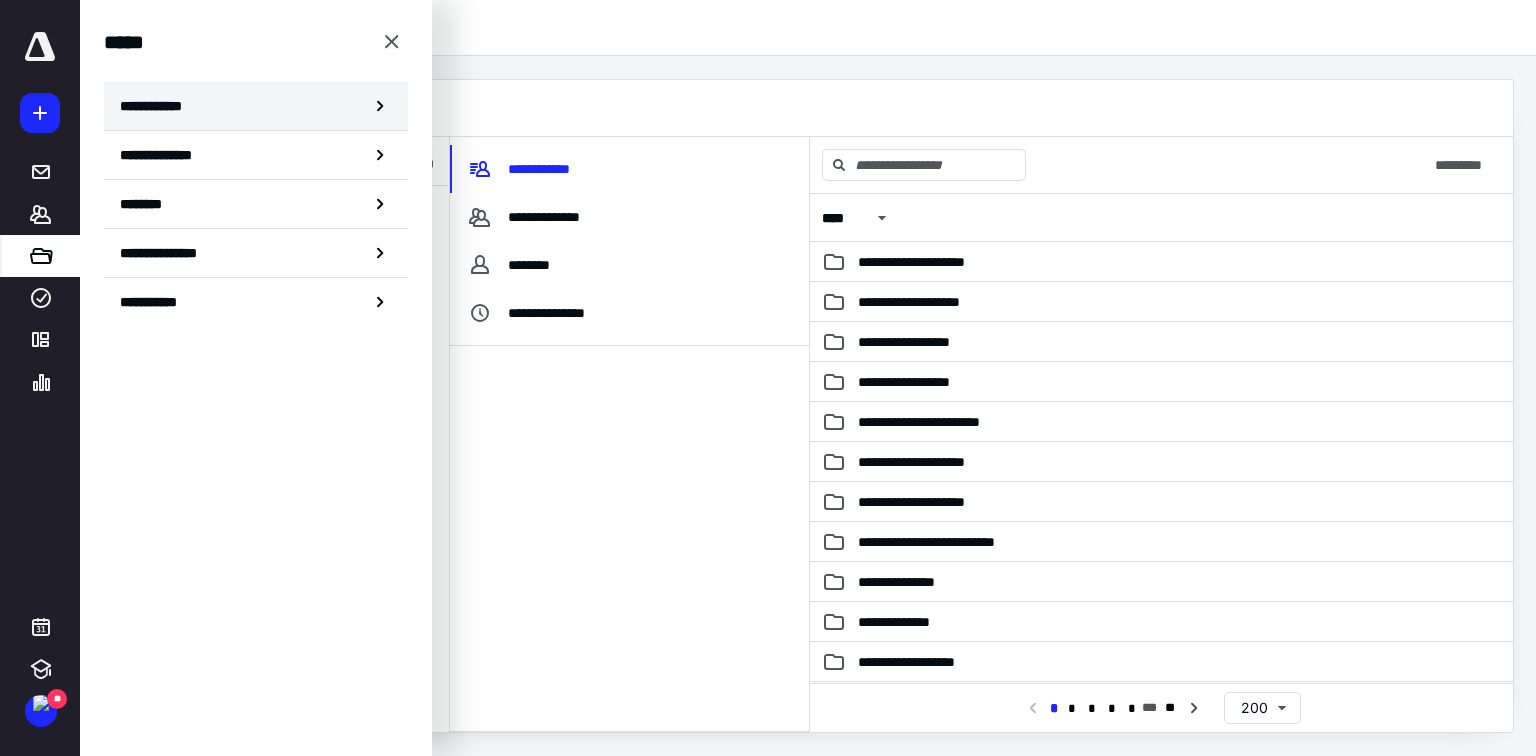 click on "**********" at bounding box center [157, 106] 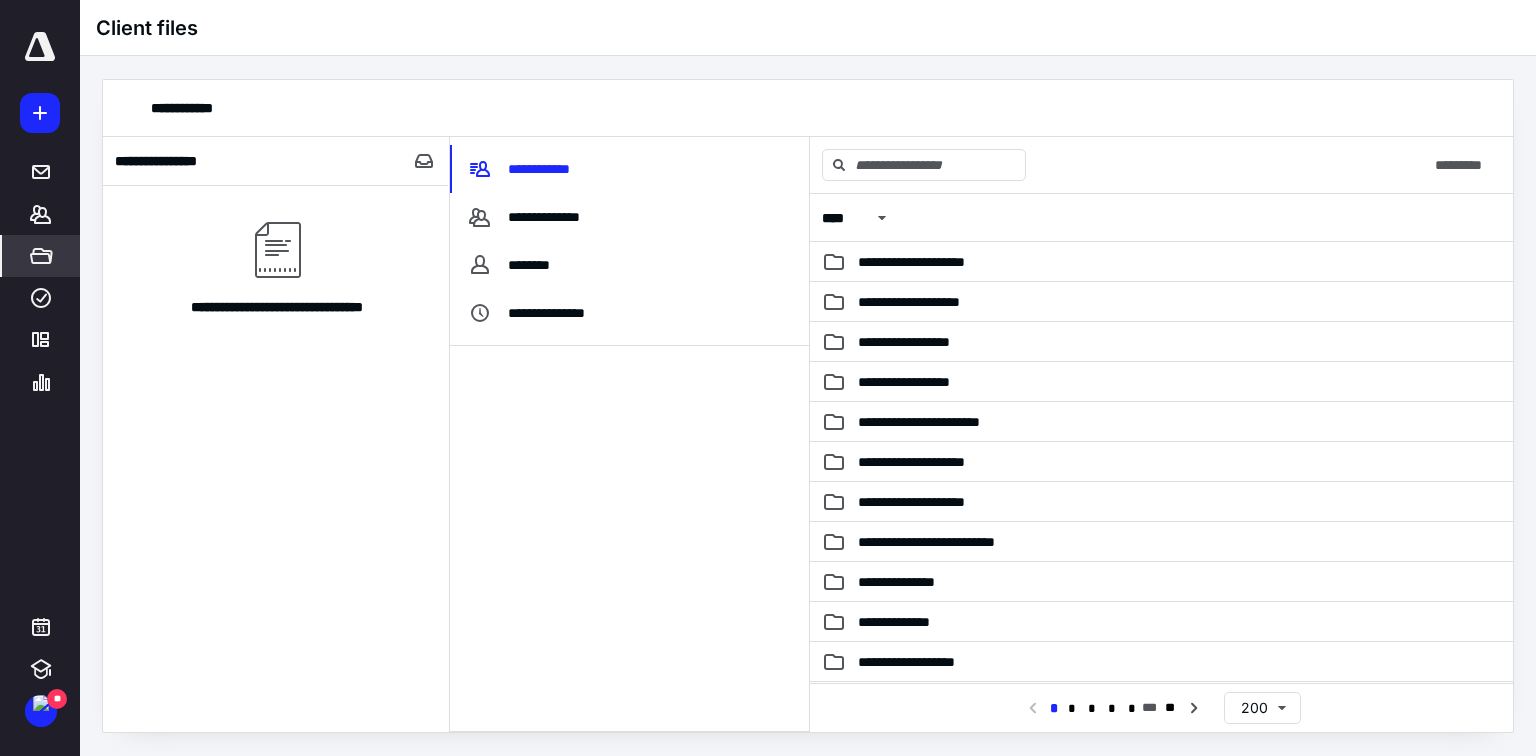 click on "**********" at bounding box center [276, 459] 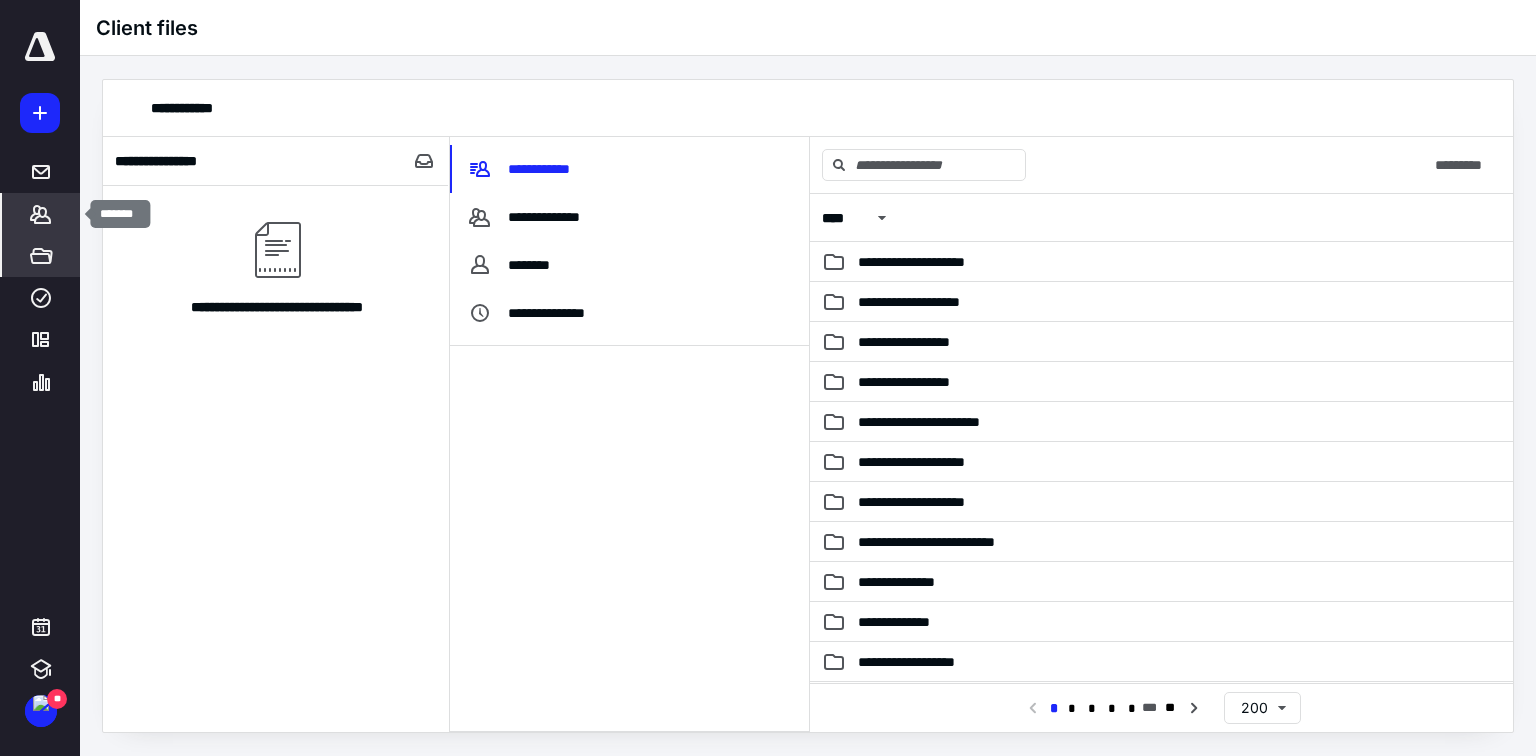 click 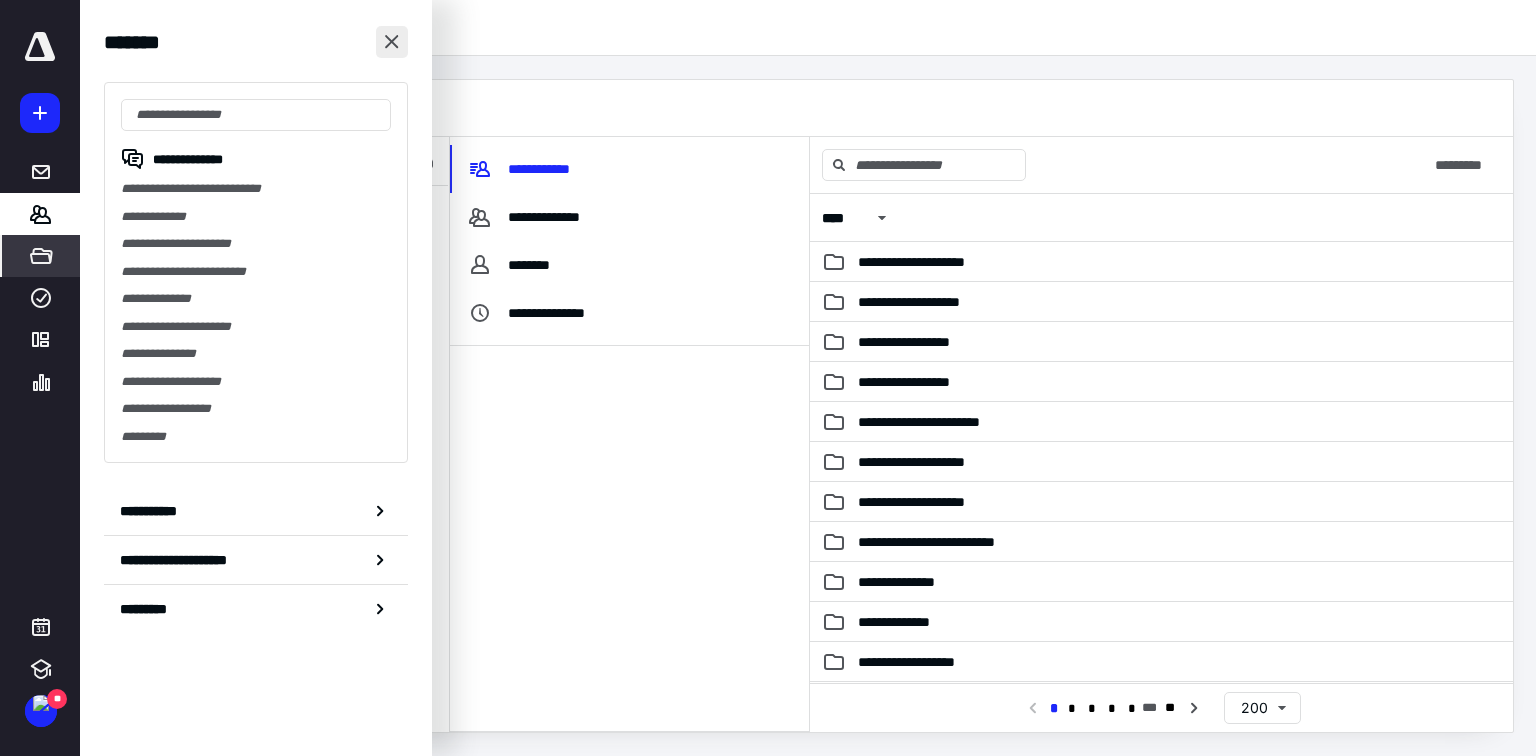 click at bounding box center (392, 42) 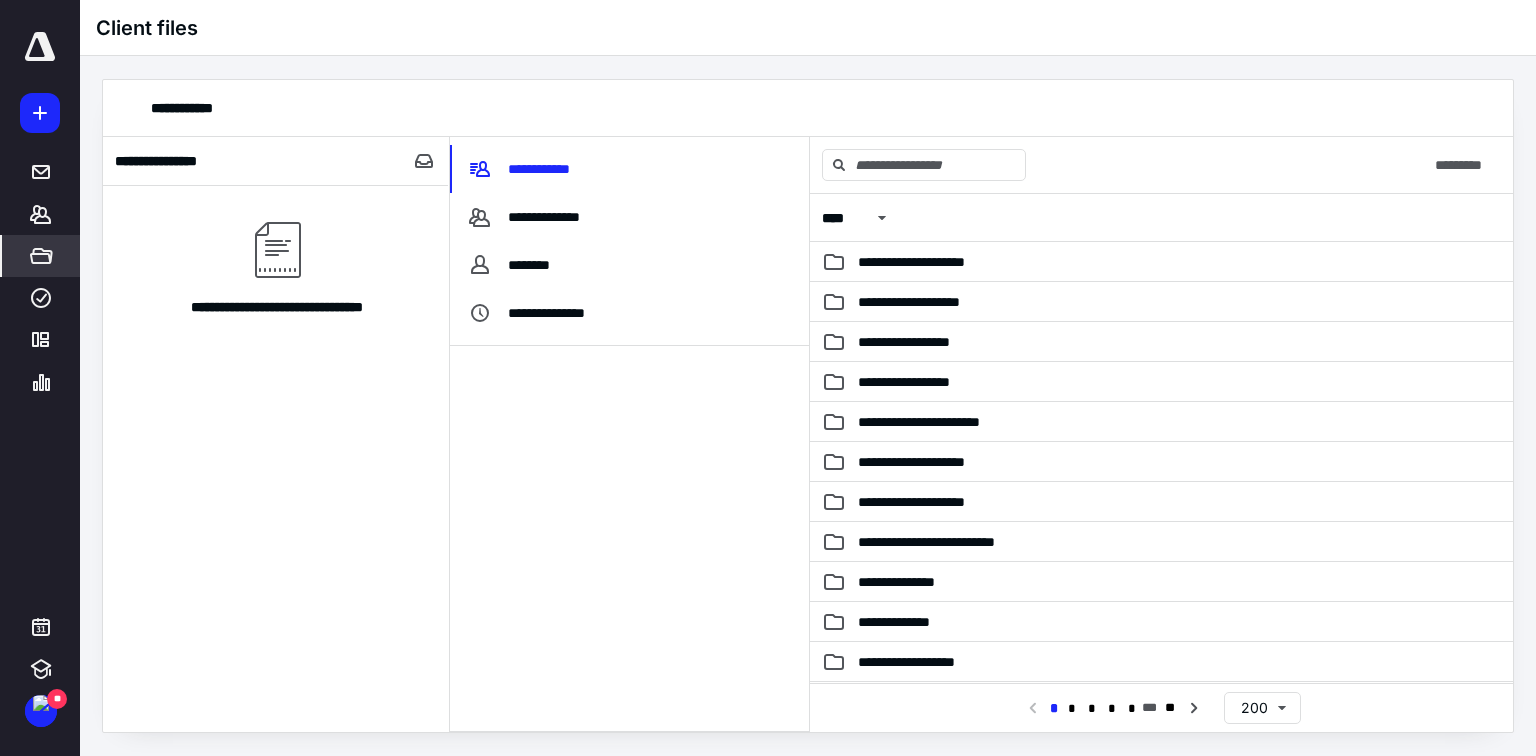 click on "Client files" at bounding box center [808, 28] 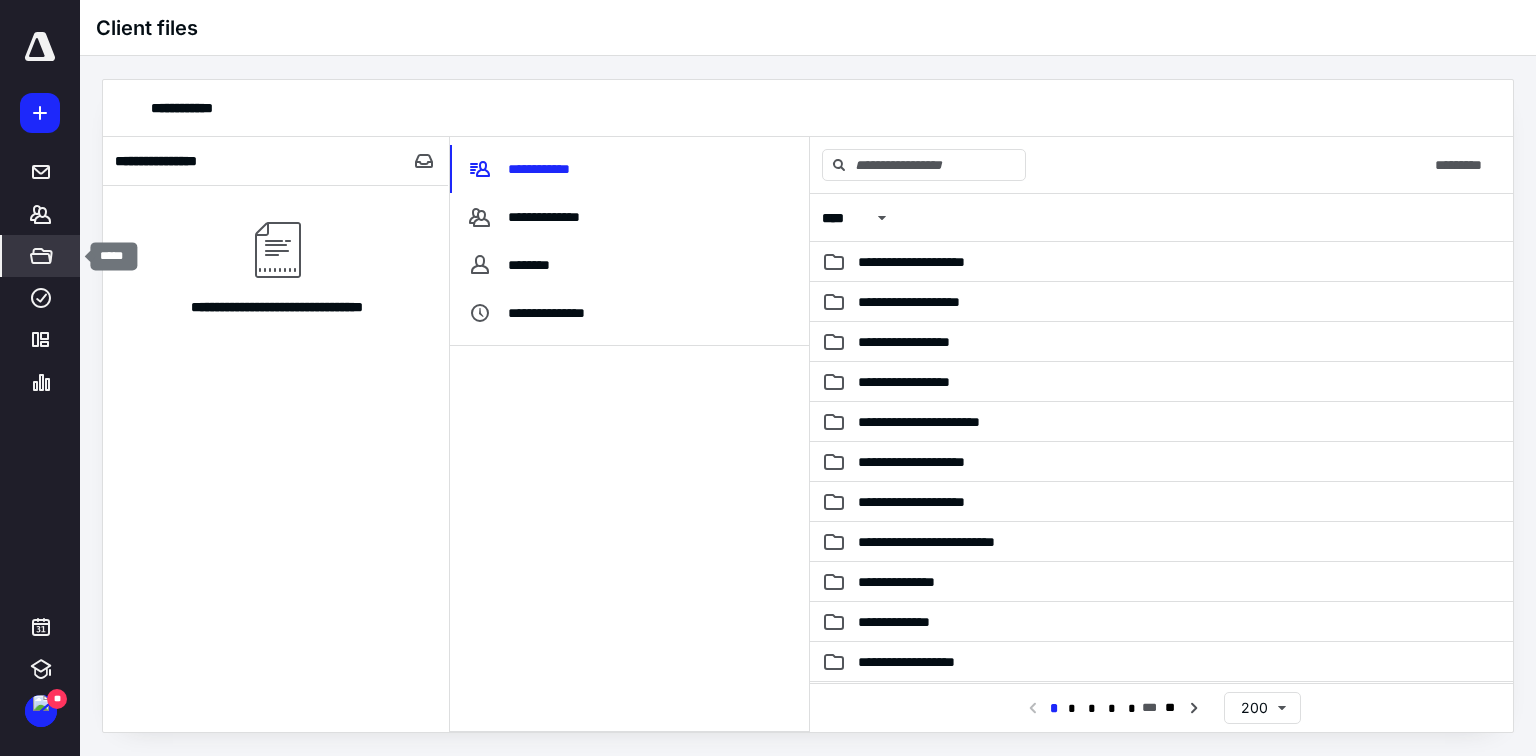 click 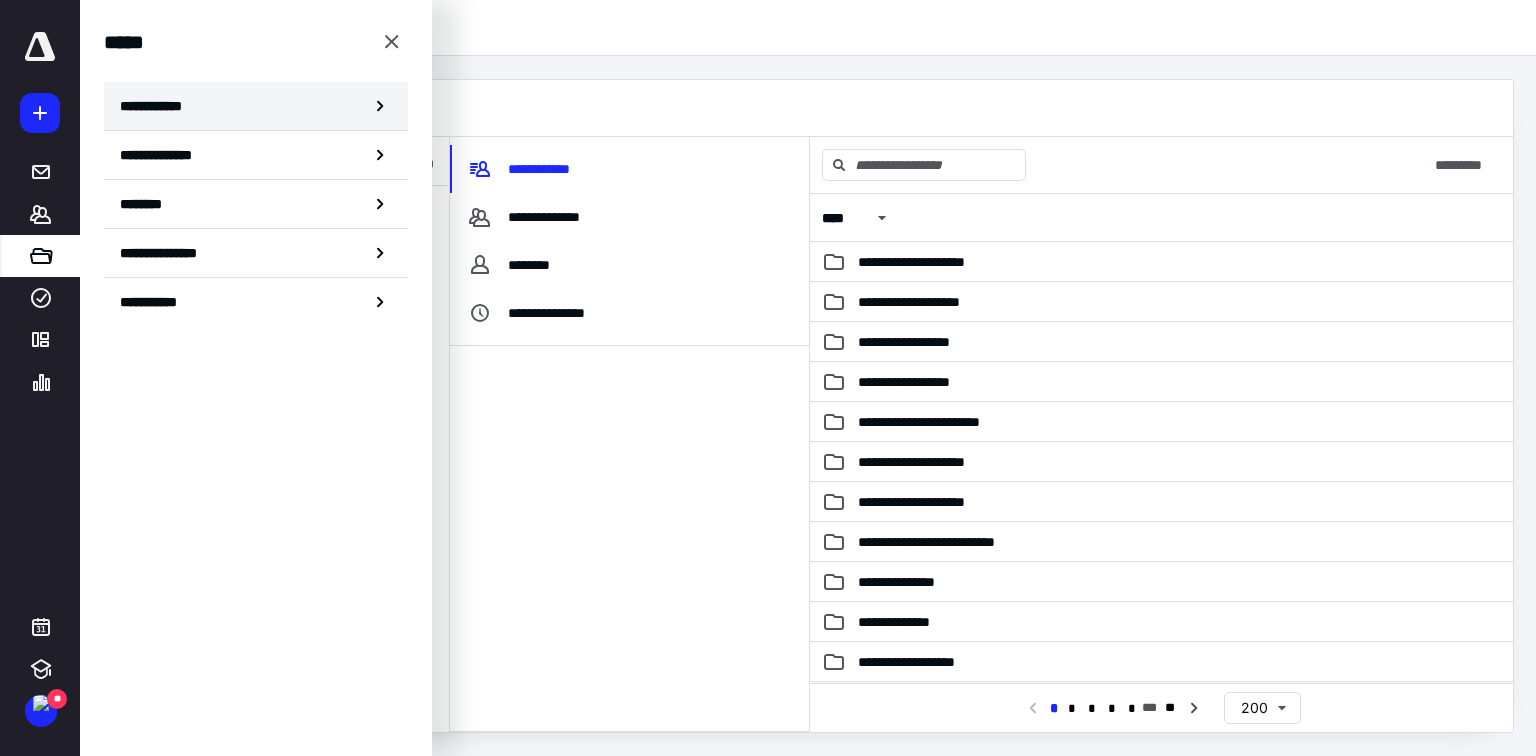 click on "**********" at bounding box center [157, 106] 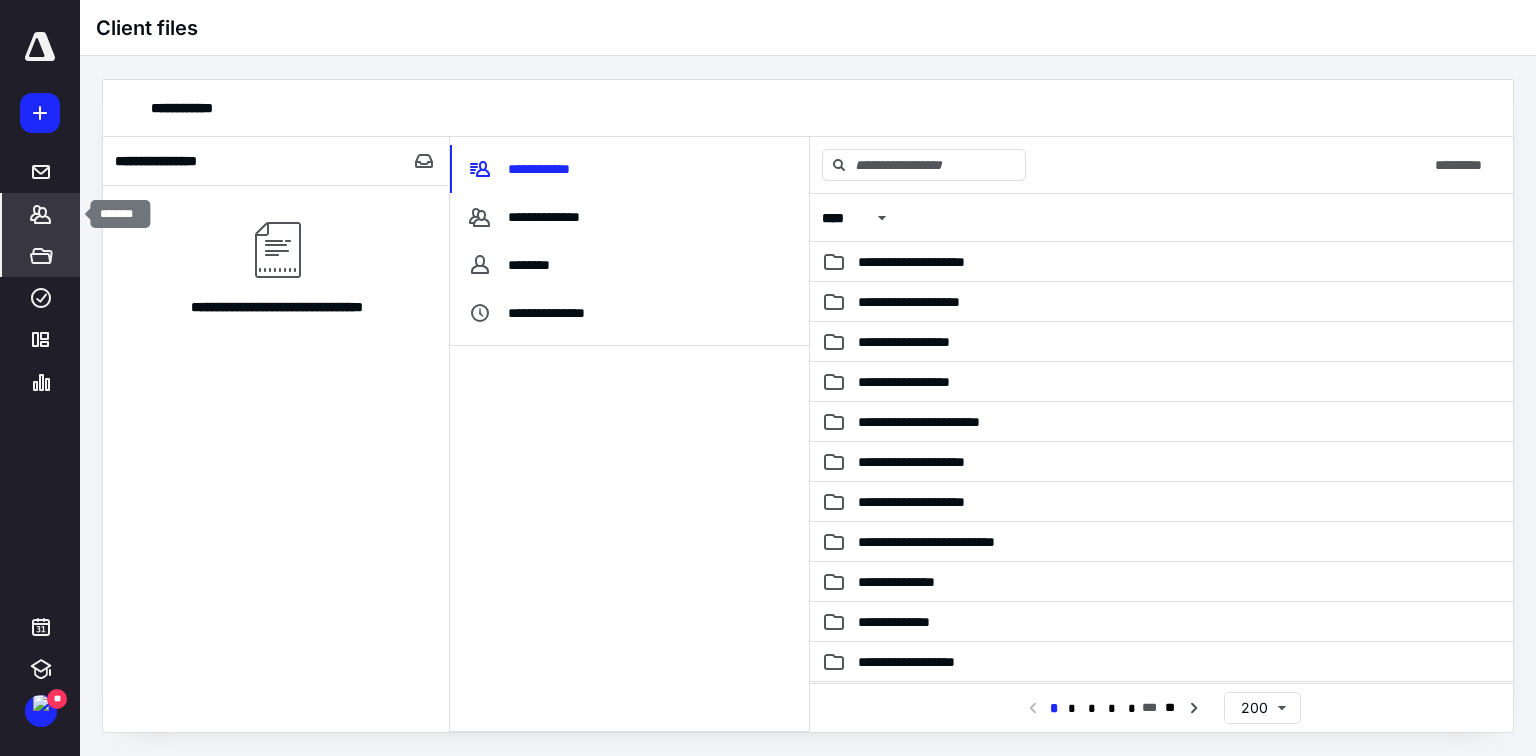 click 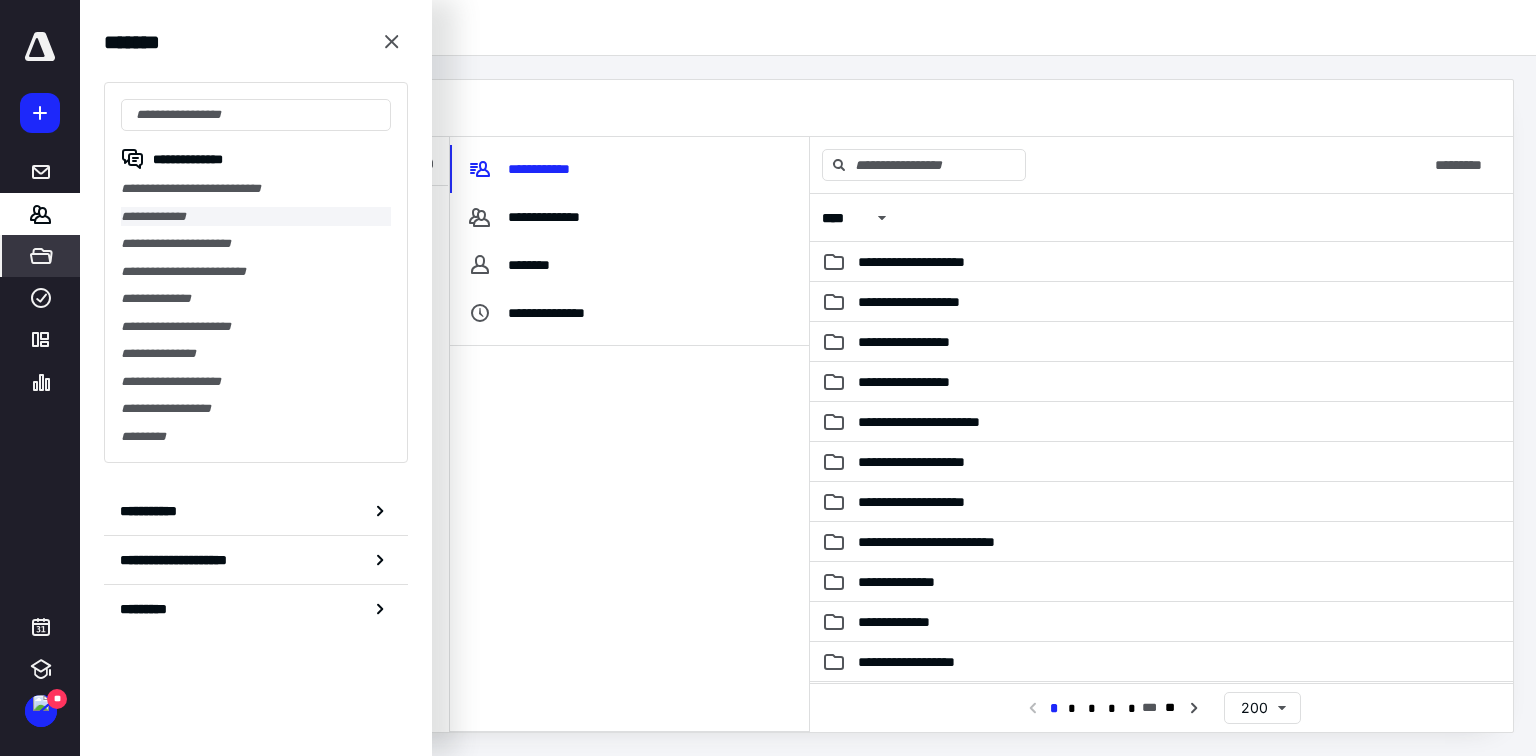 click on "**********" at bounding box center [256, 217] 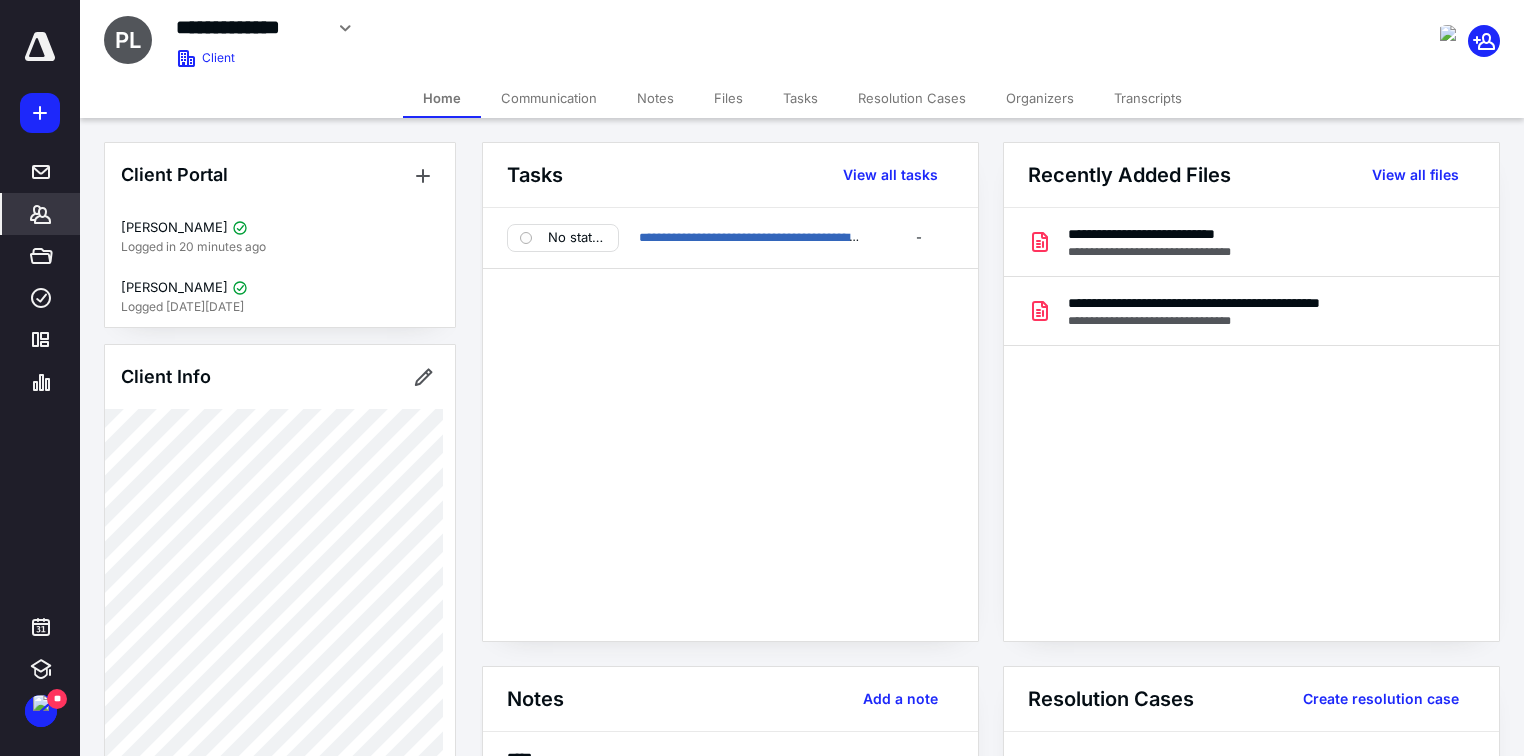 click on "**********" at bounding box center (730, 424) 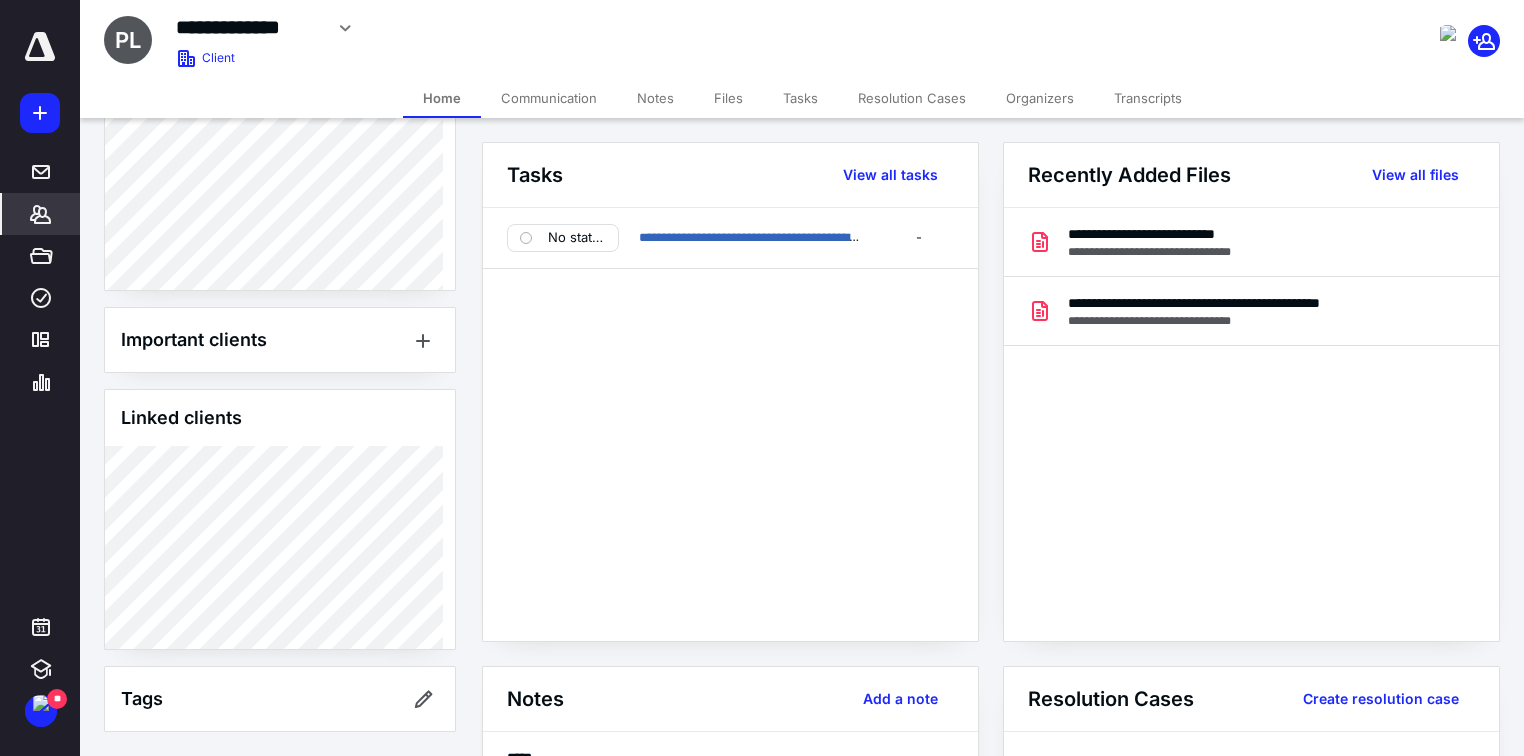 scroll, scrollTop: 1292, scrollLeft: 0, axis: vertical 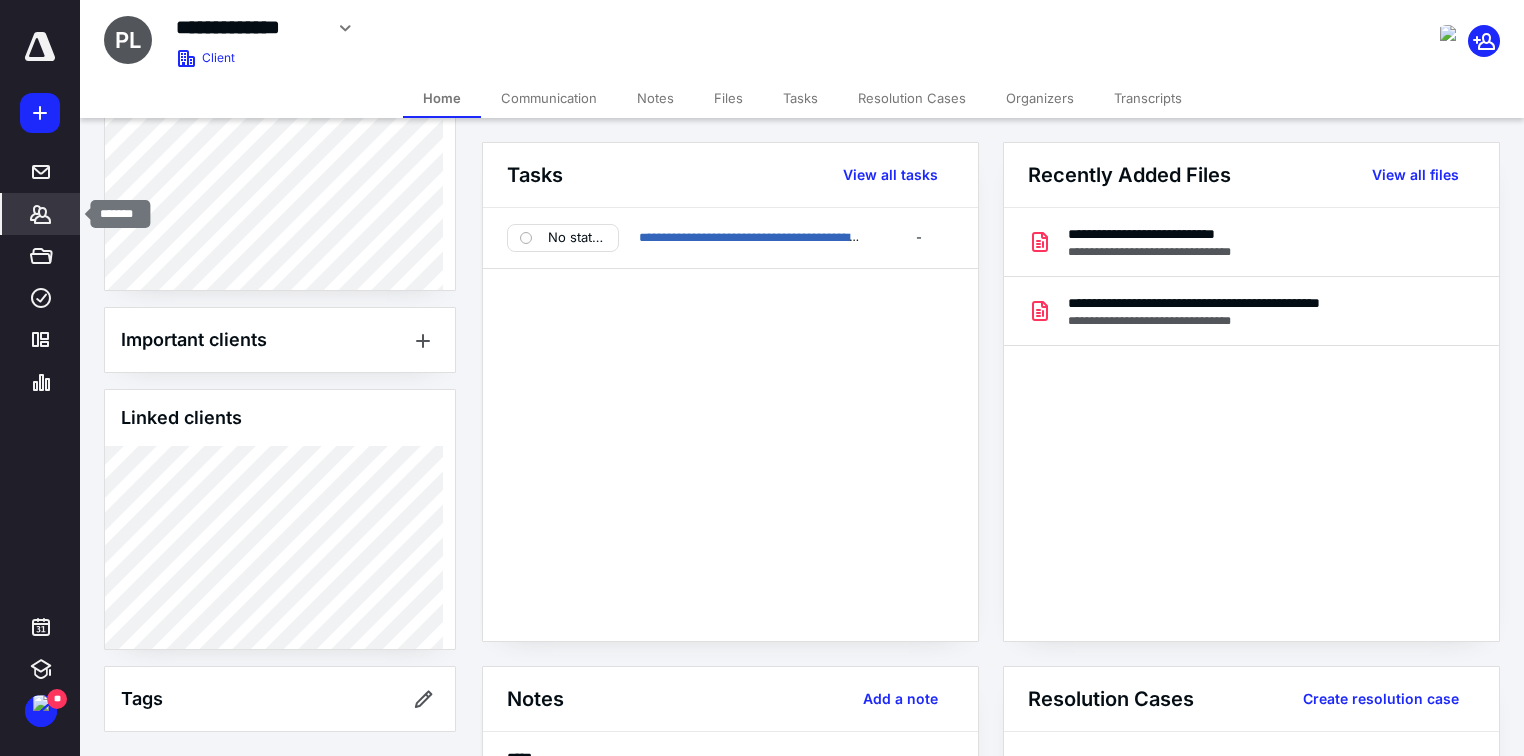 click 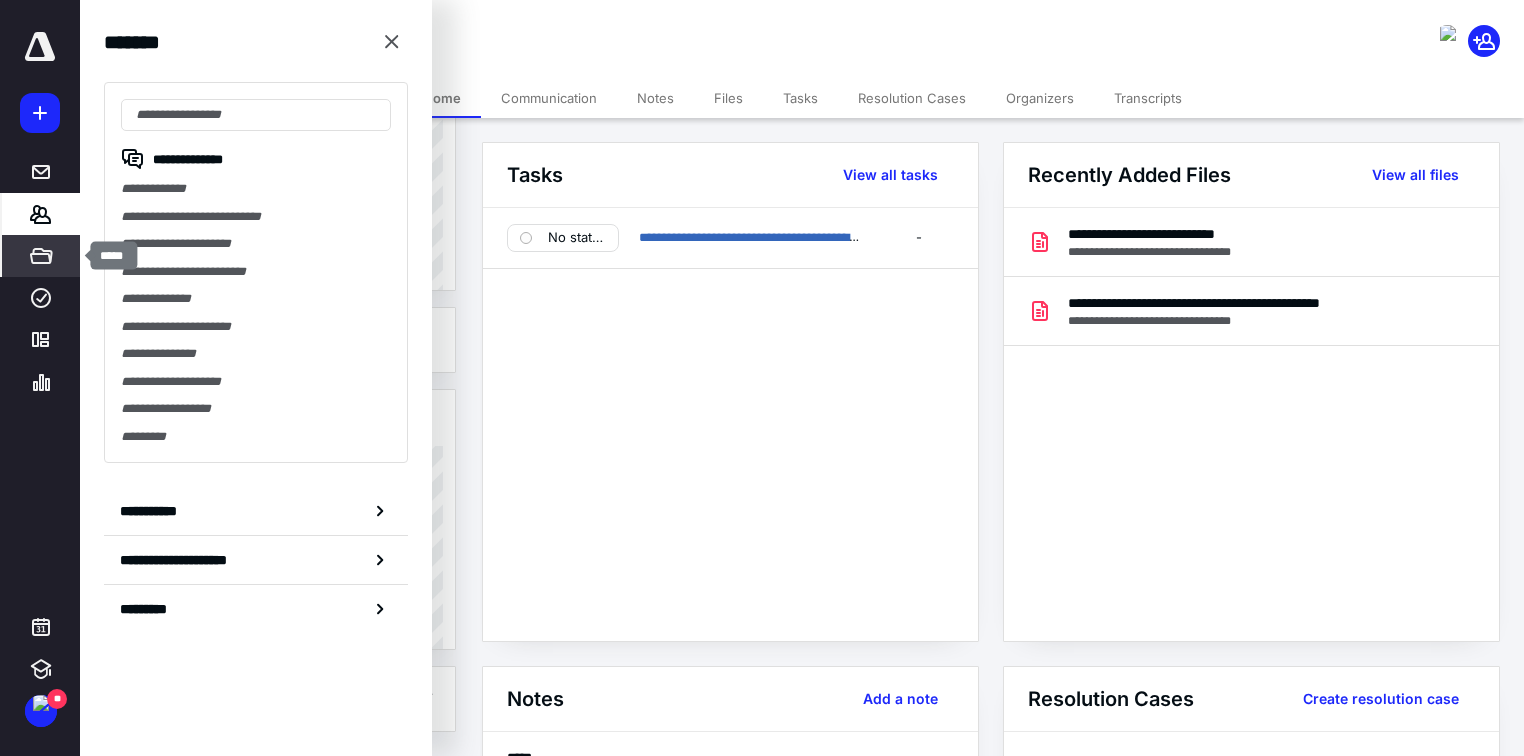 click 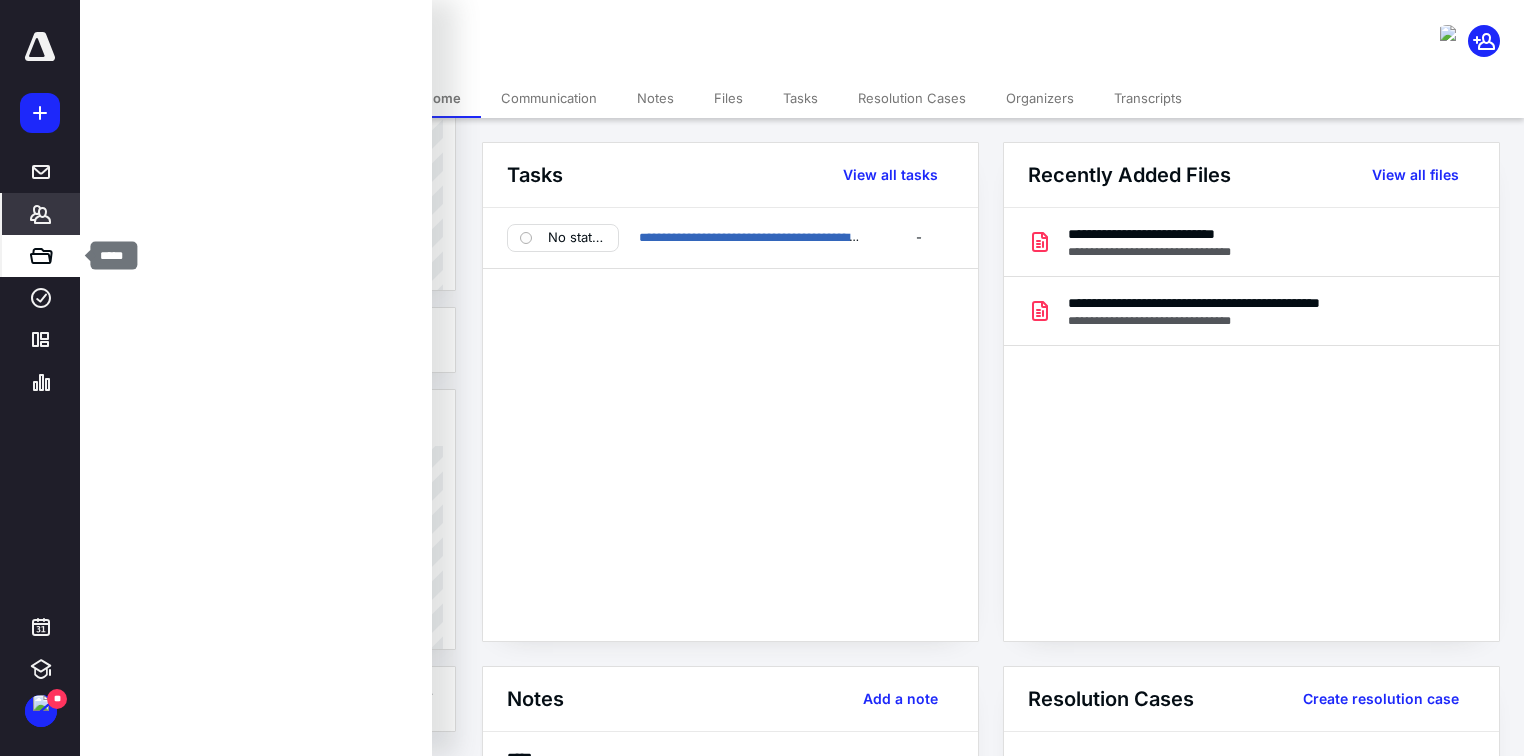 drag, startPoint x: 36, startPoint y: 256, endPoint x: 47, endPoint y: 243, distance: 17.029387 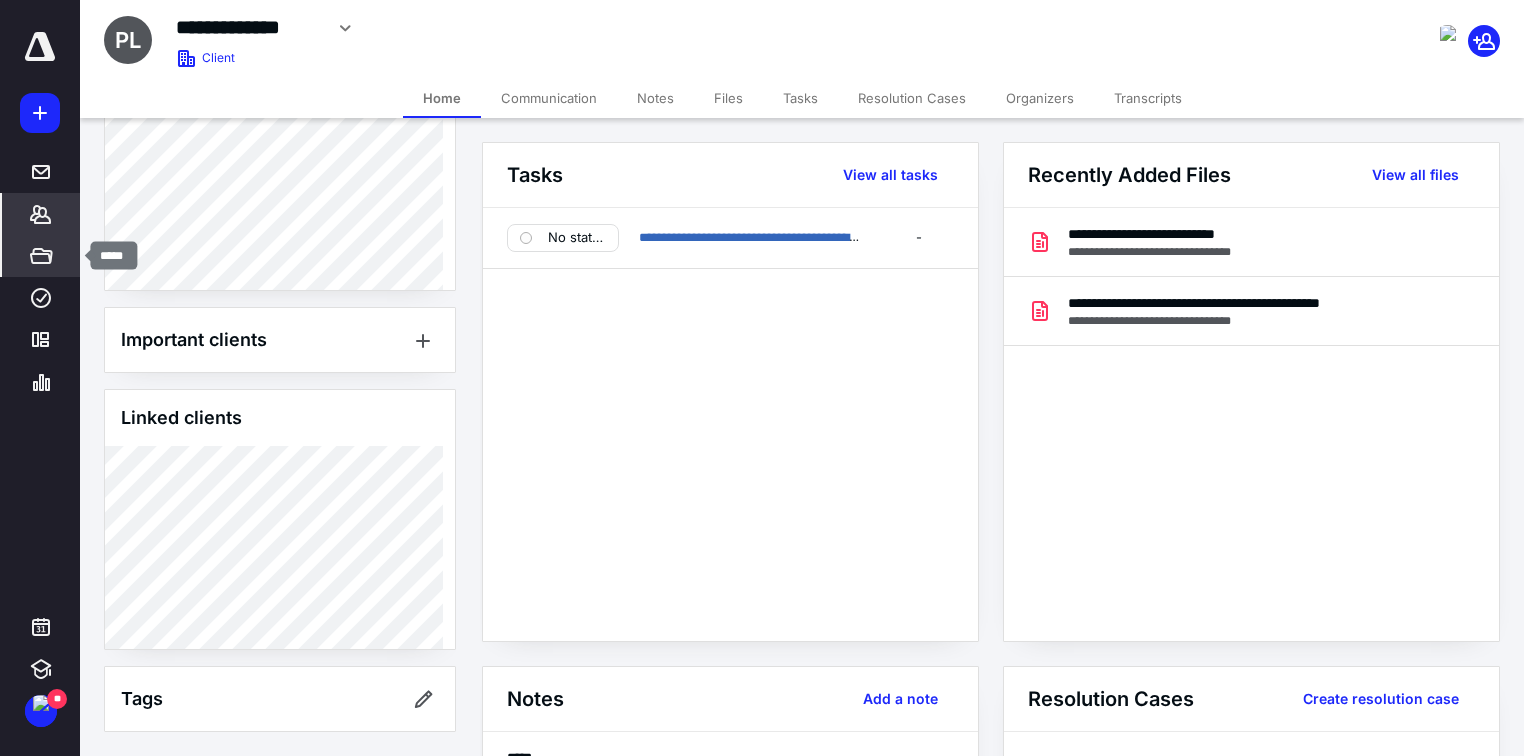 click 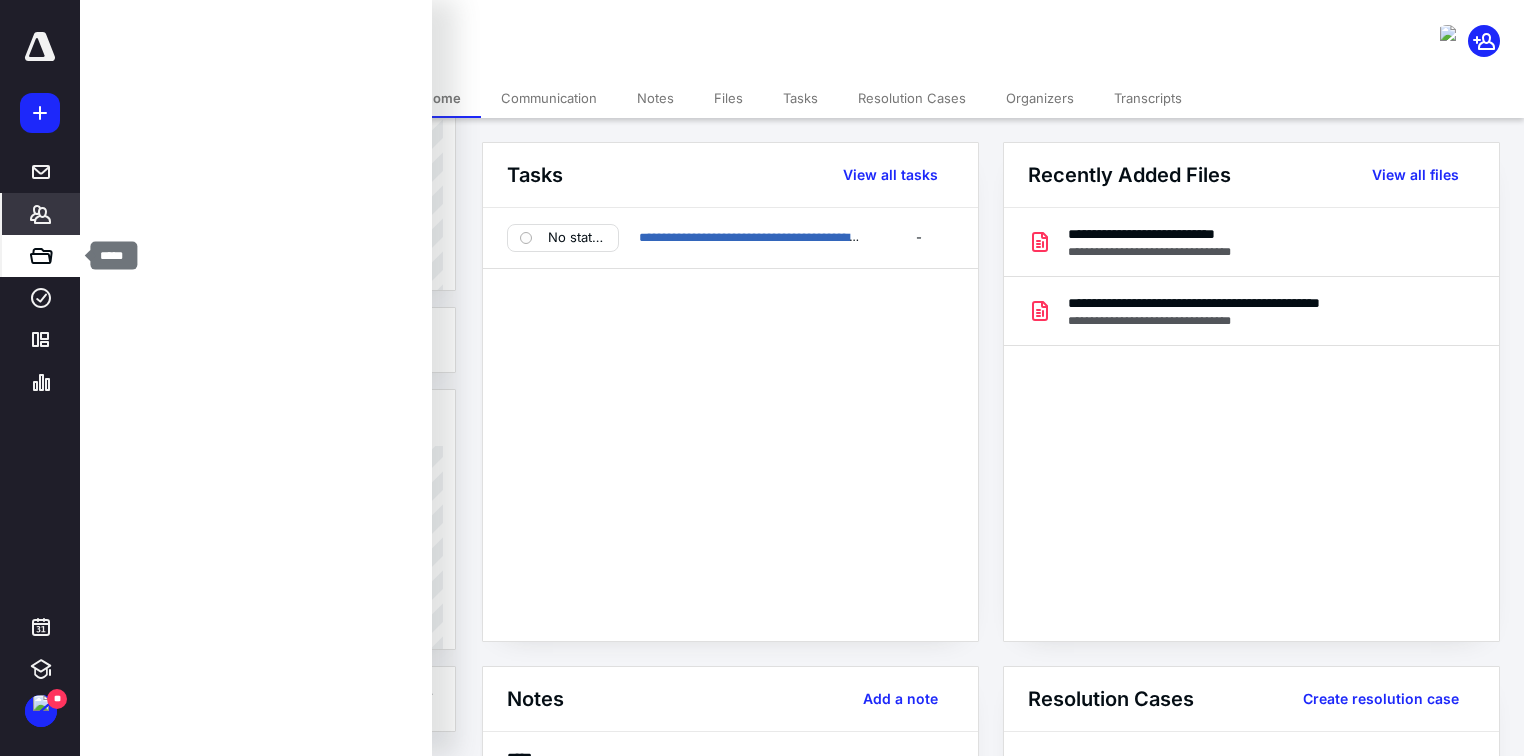 click 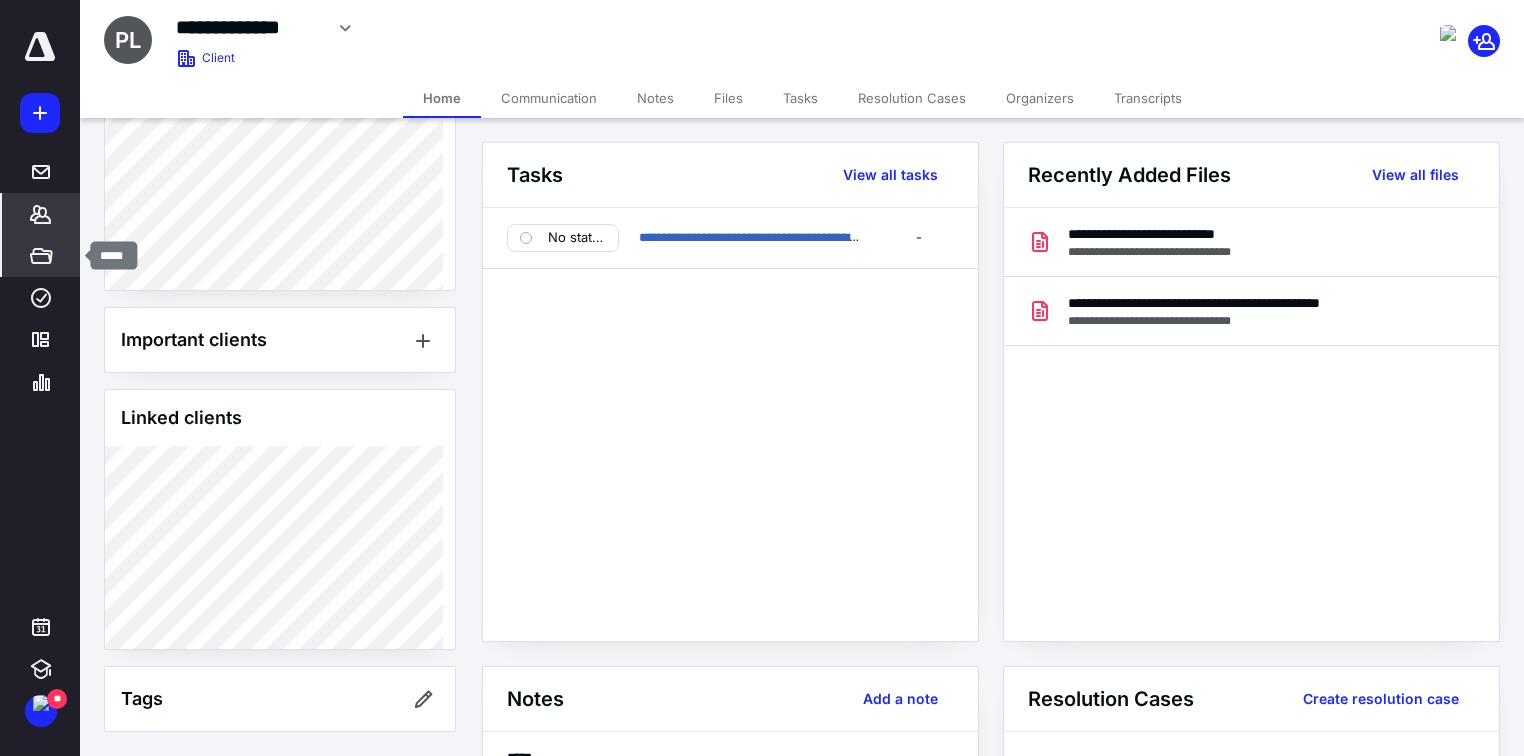 click 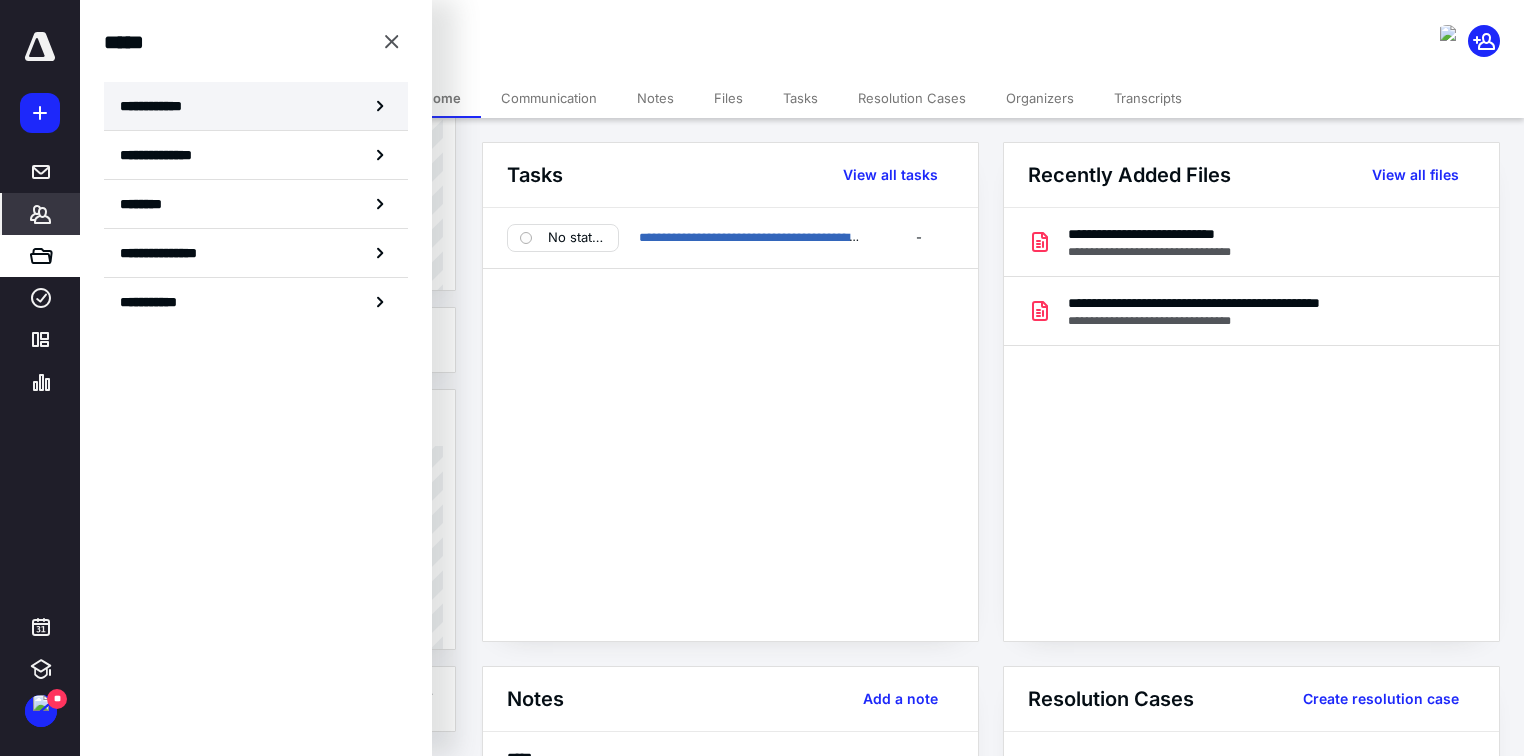 click on "**********" at bounding box center [157, 106] 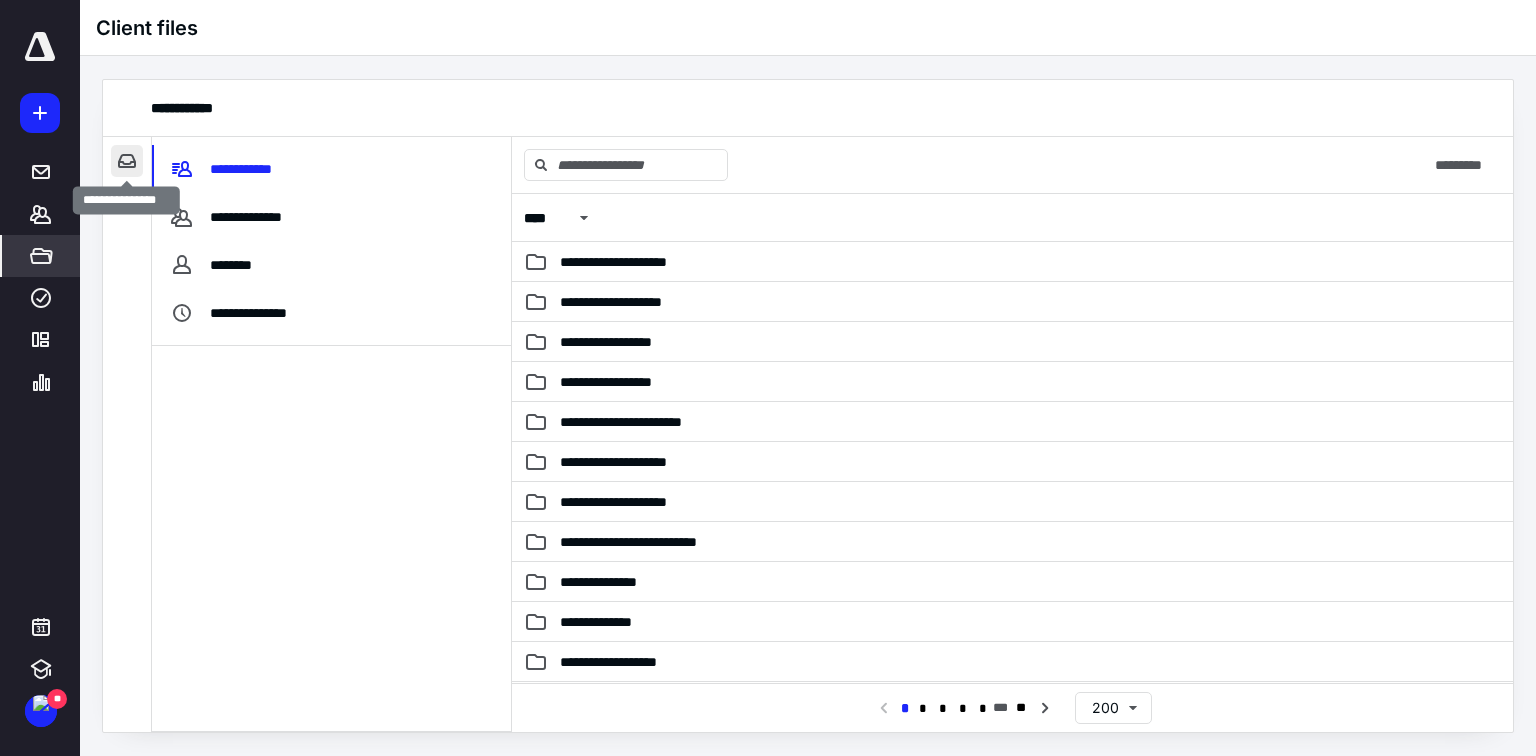 click at bounding box center [127, 161] 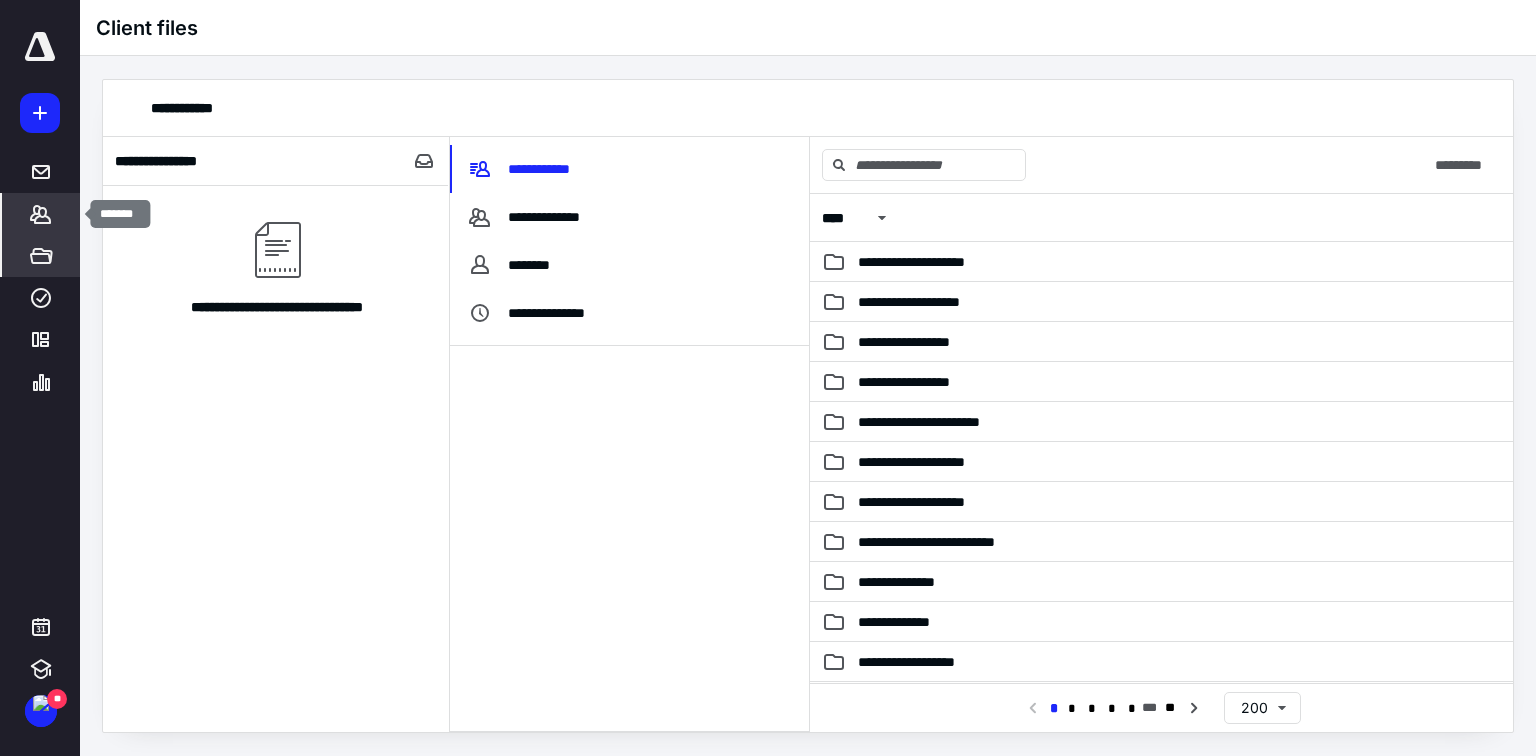 click 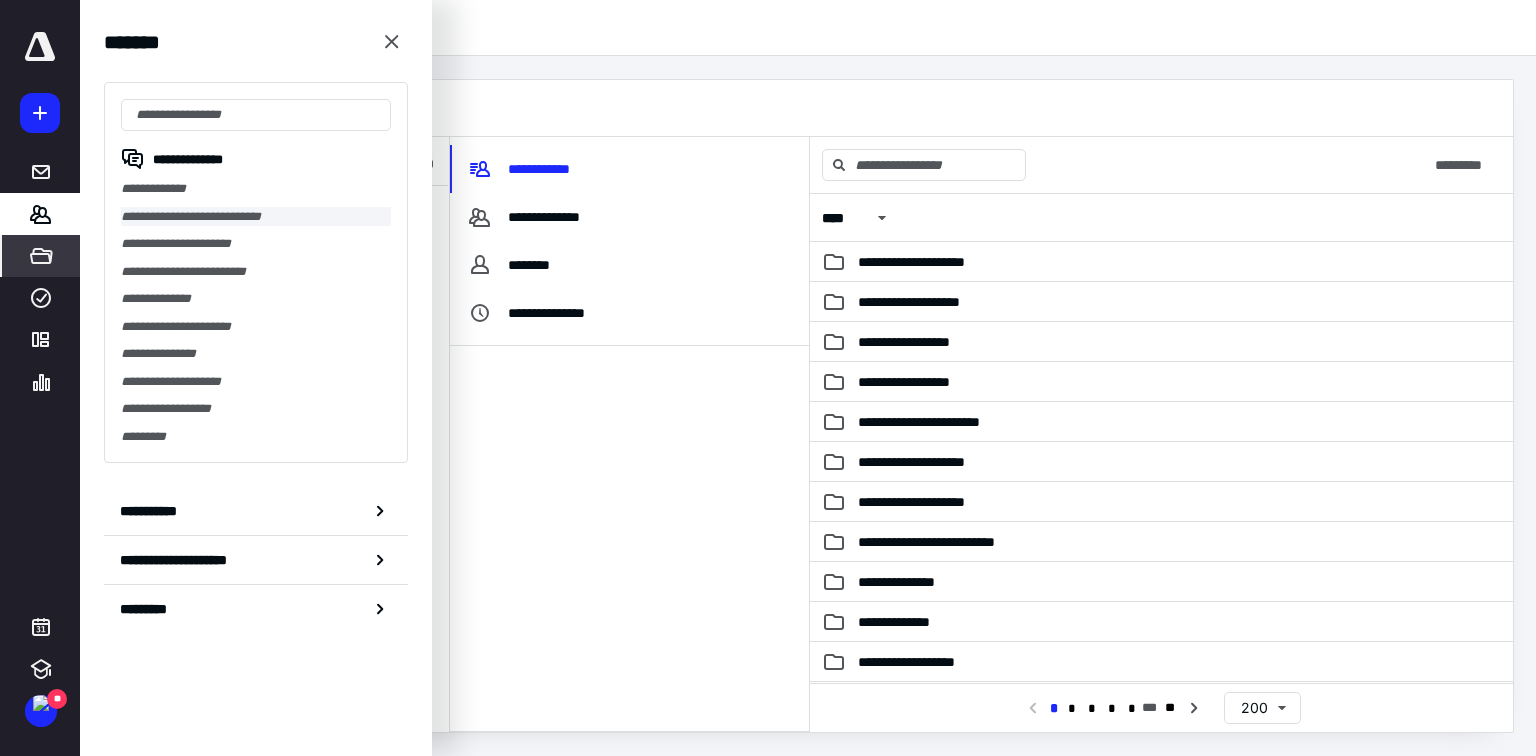 click on "**********" at bounding box center (256, 217) 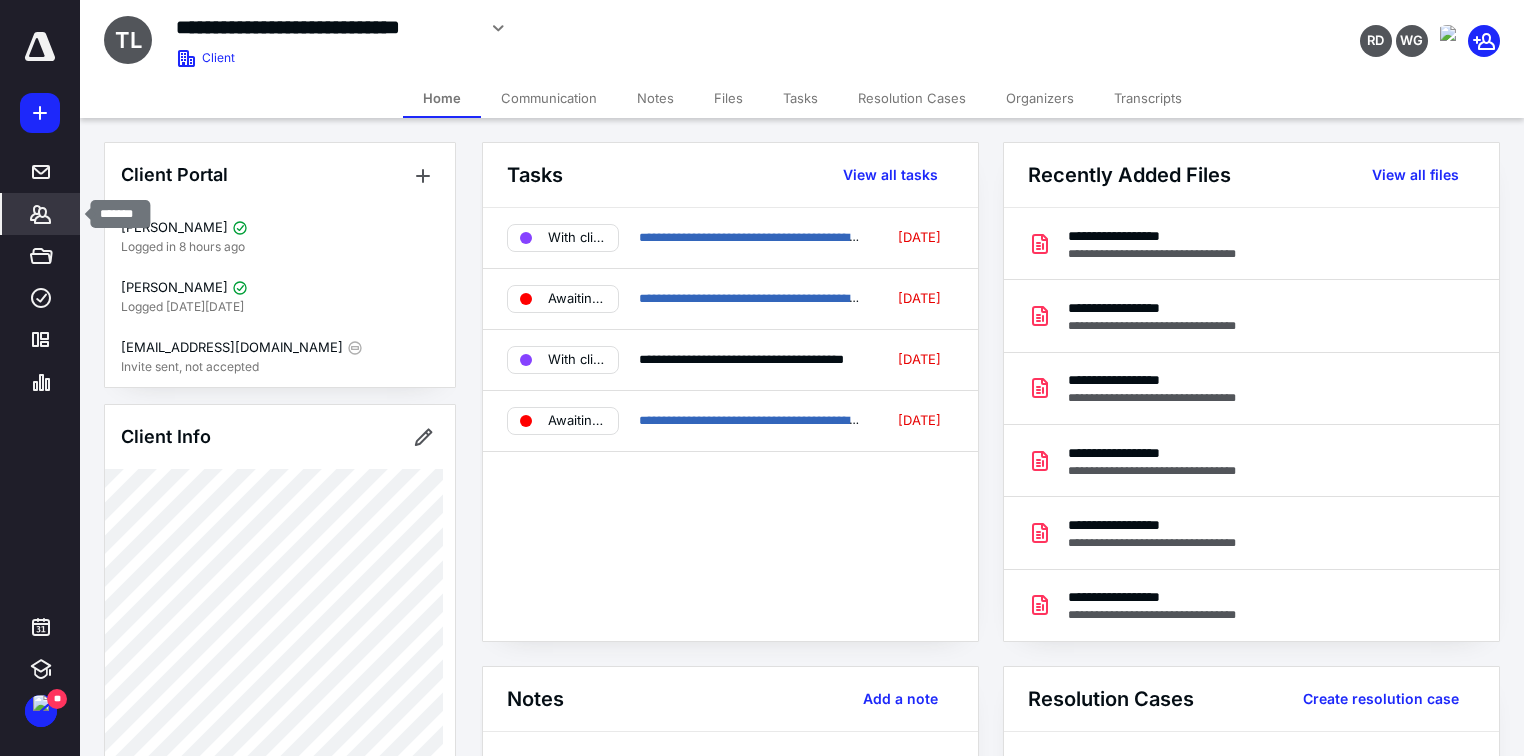 click 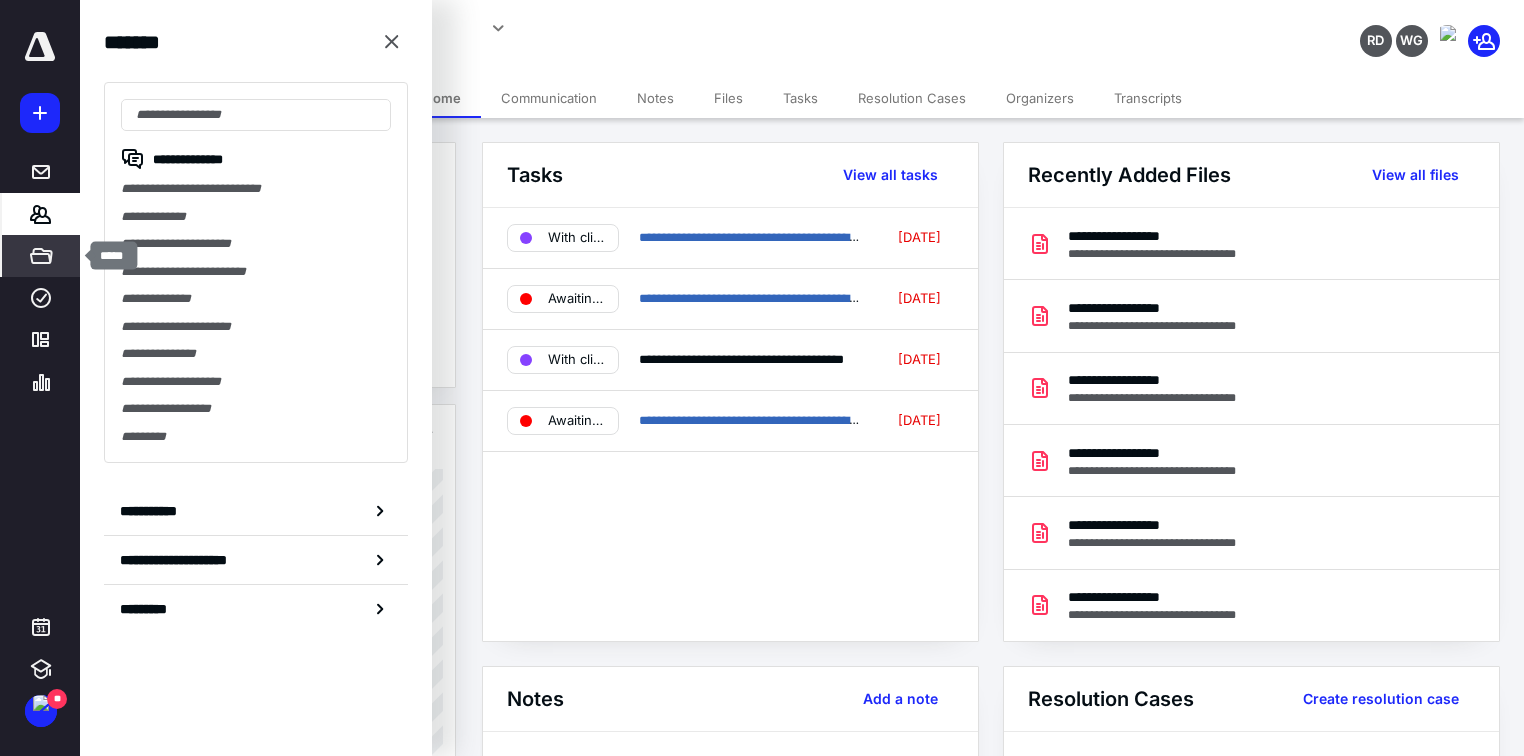 click 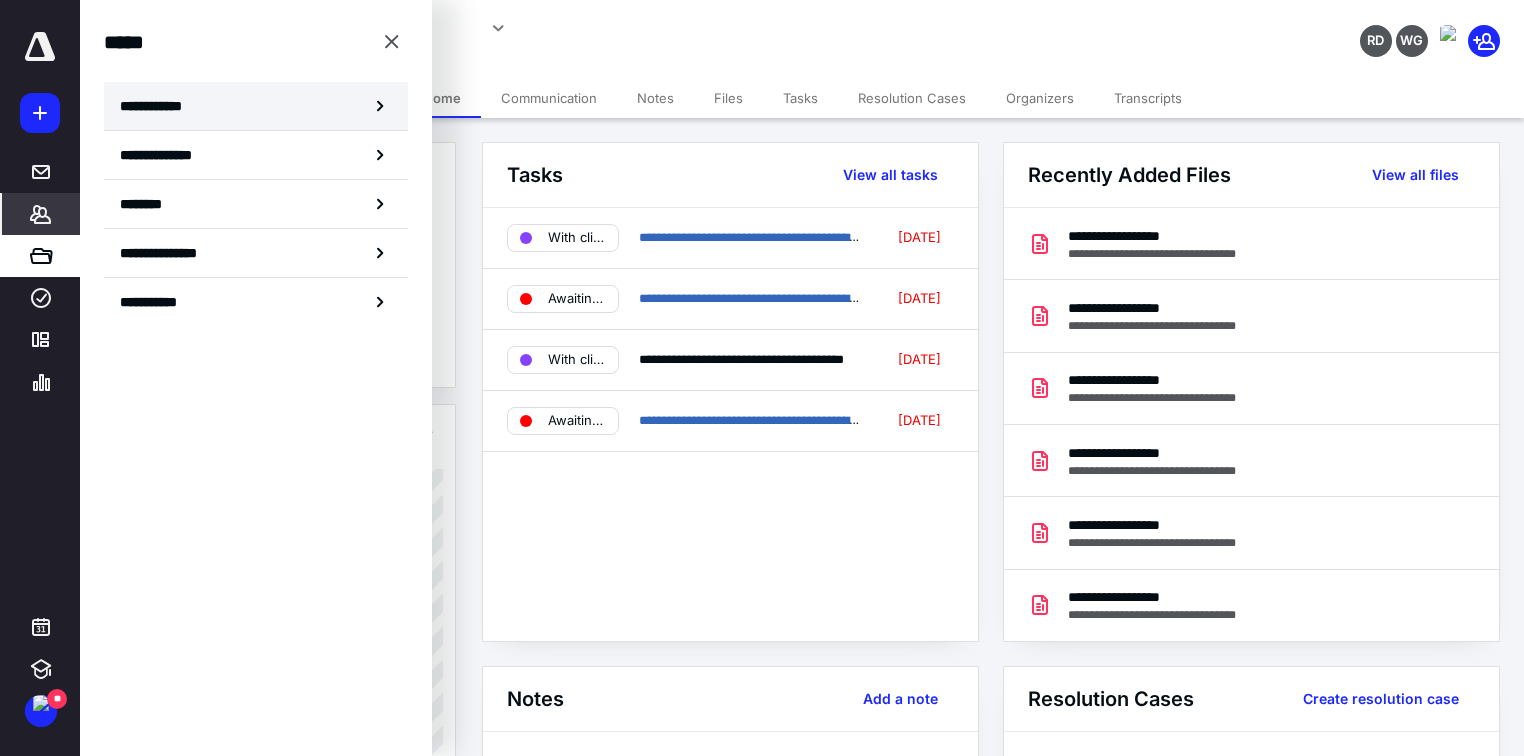 click on "**********" at bounding box center [157, 106] 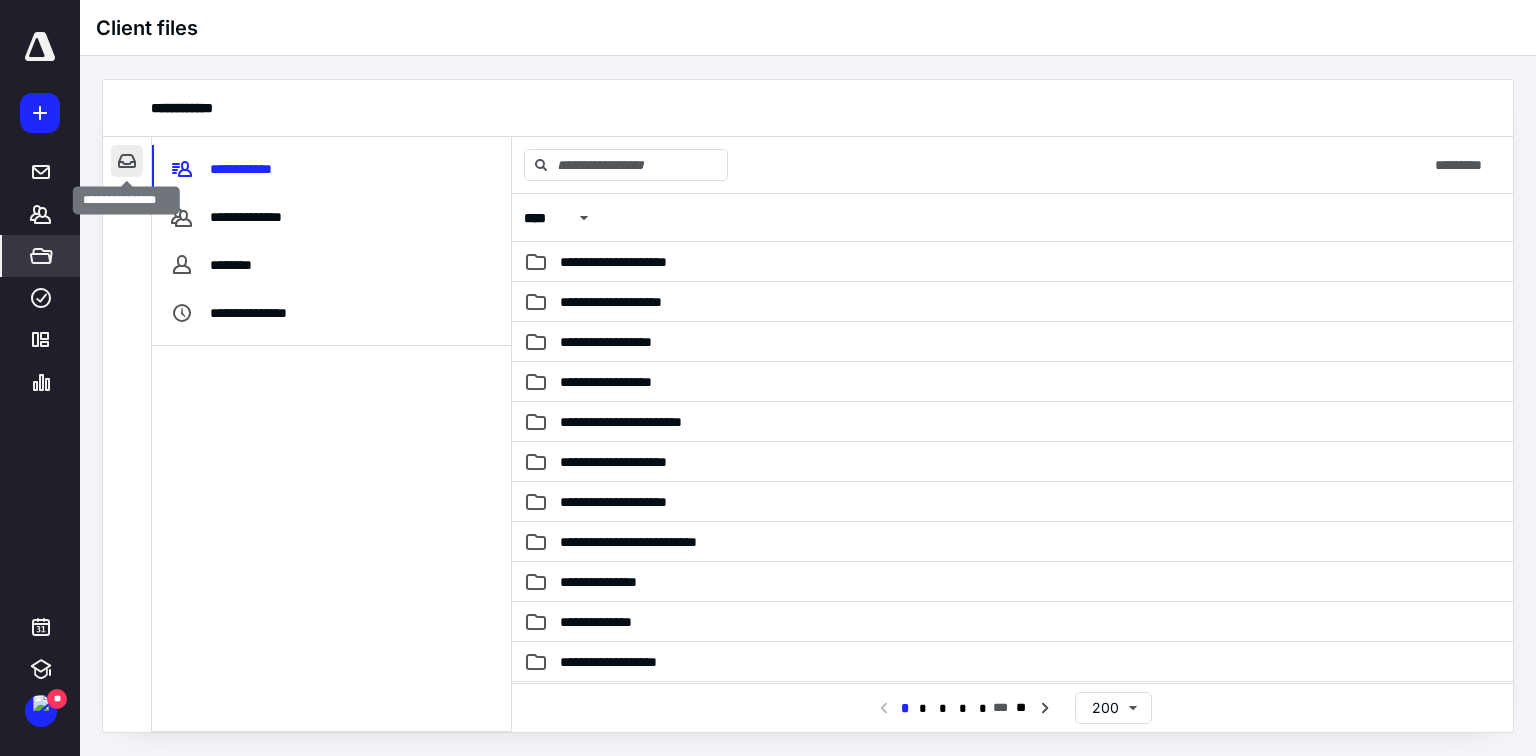 click at bounding box center (127, 161) 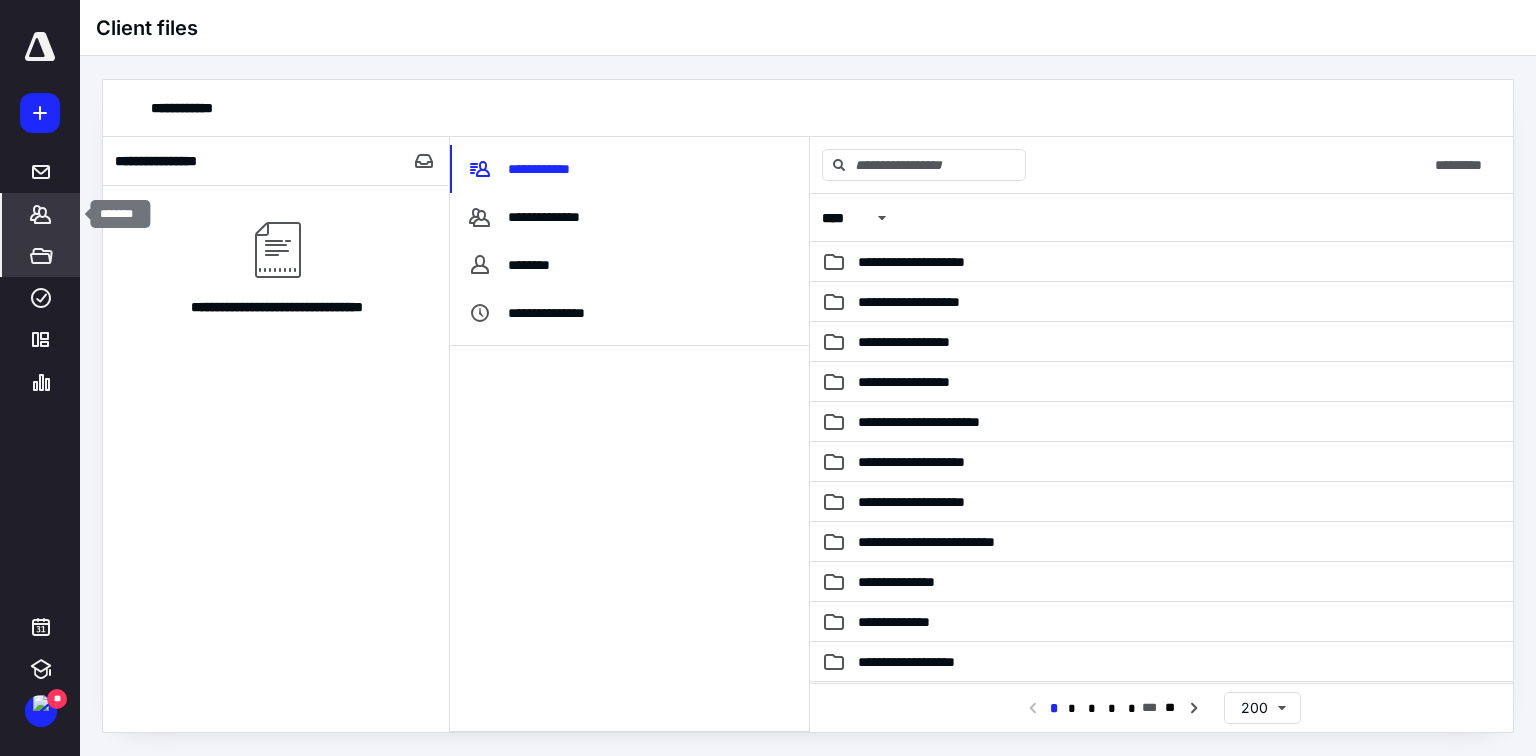 click 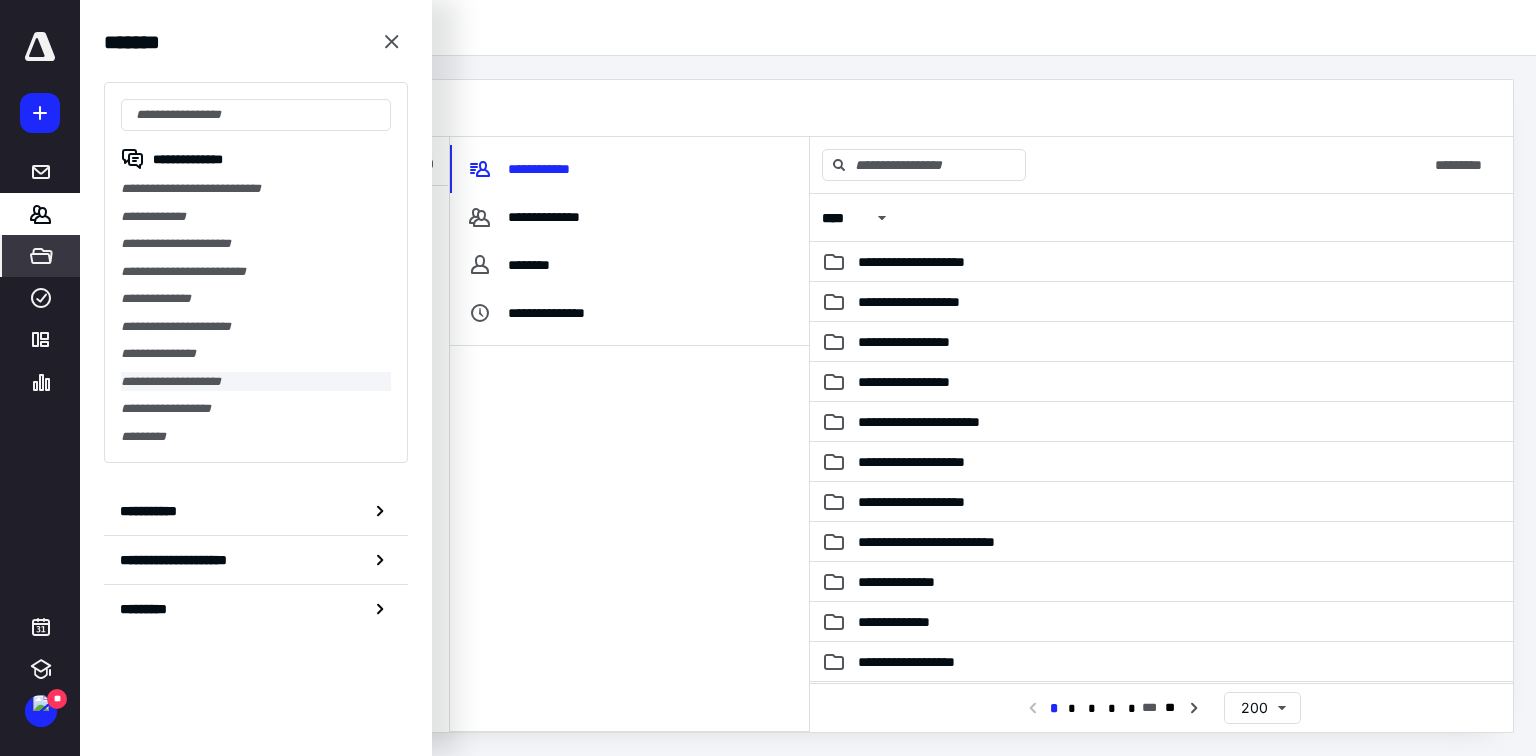 click on "**********" at bounding box center [256, 382] 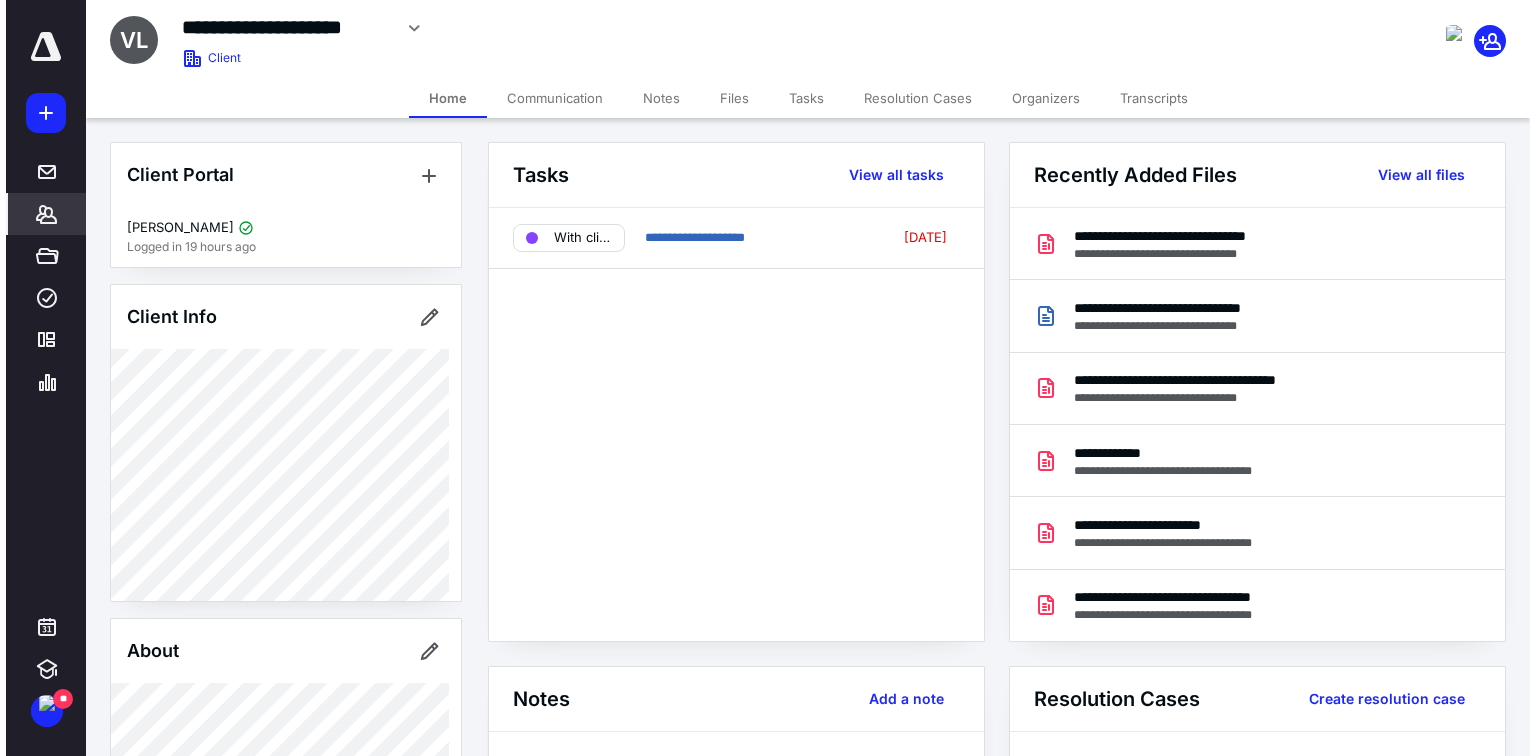 scroll, scrollTop: 80, scrollLeft: 0, axis: vertical 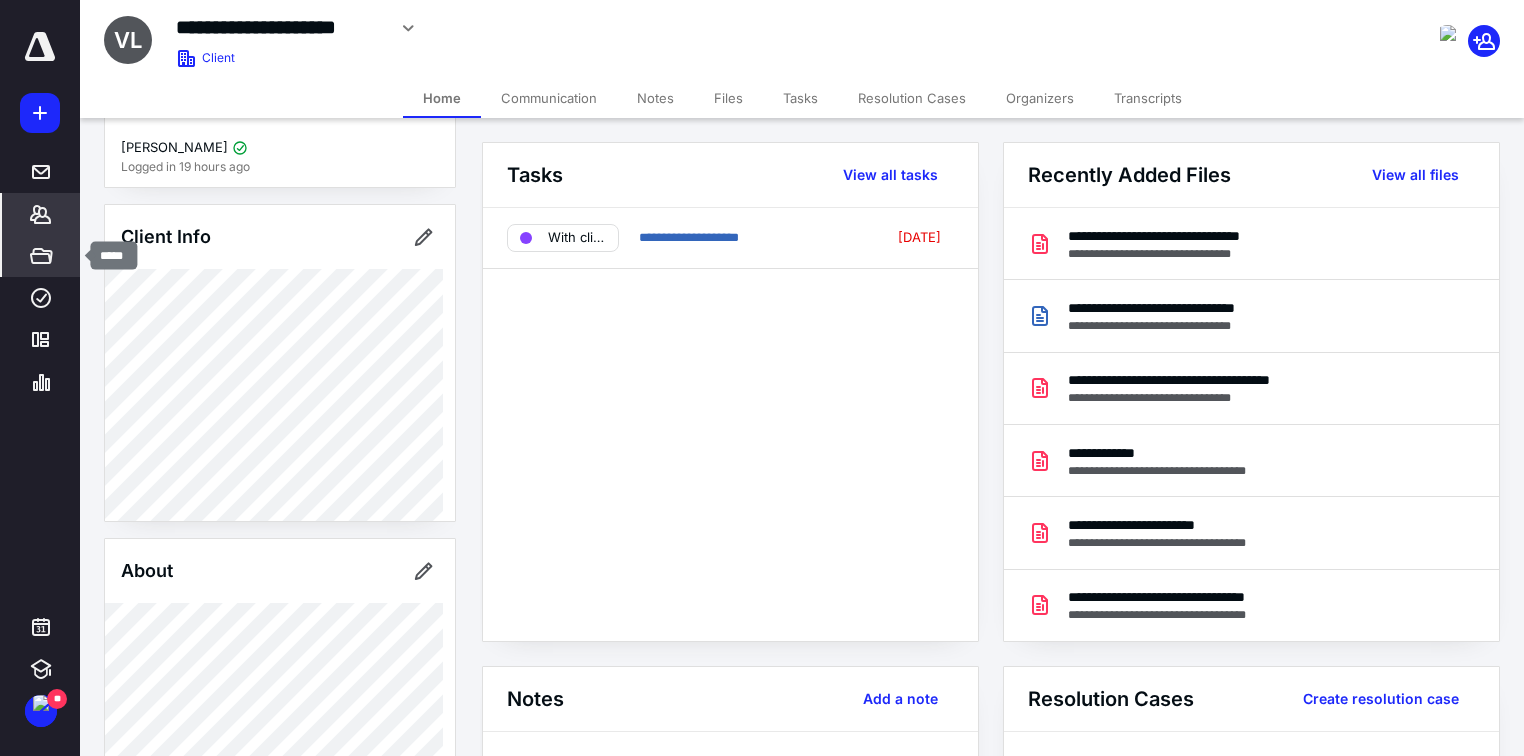 click 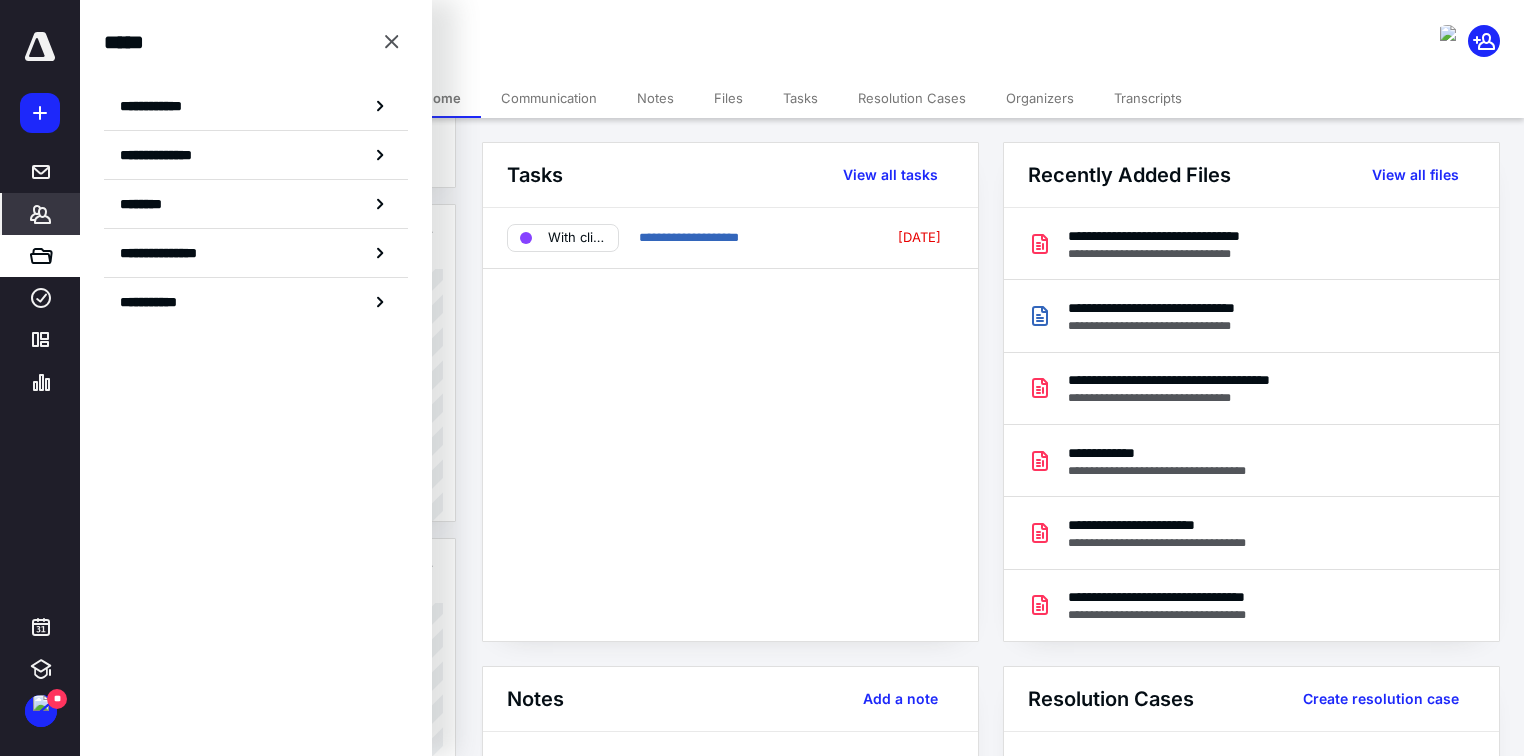 click on "**********" at bounding box center [157, 106] 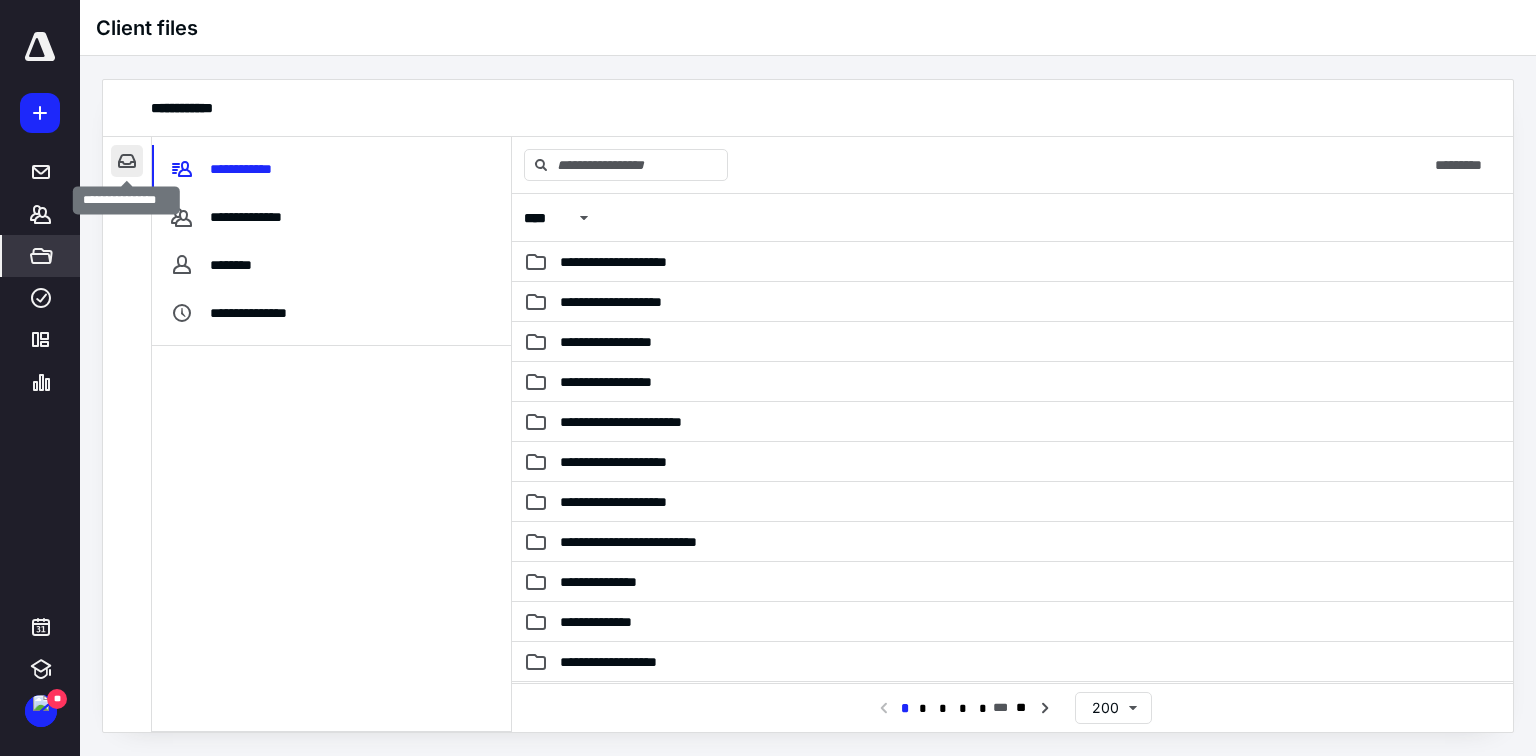 click at bounding box center (127, 161) 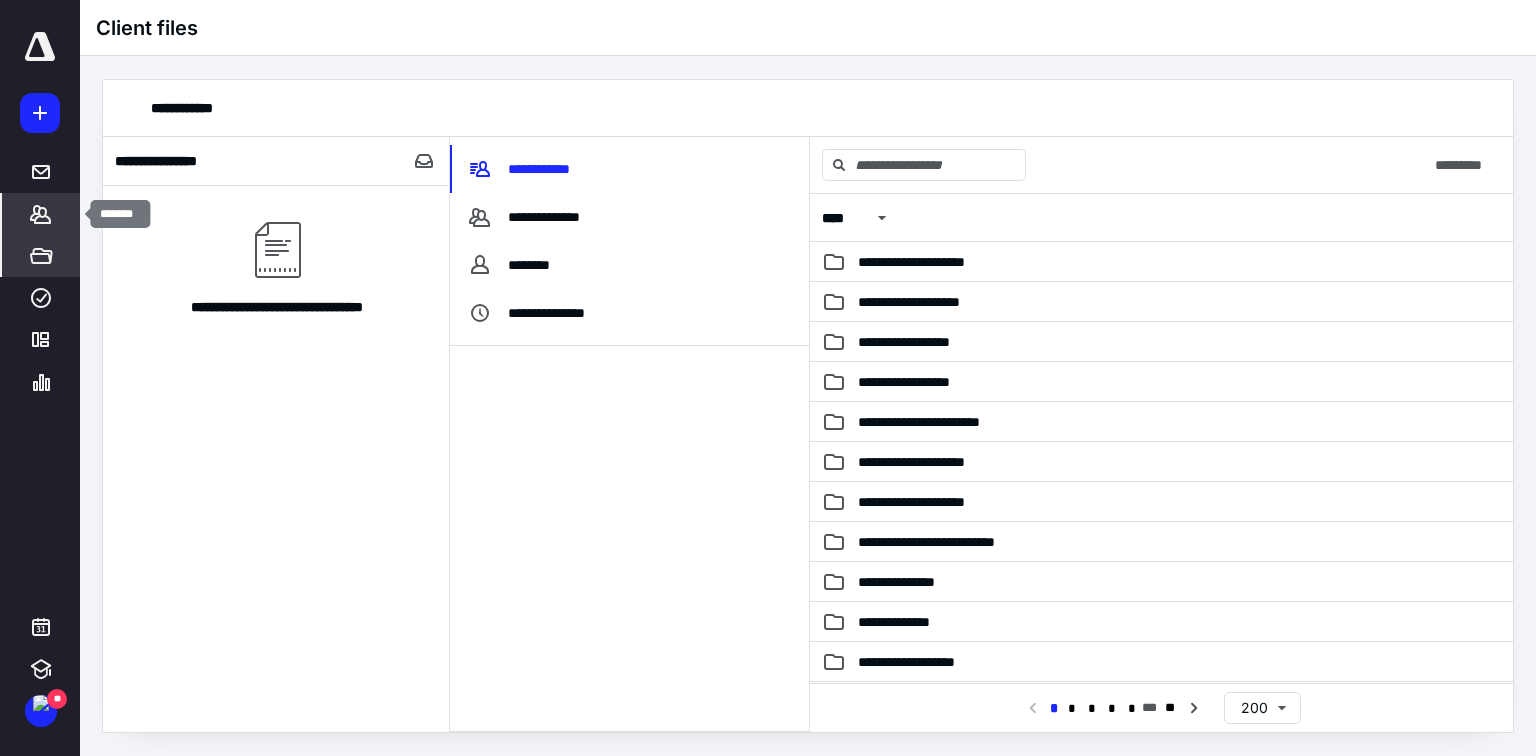 click 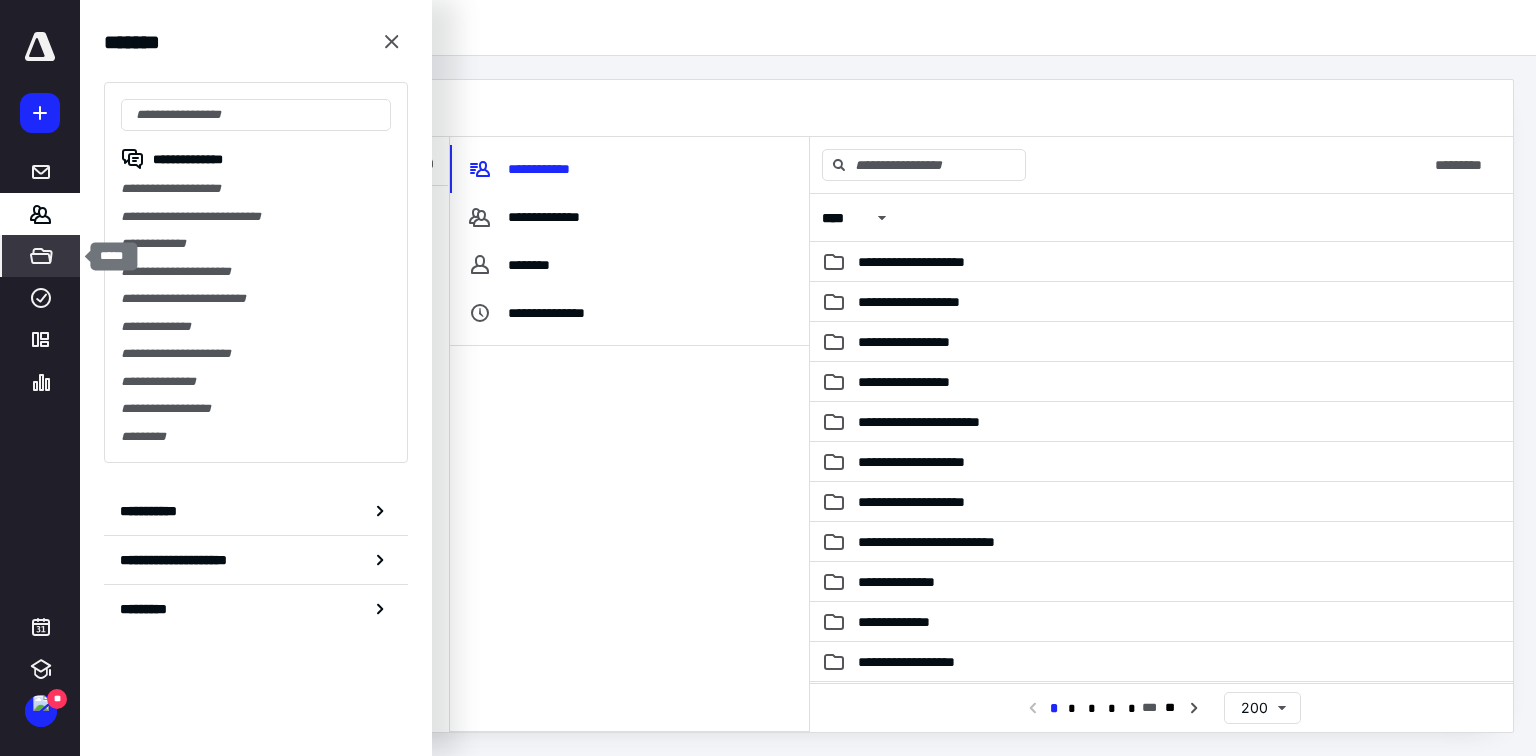 click 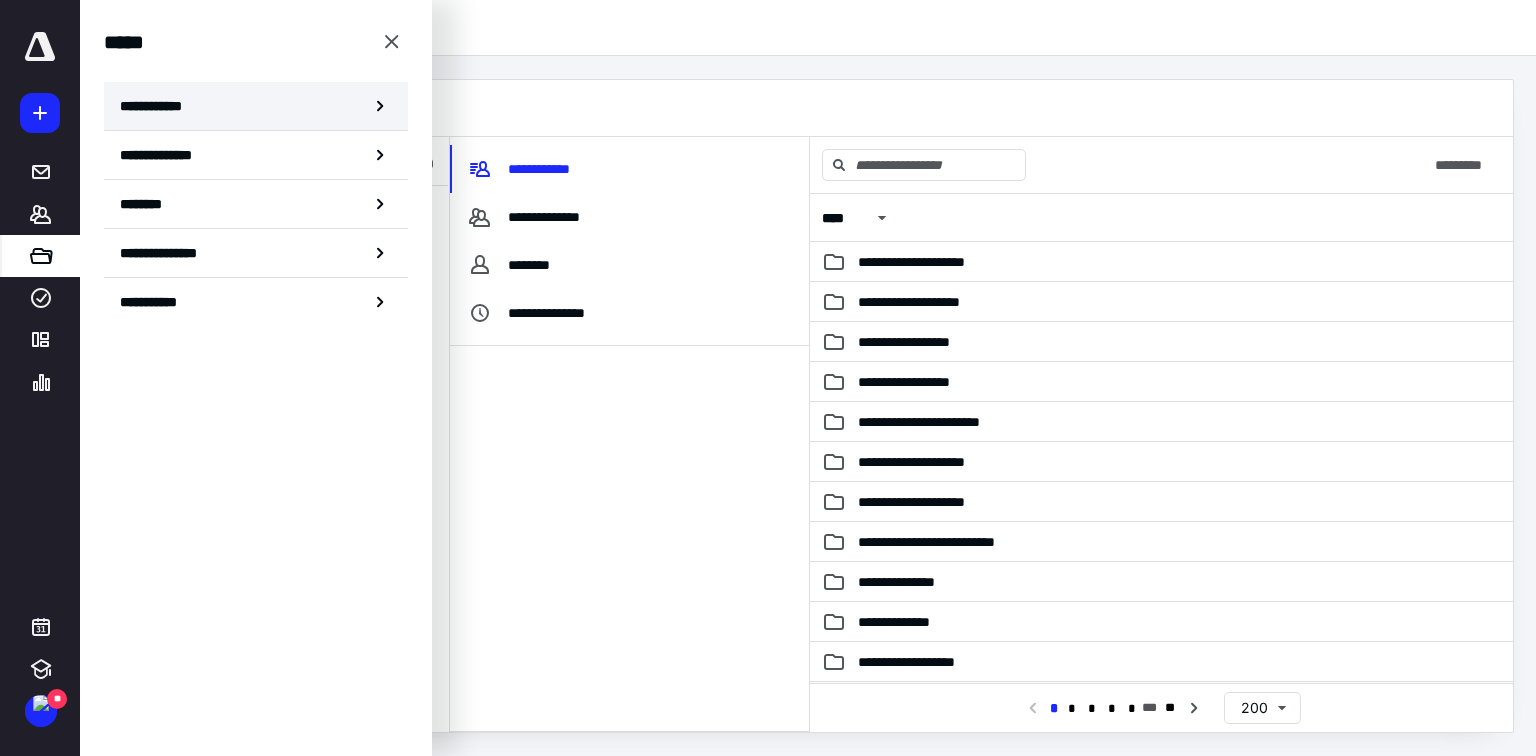 click on "**********" at bounding box center (157, 106) 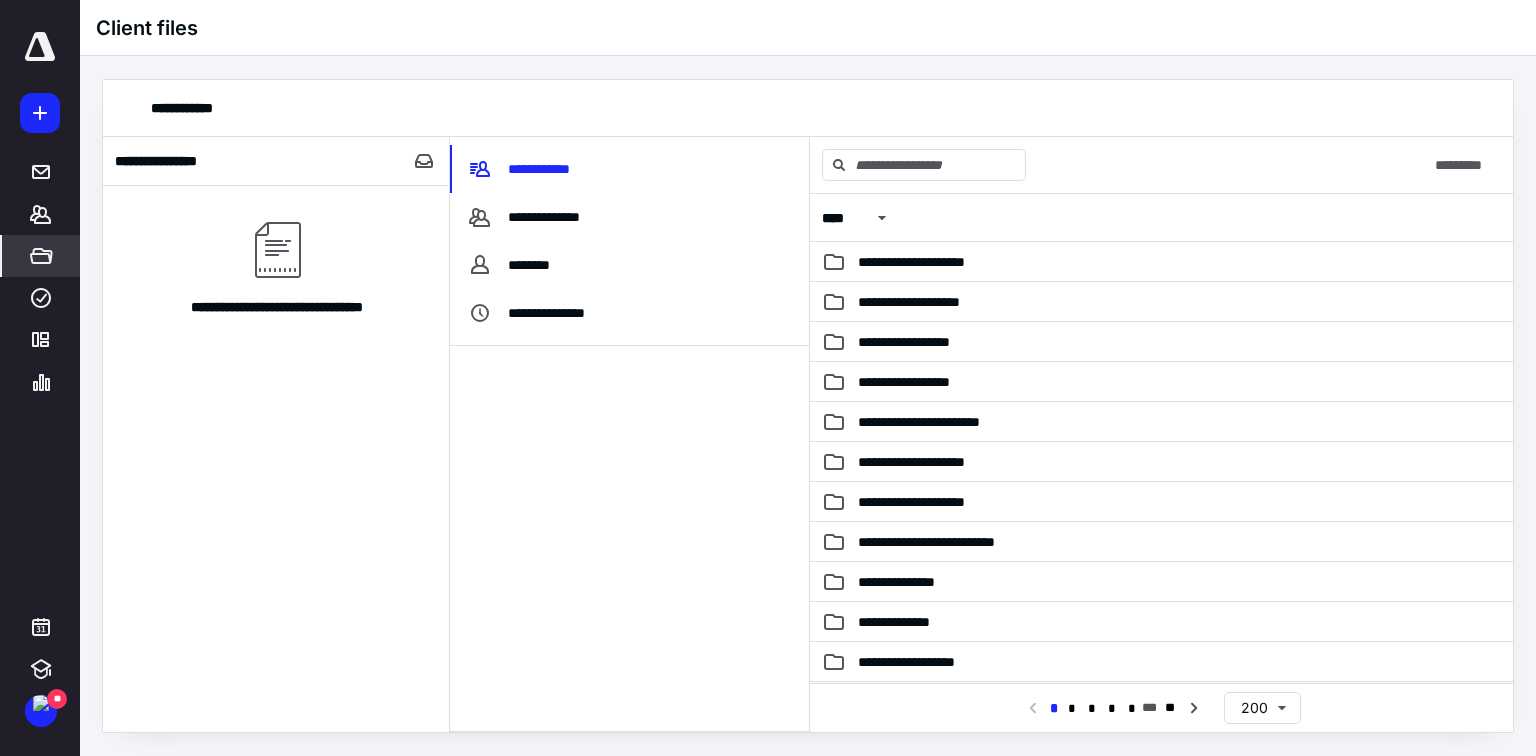 click on "**********" at bounding box center [276, 459] 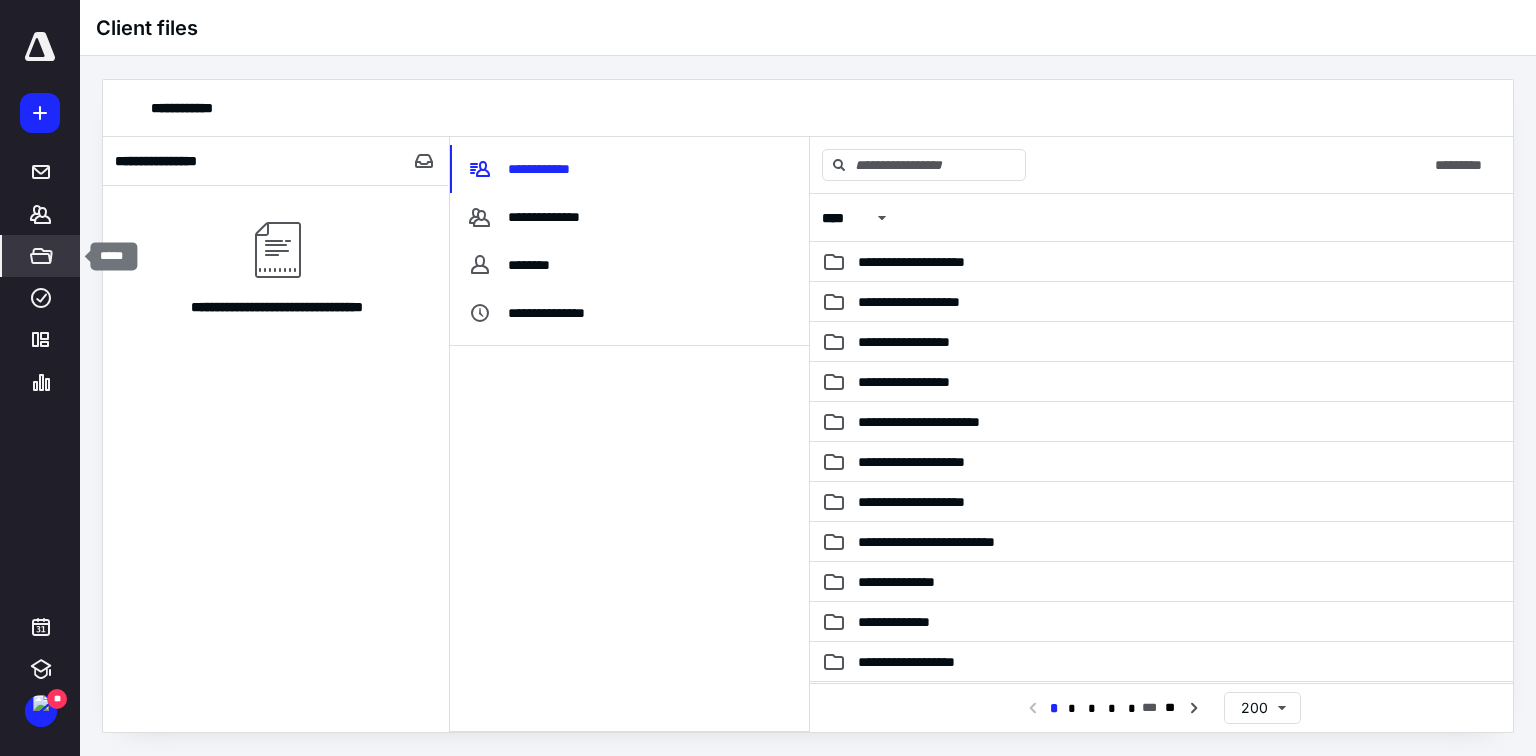 click 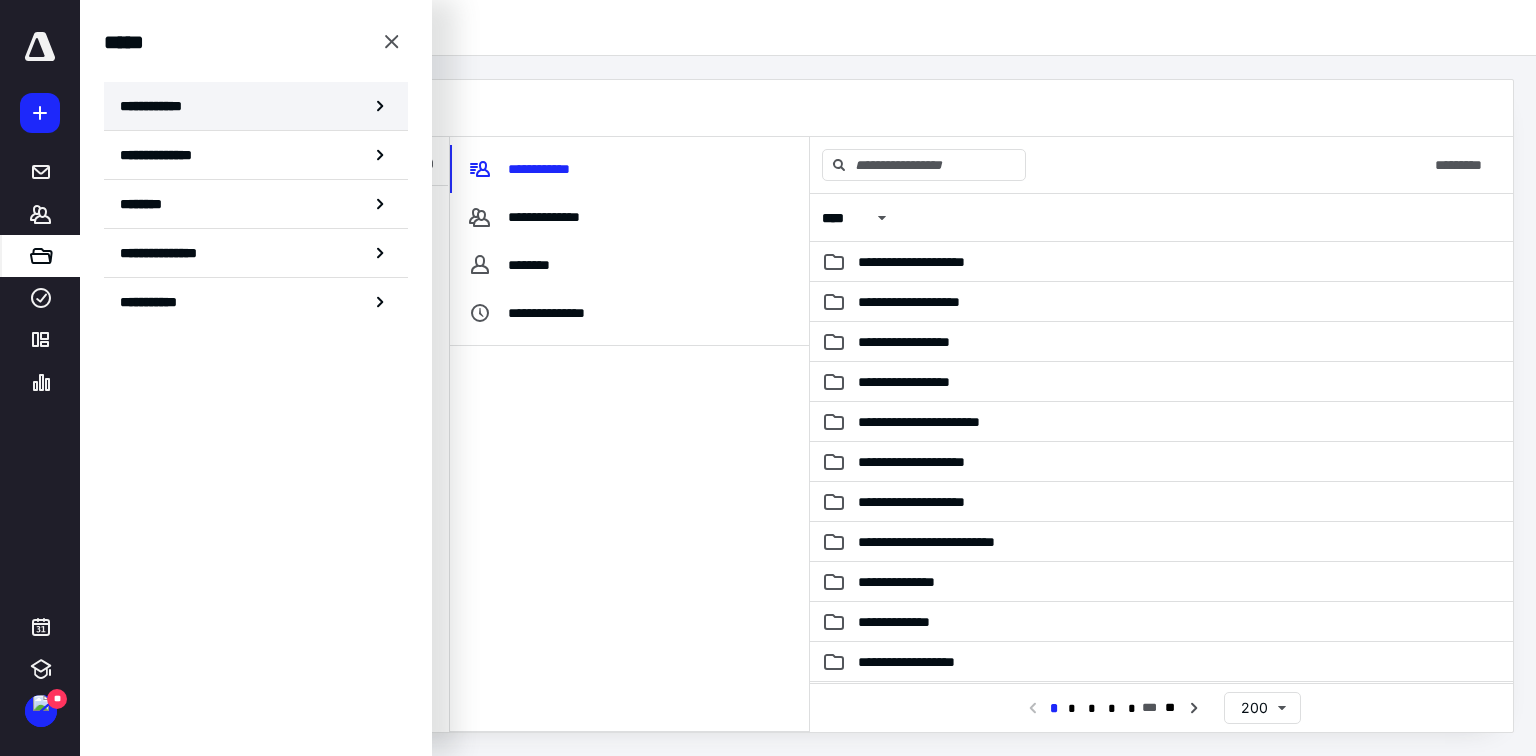click on "**********" at bounding box center (157, 106) 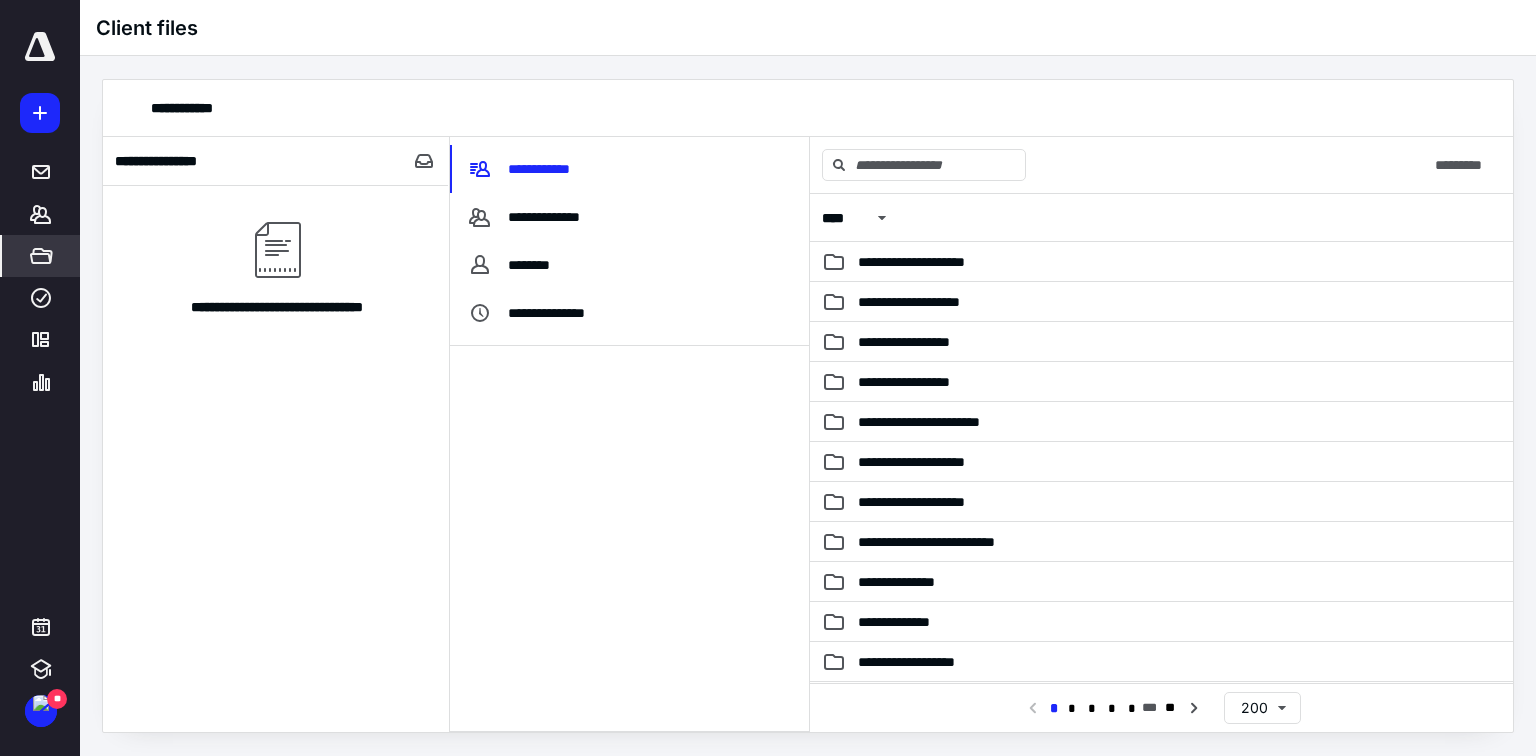 click on "**********" at bounding box center [276, 459] 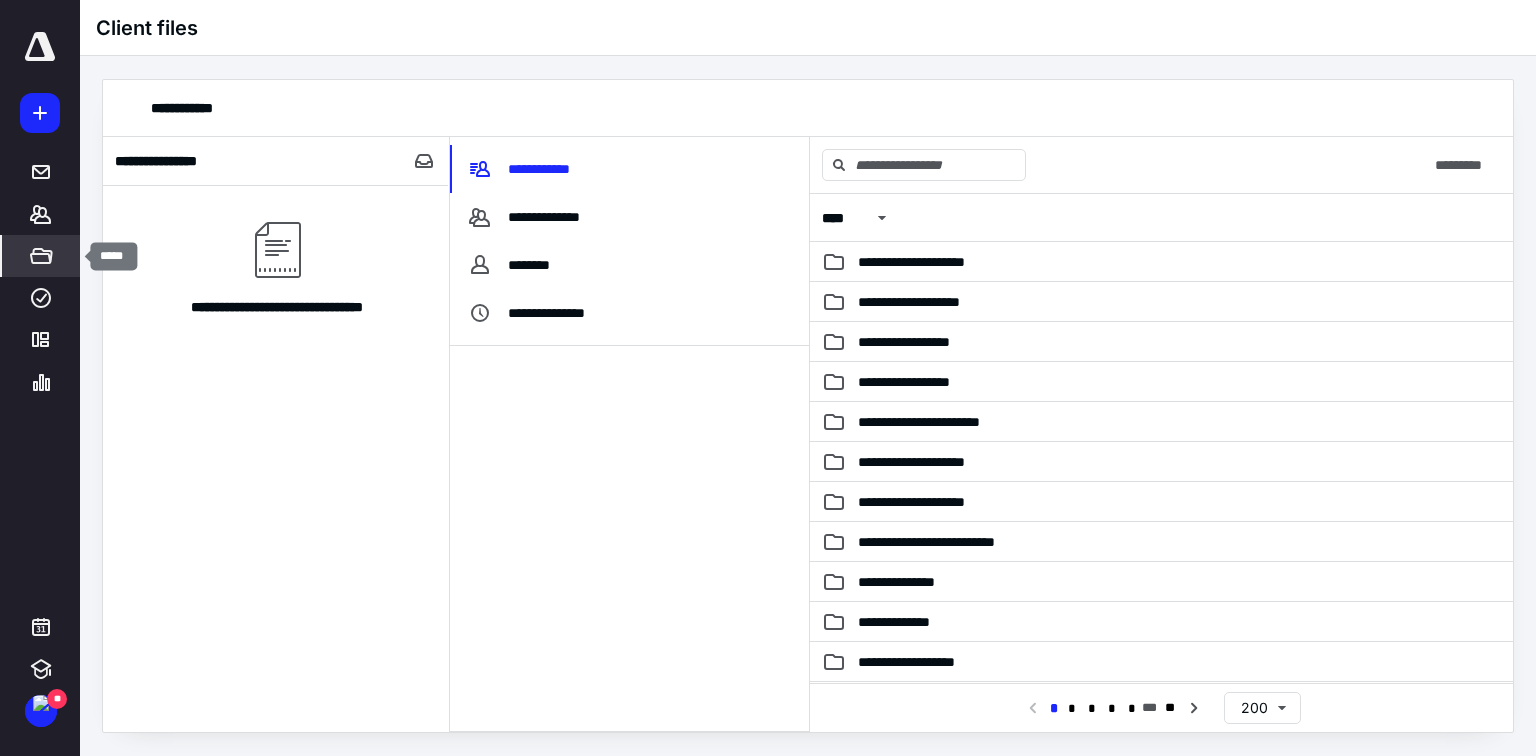 click 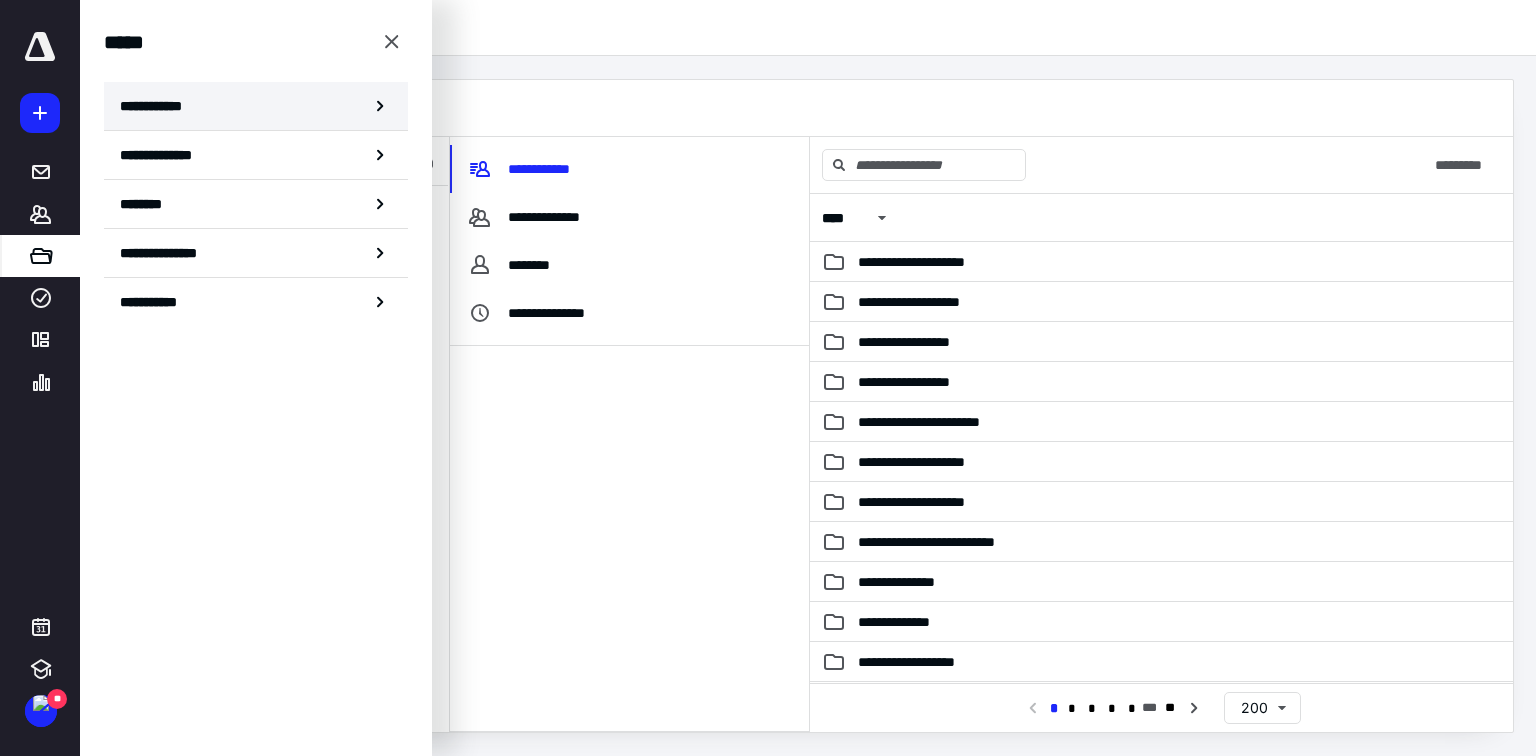 click on "**********" at bounding box center (157, 106) 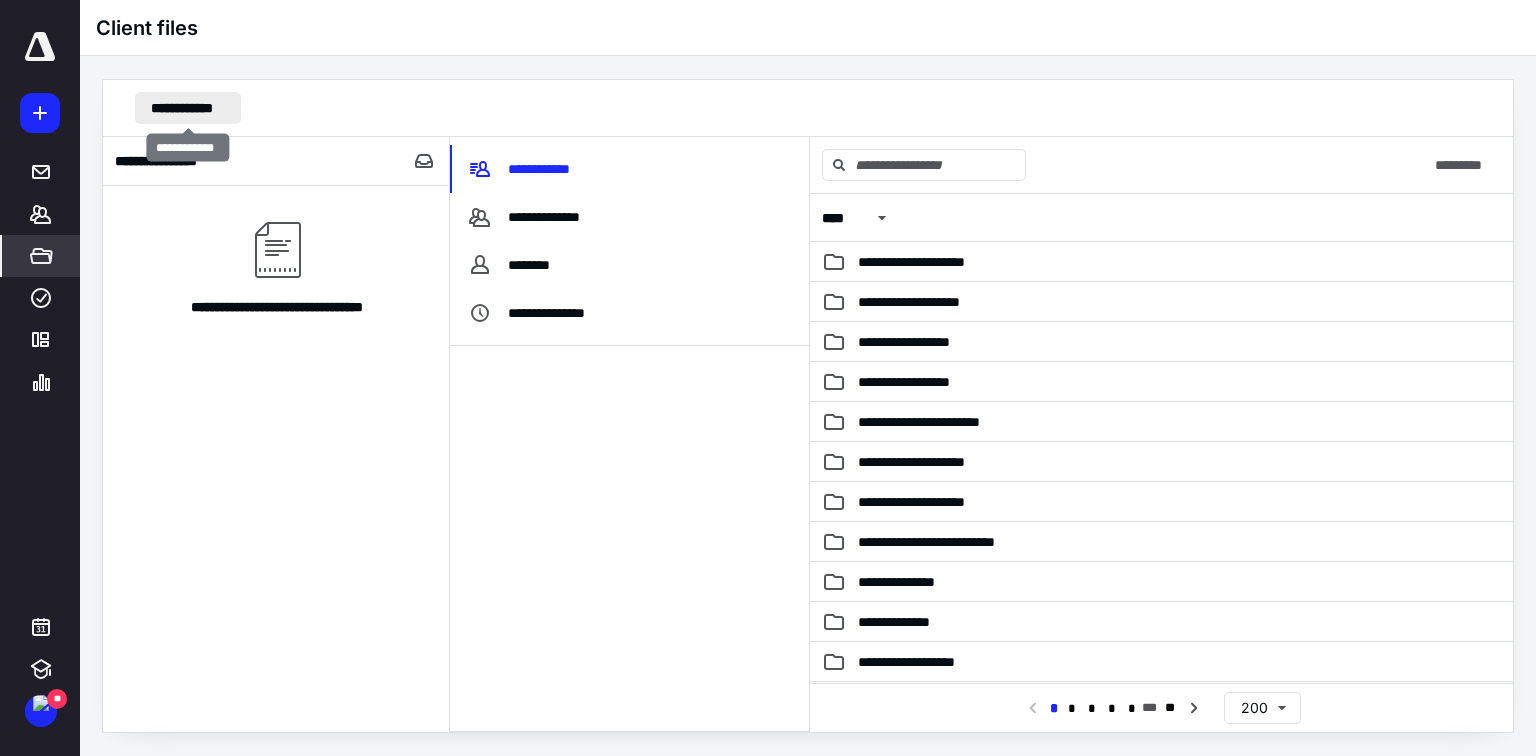 click on "**********" at bounding box center [188, 108] 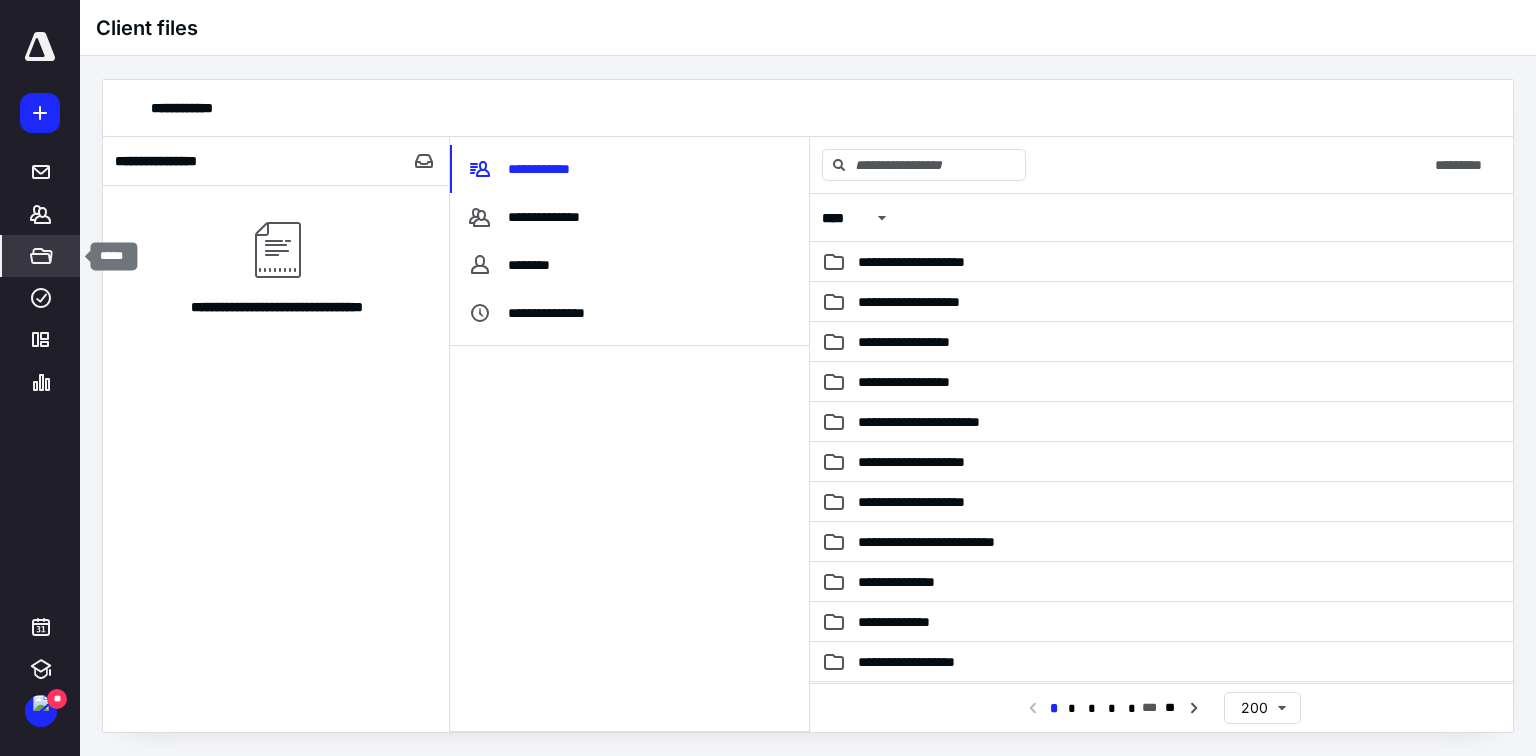 click 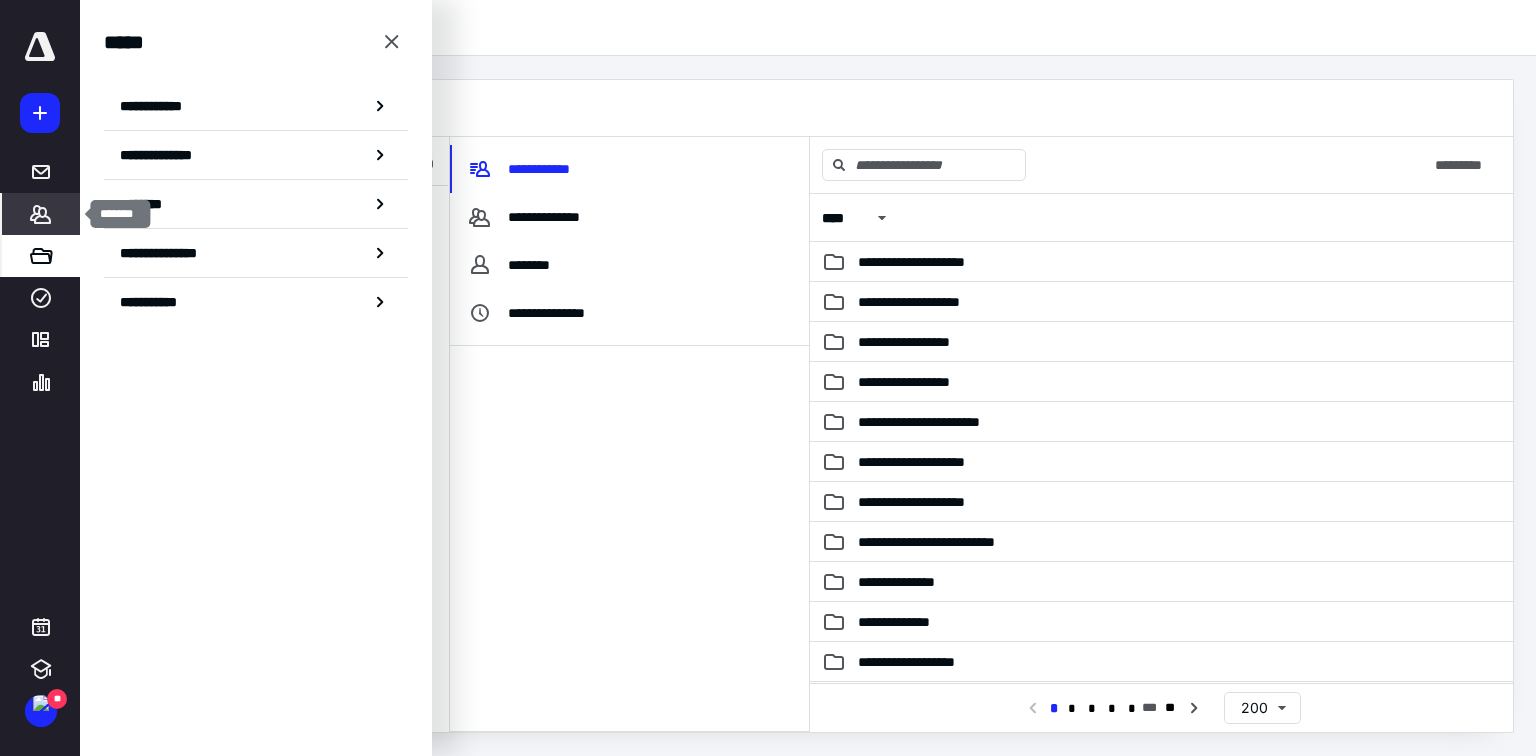 click 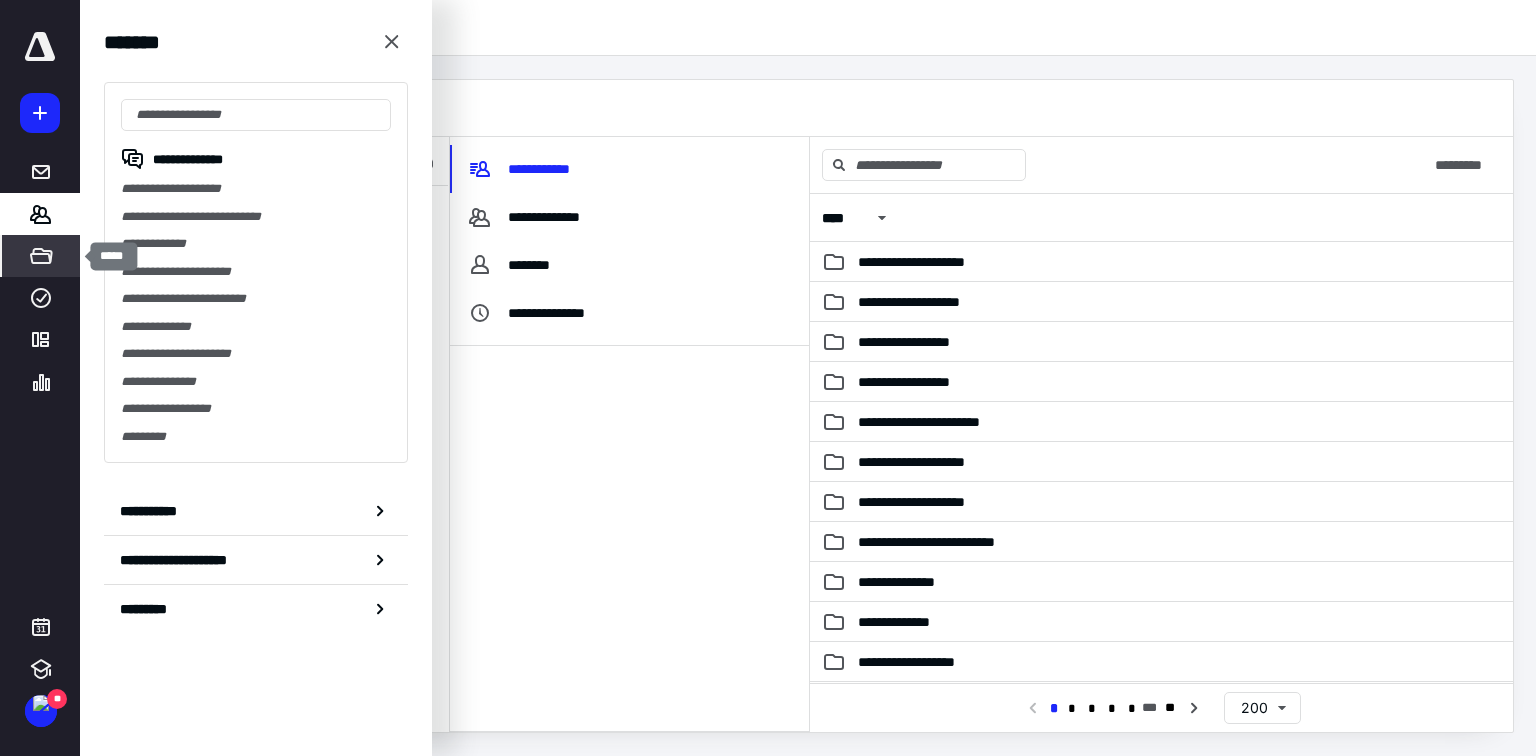 click 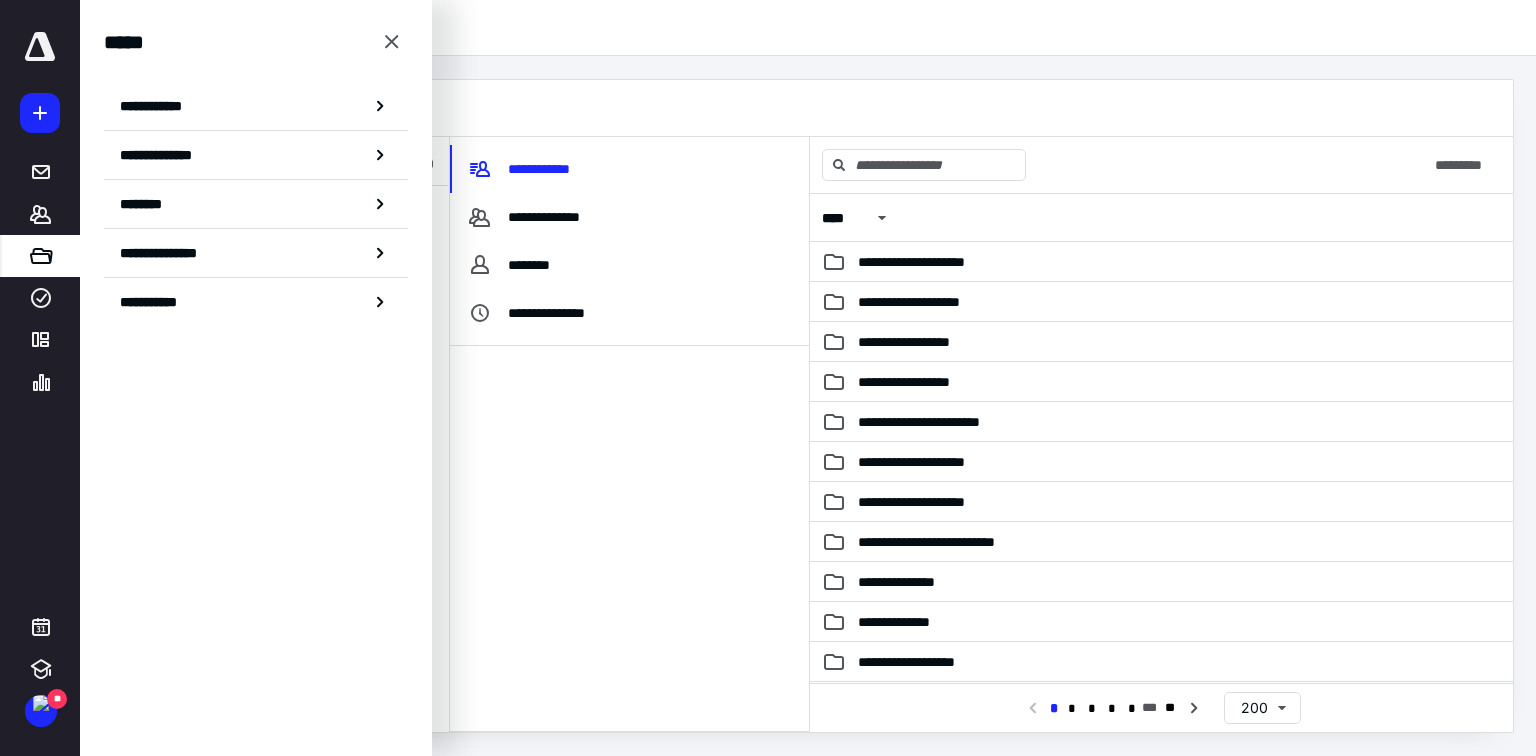 click on "**********" at bounding box center [808, 406] 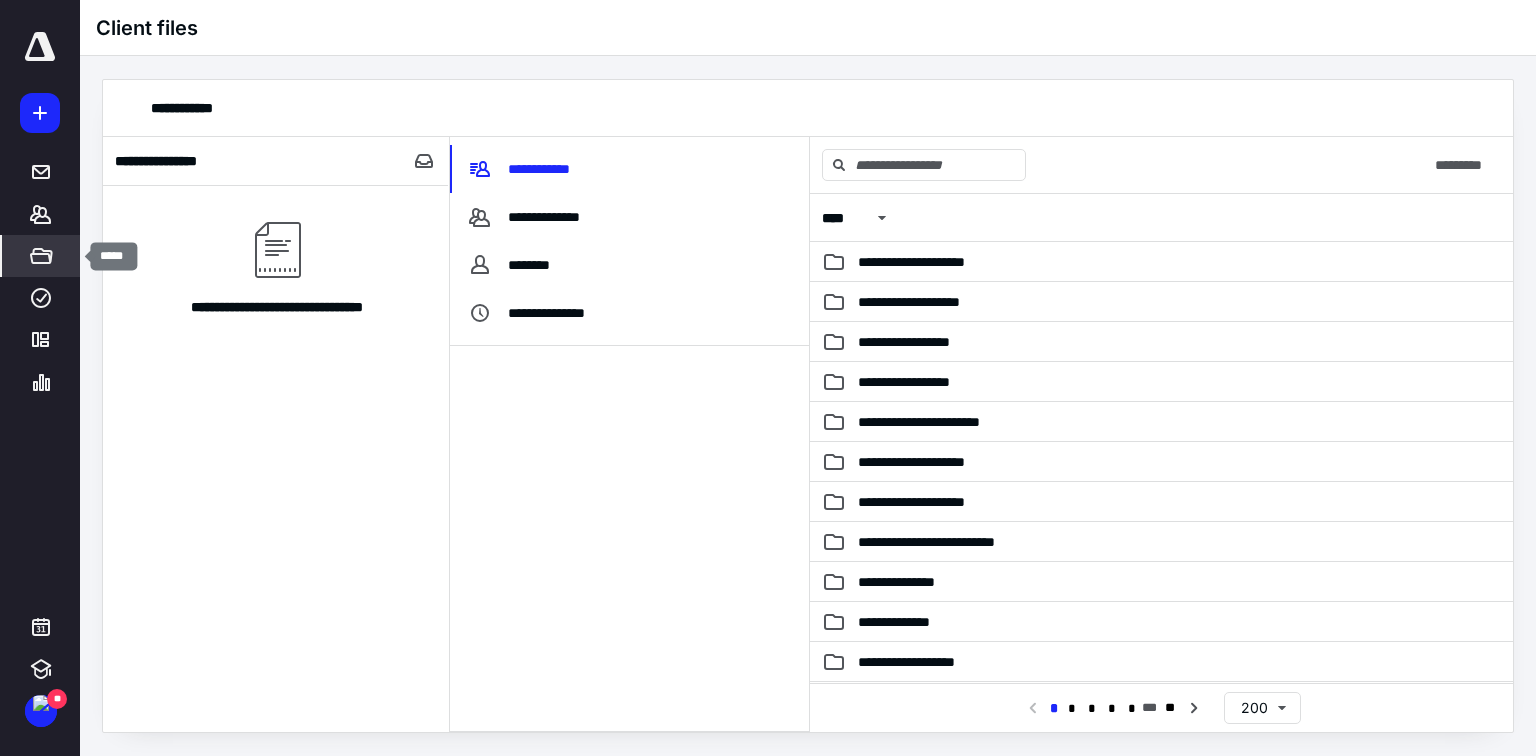 click 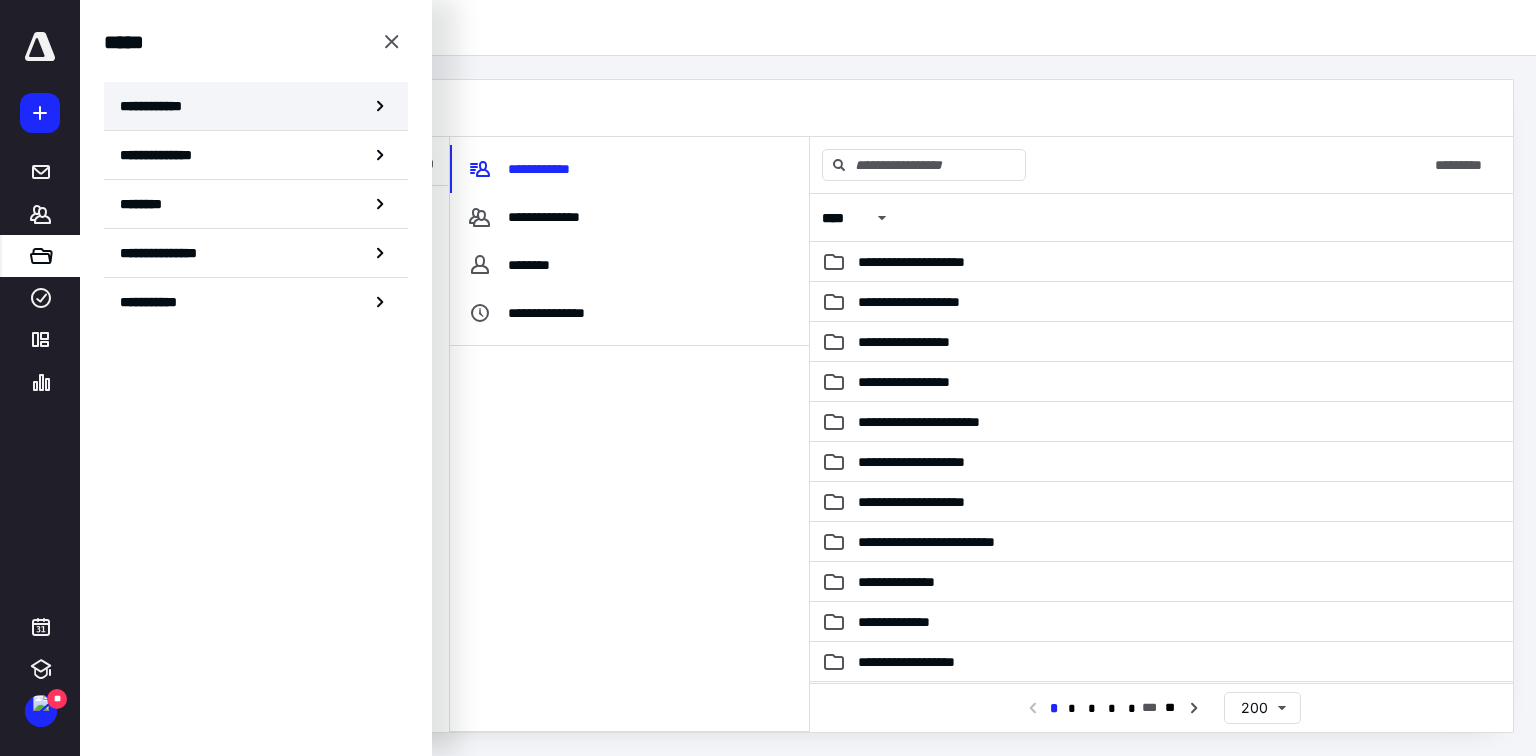 click on "**********" at bounding box center (157, 106) 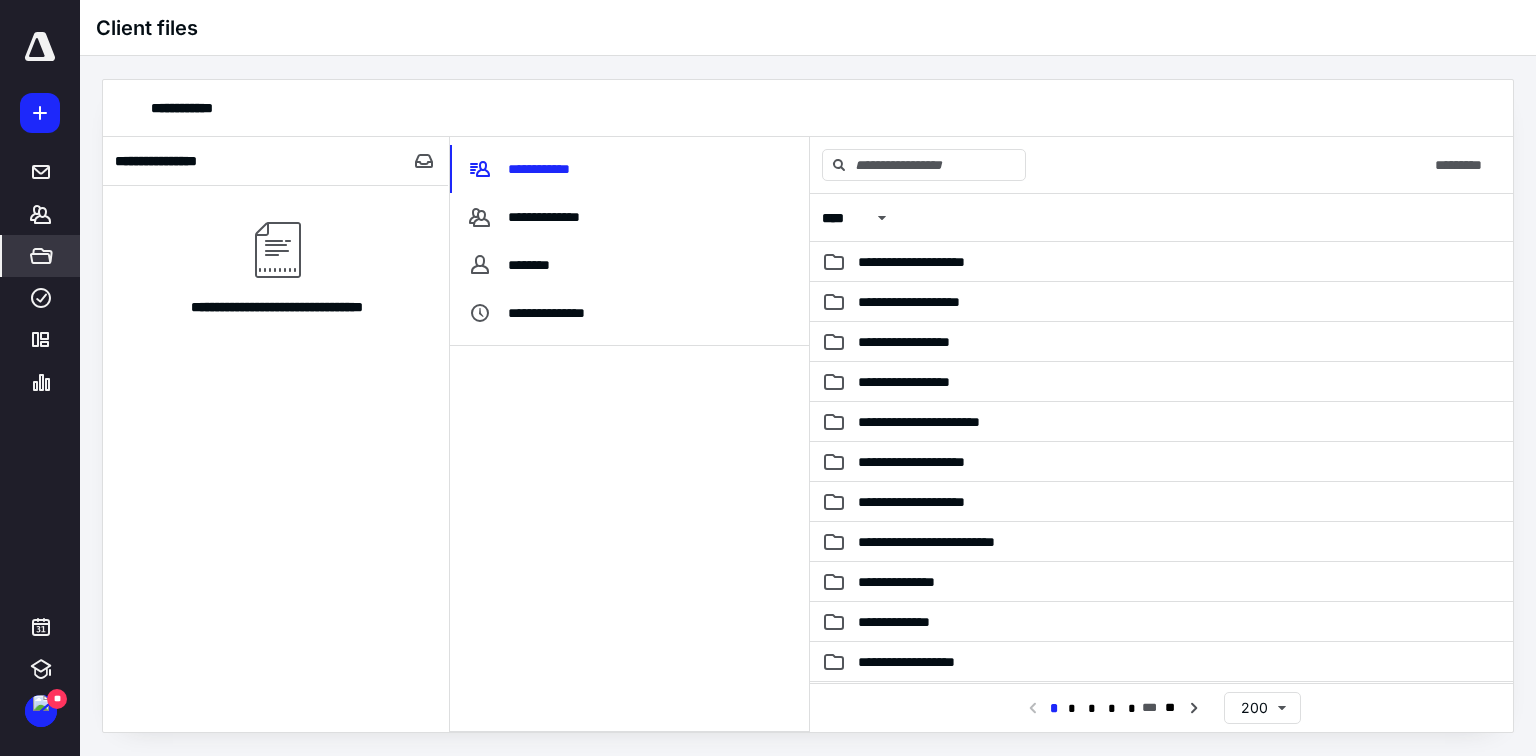 click on "**********" at bounding box center [40, 378] 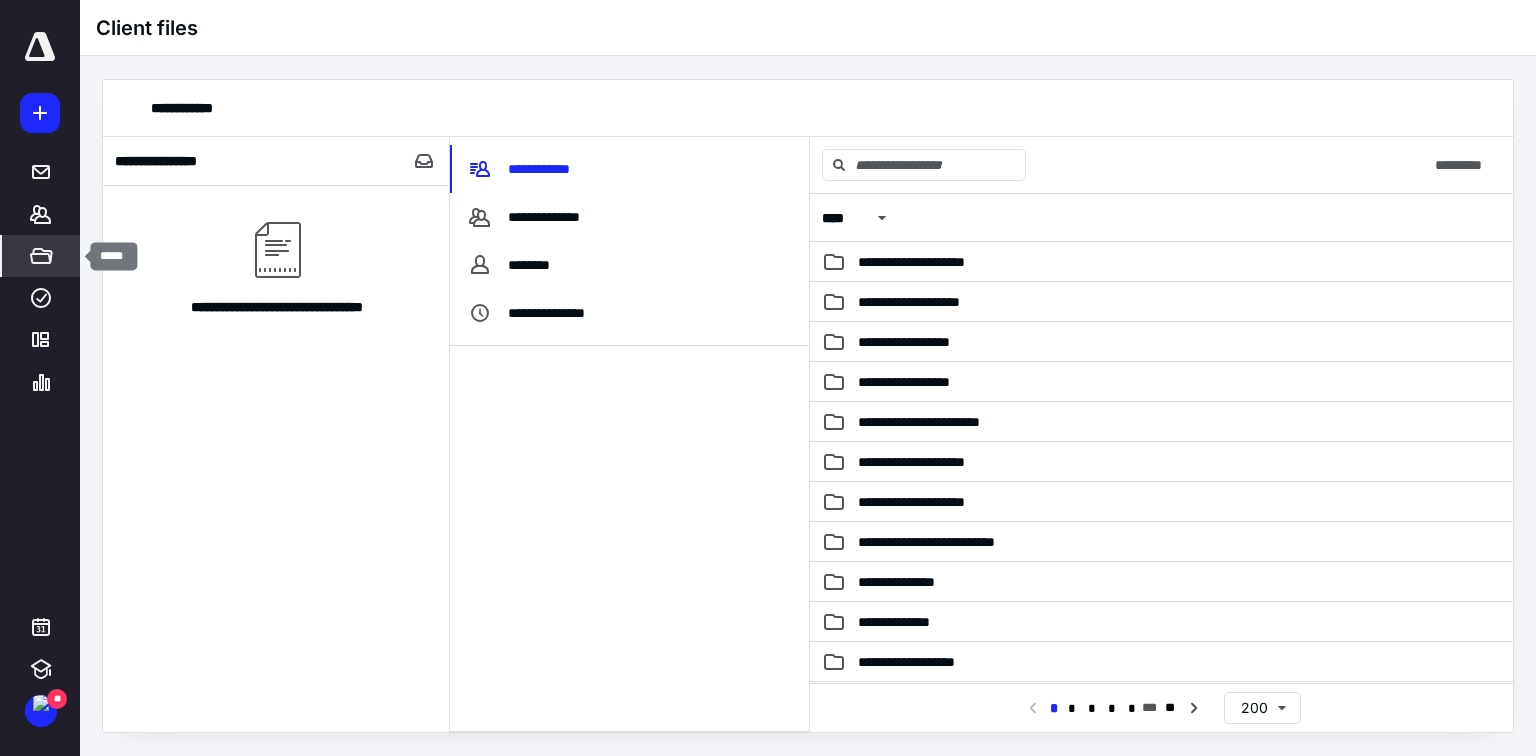 click 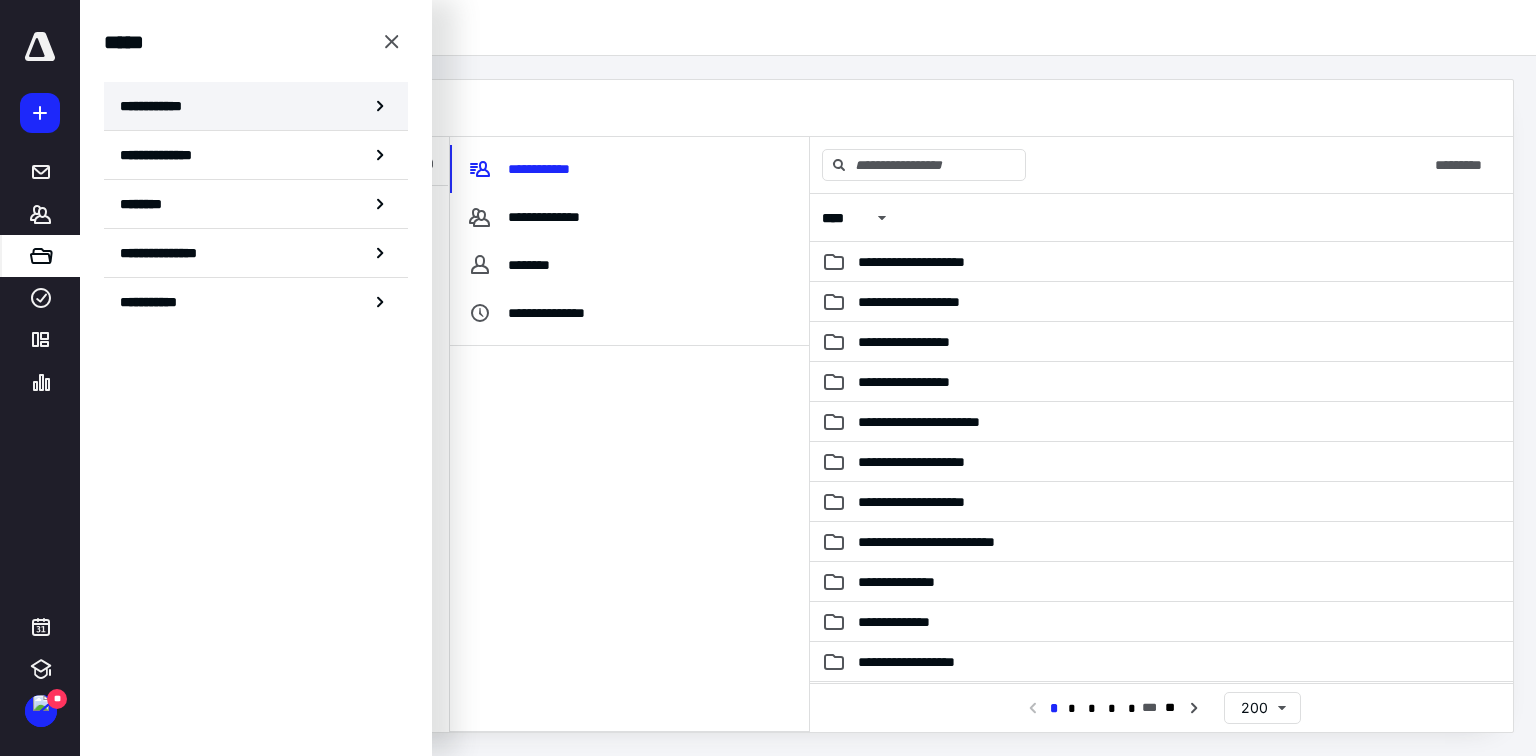click on "**********" at bounding box center [157, 106] 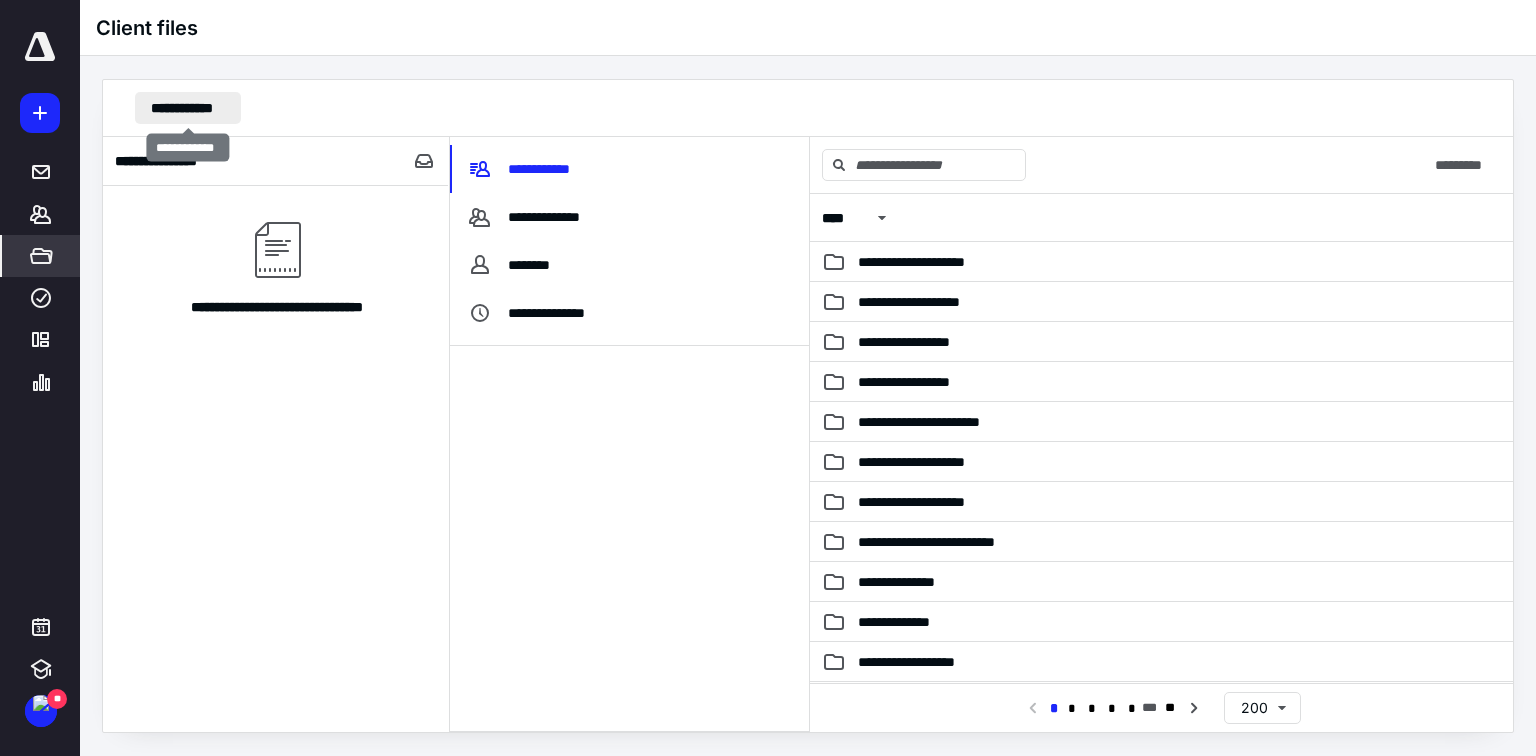 click on "**********" at bounding box center [188, 108] 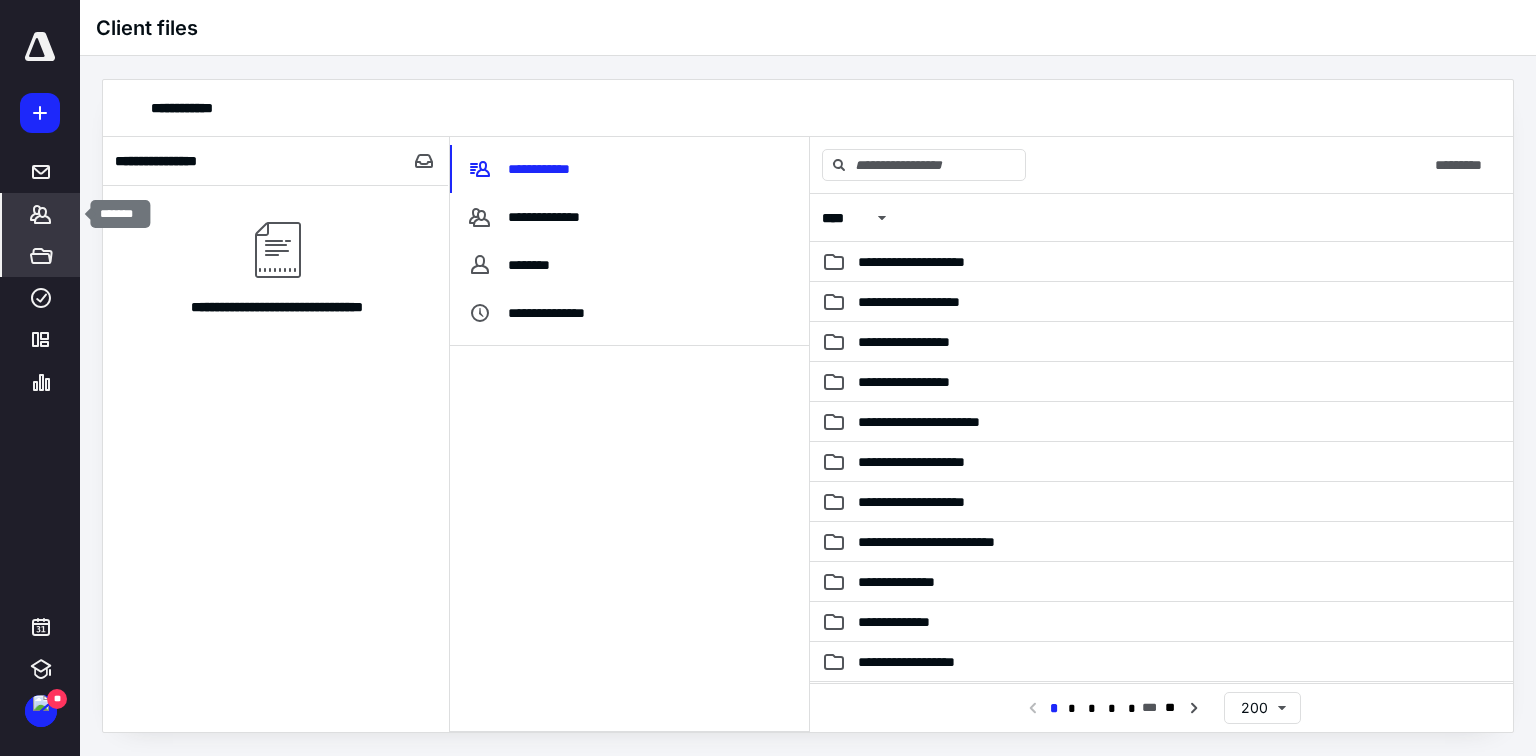 click 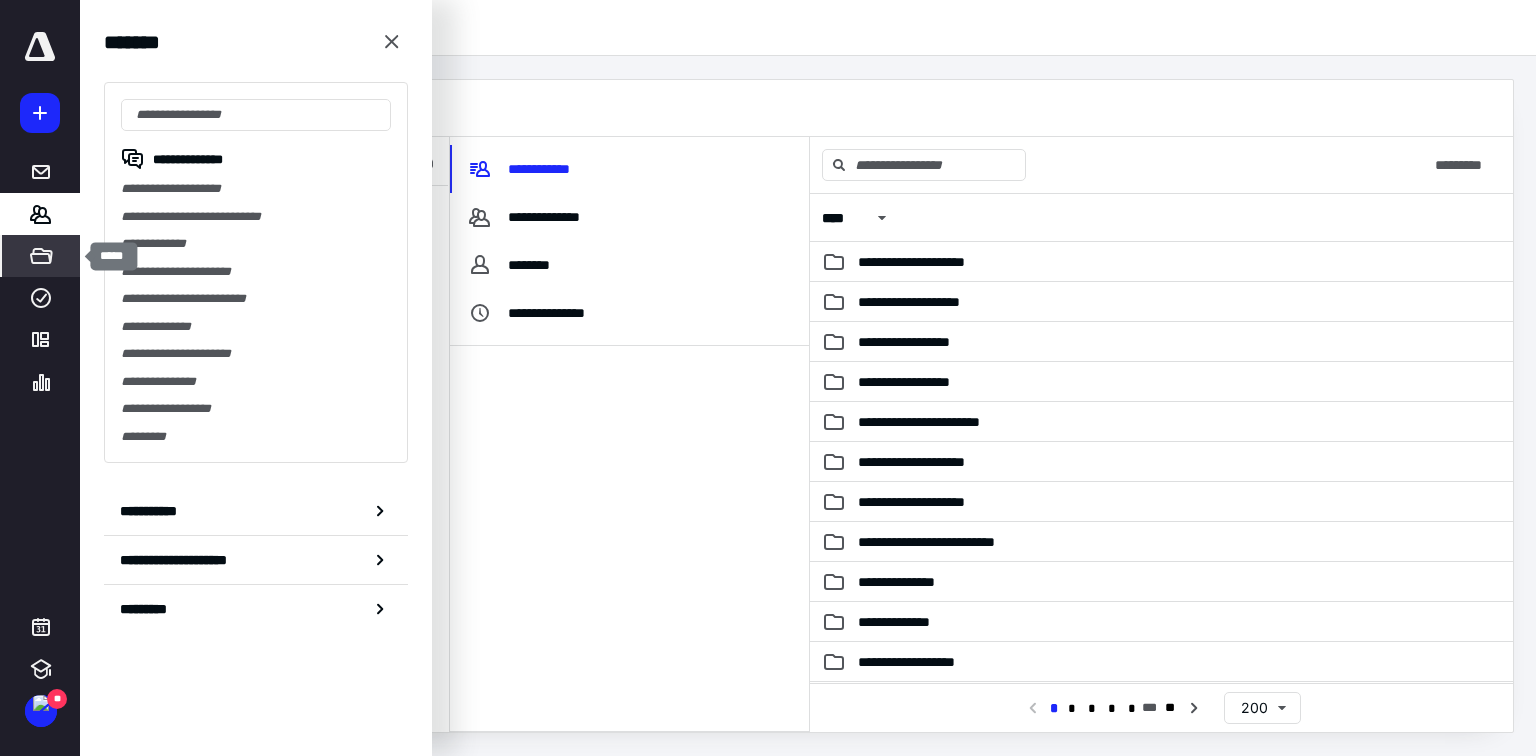 click 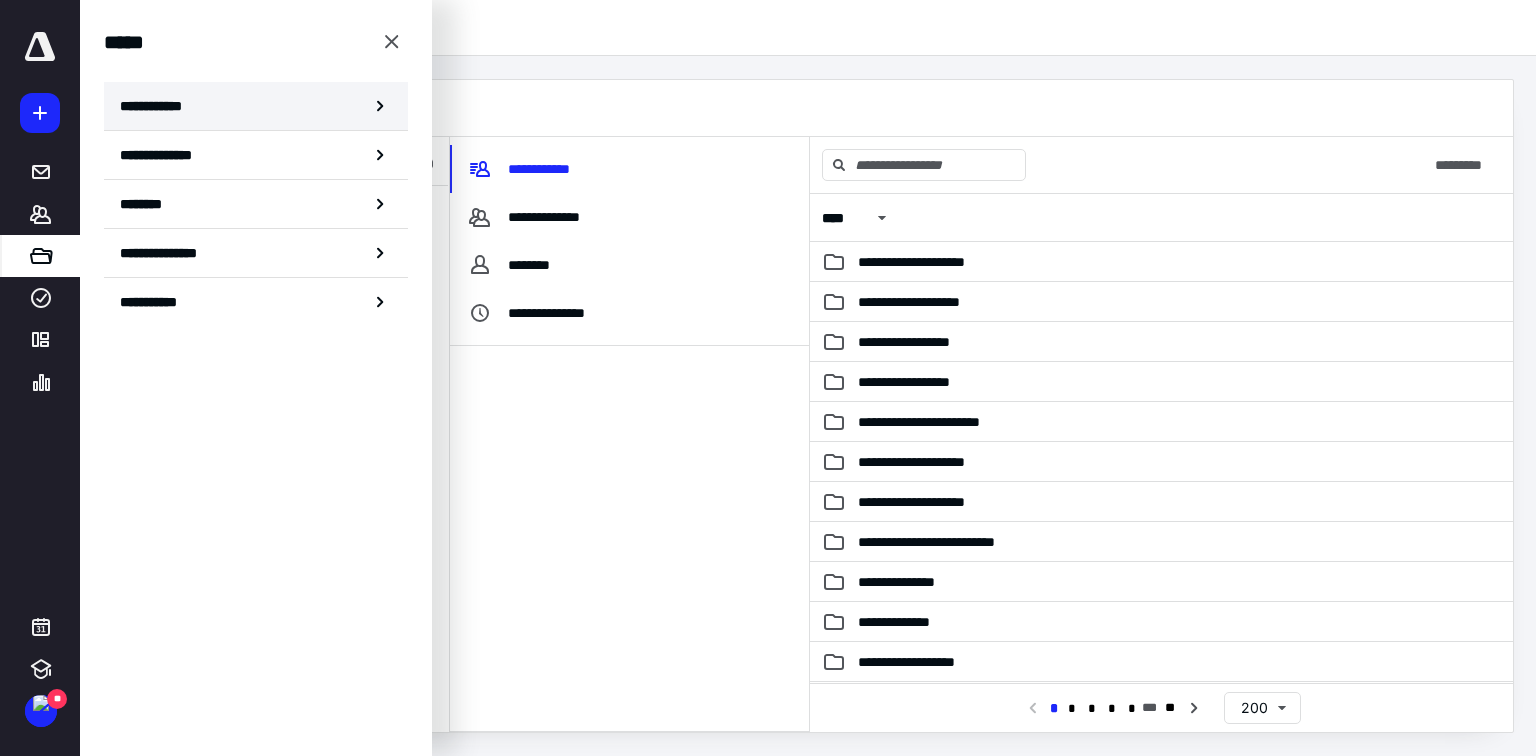 click on "**********" at bounding box center [157, 106] 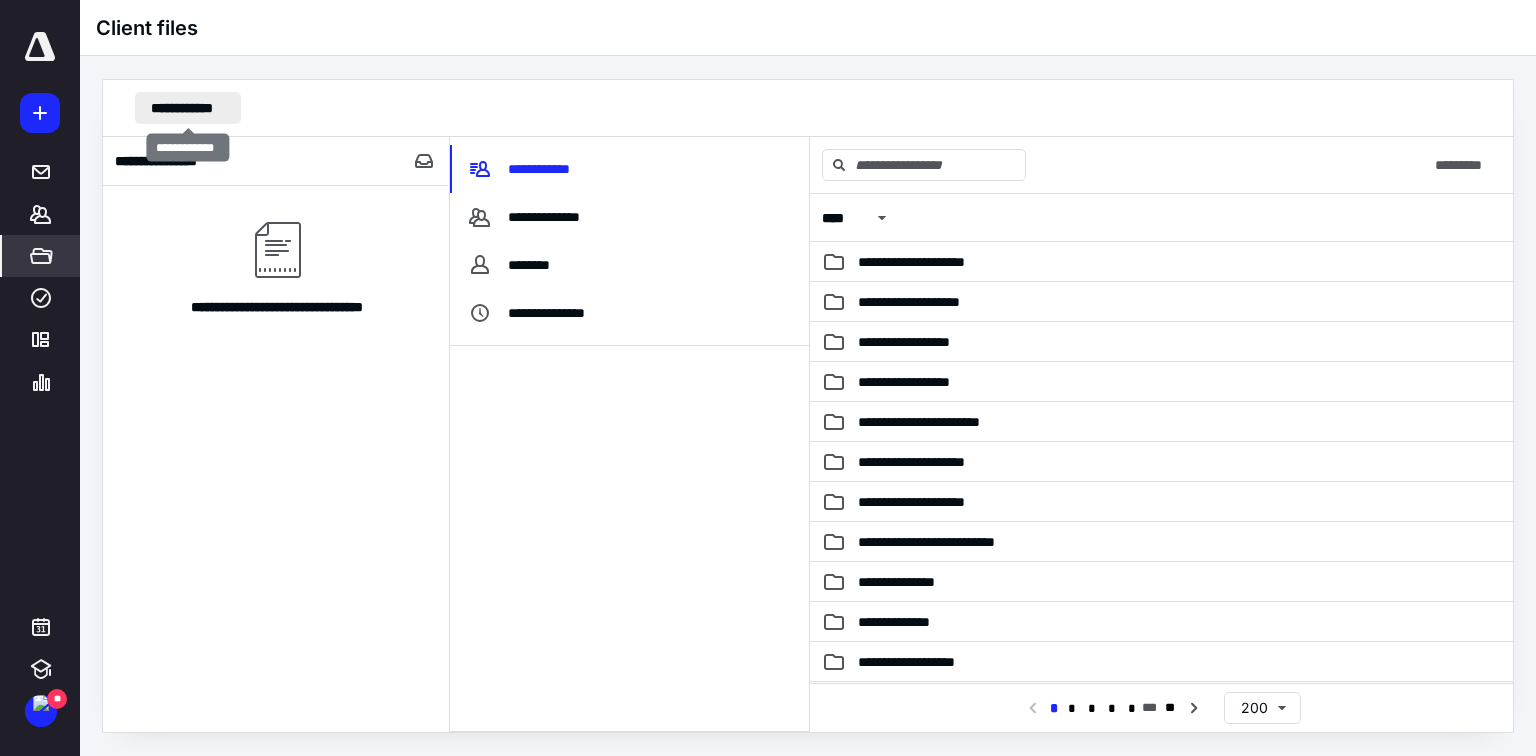 click on "**********" at bounding box center (188, 108) 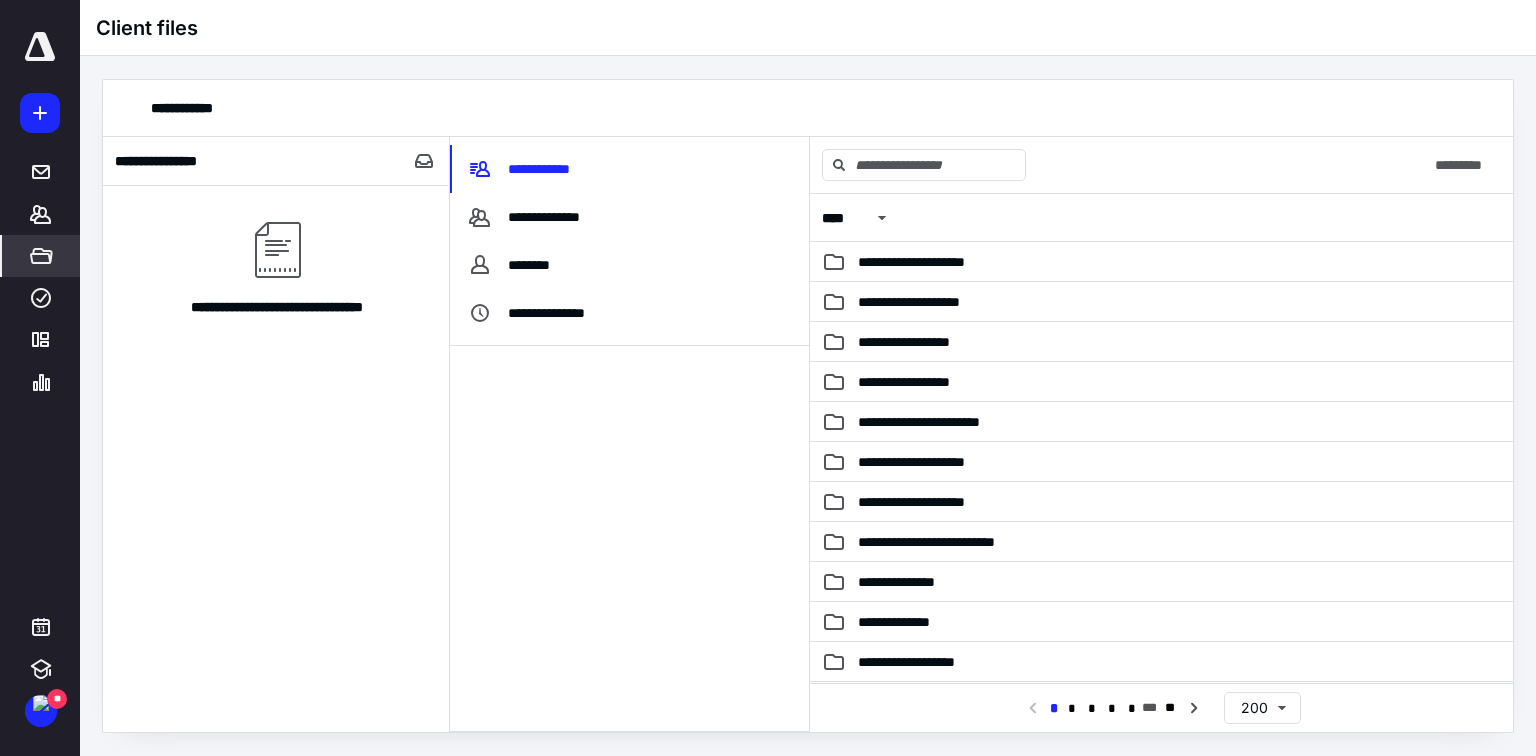 click on "**********" at bounding box center [276, 459] 